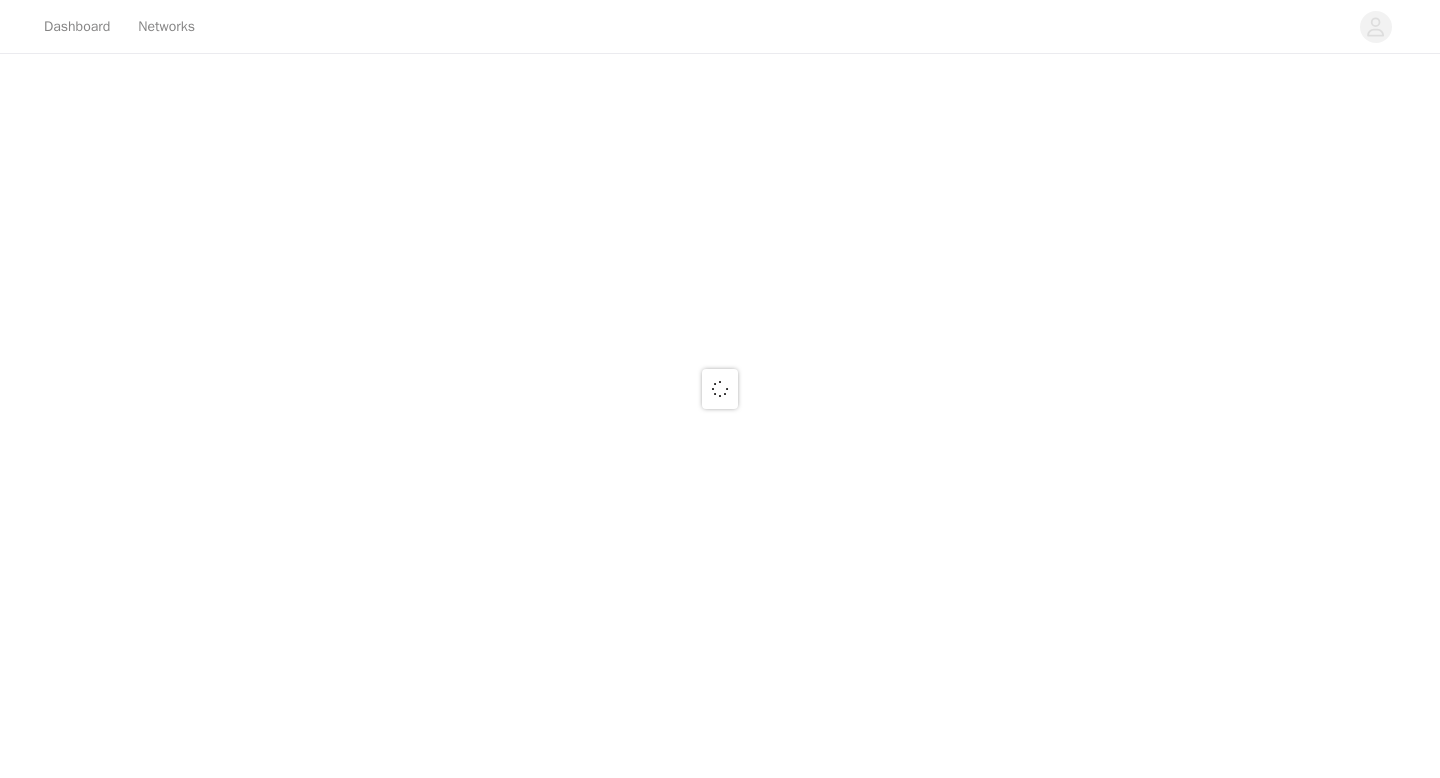scroll, scrollTop: 0, scrollLeft: 0, axis: both 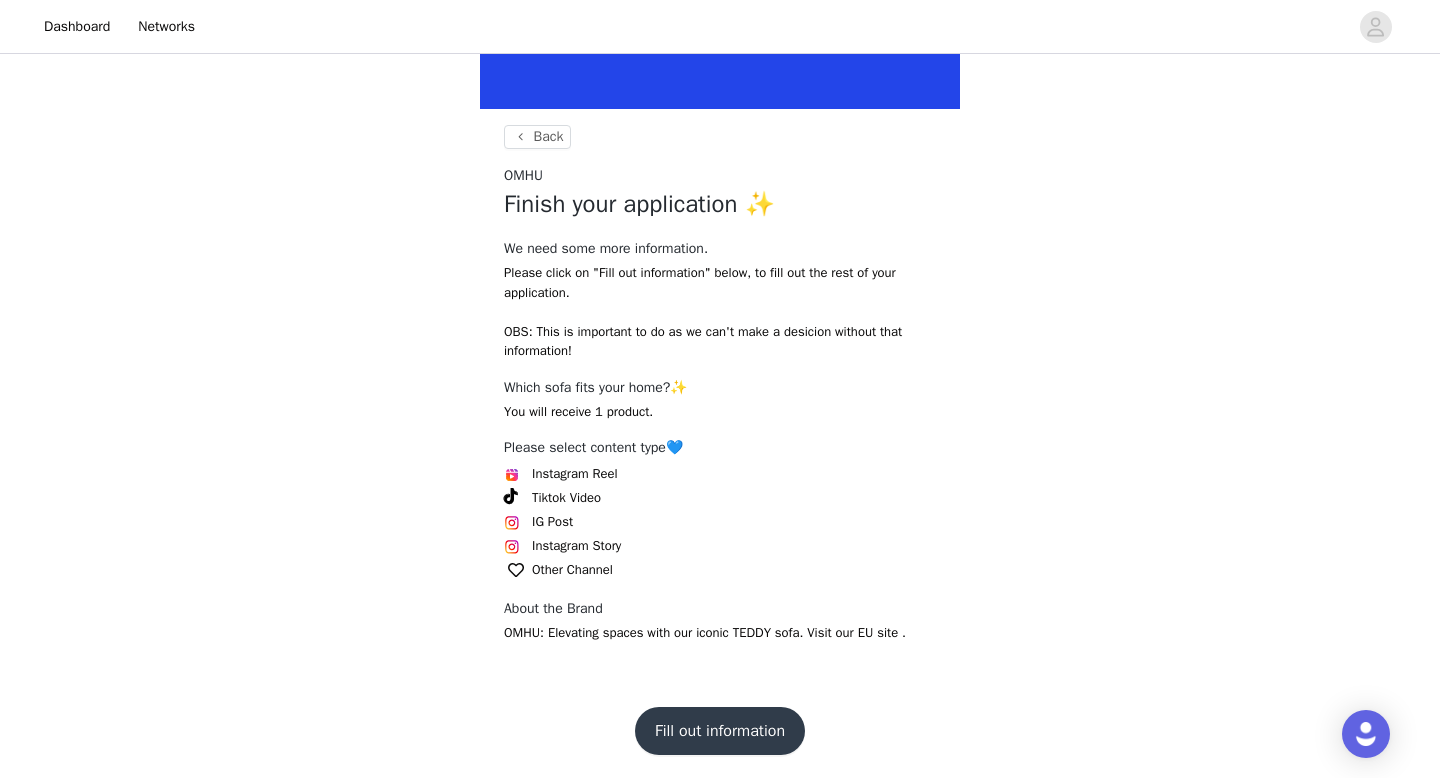 click on "Fill out information" at bounding box center [720, 731] 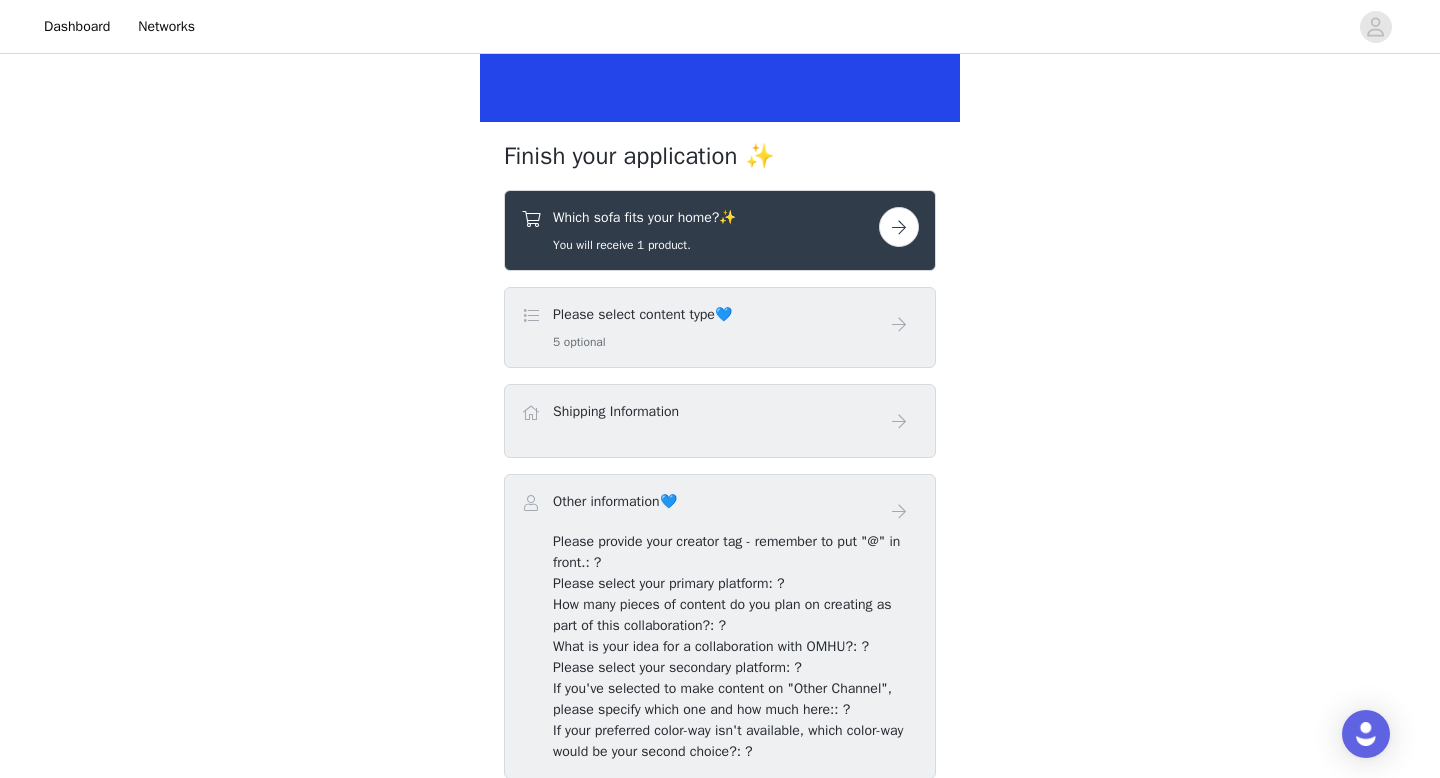 scroll, scrollTop: 282, scrollLeft: 0, axis: vertical 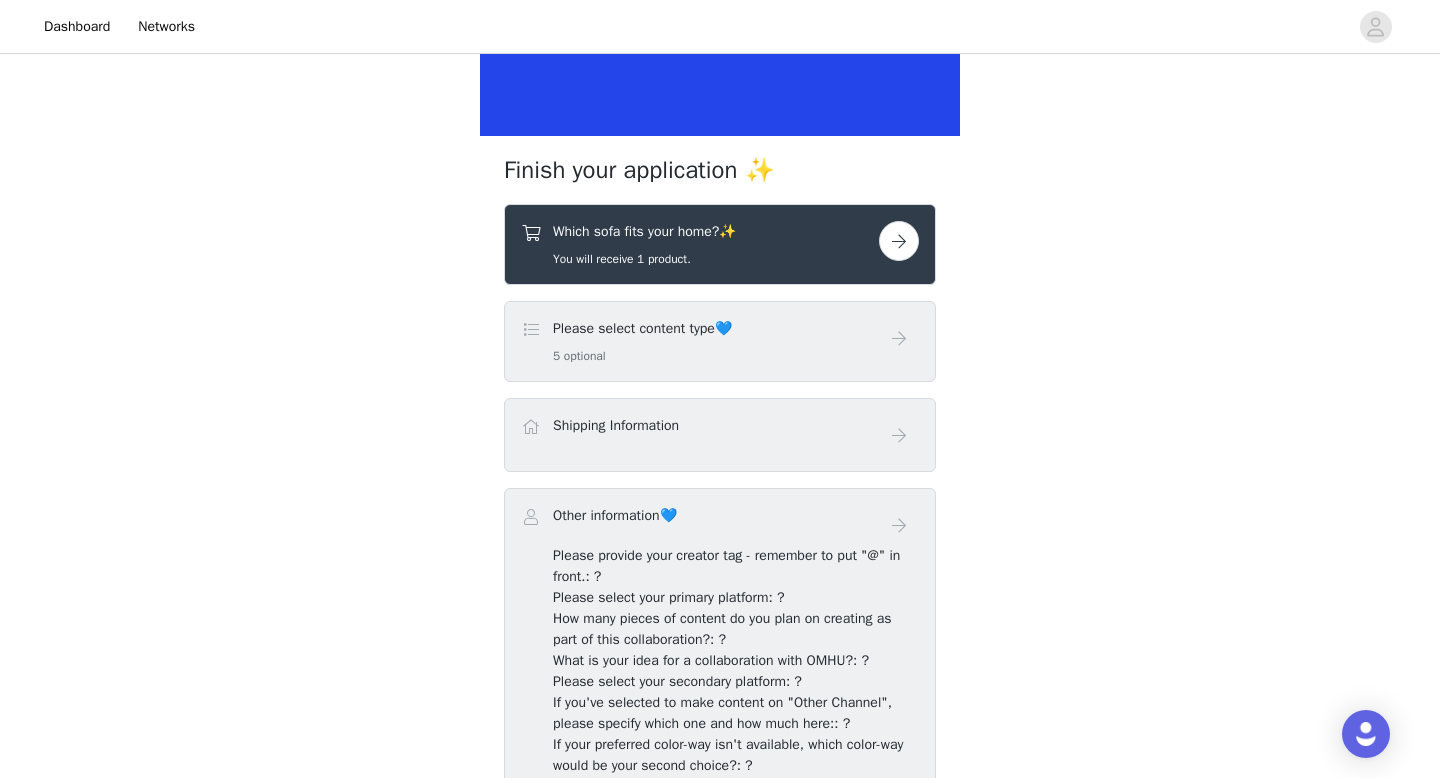 click at bounding box center (899, 241) 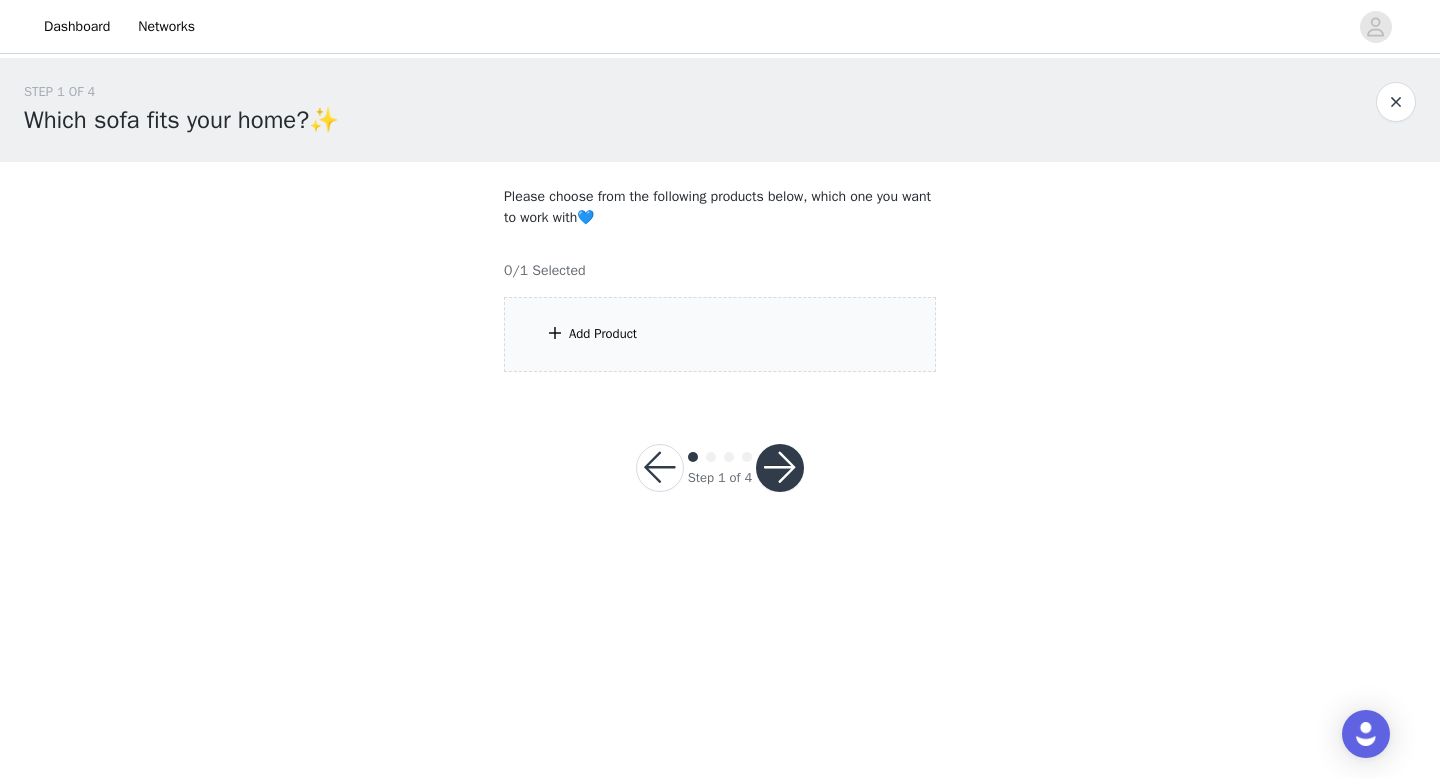click on "Add Product" at bounding box center [720, 334] 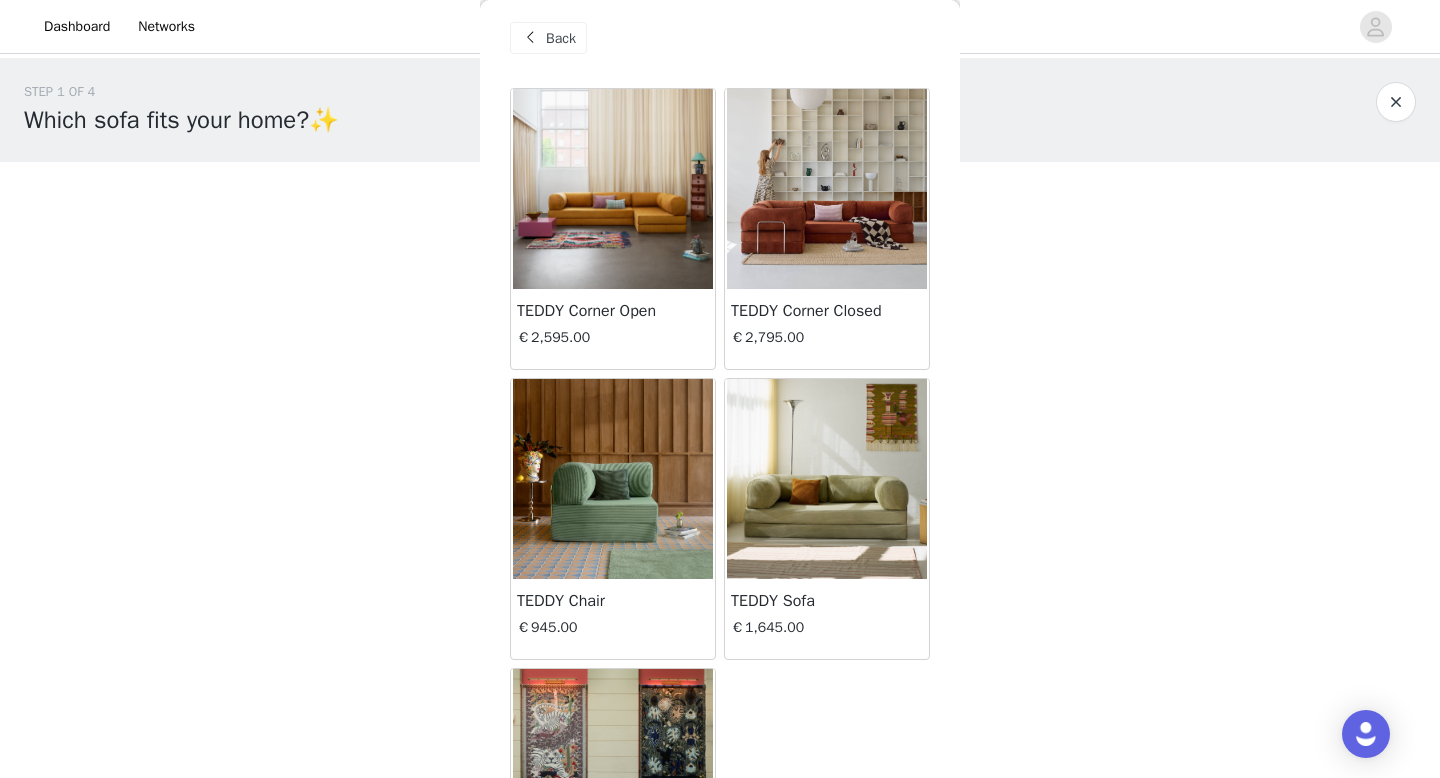 scroll, scrollTop: 0, scrollLeft: 0, axis: both 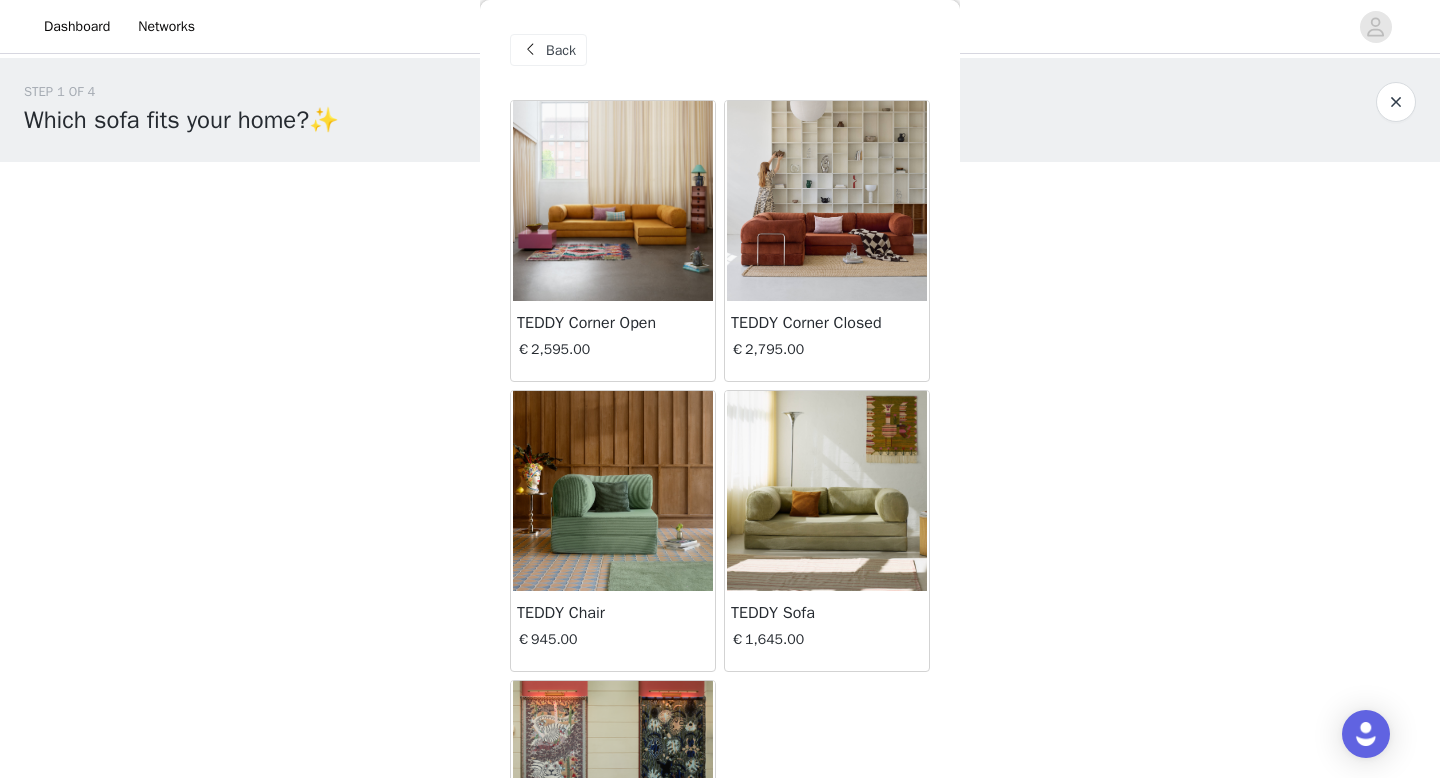 click at bounding box center [827, 201] 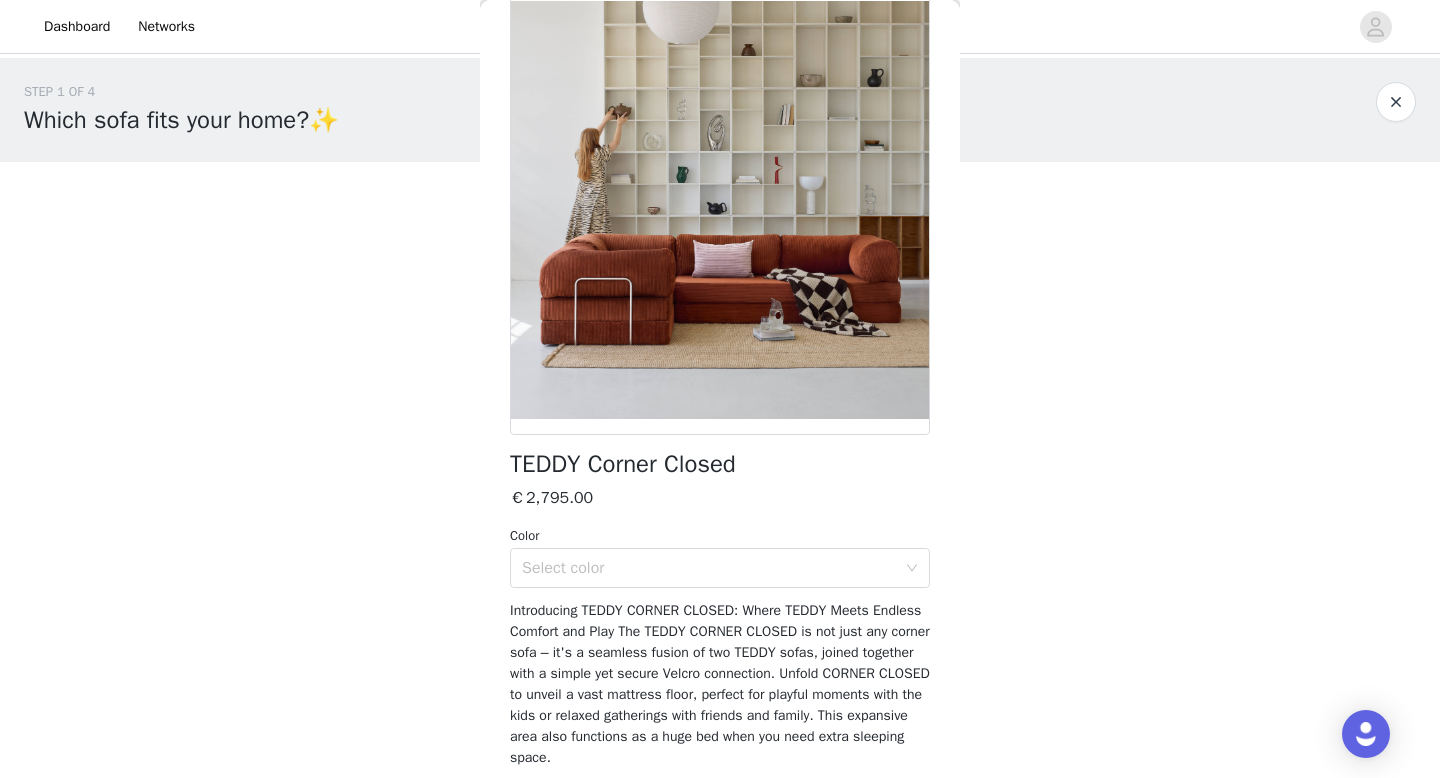 scroll, scrollTop: 118, scrollLeft: 0, axis: vertical 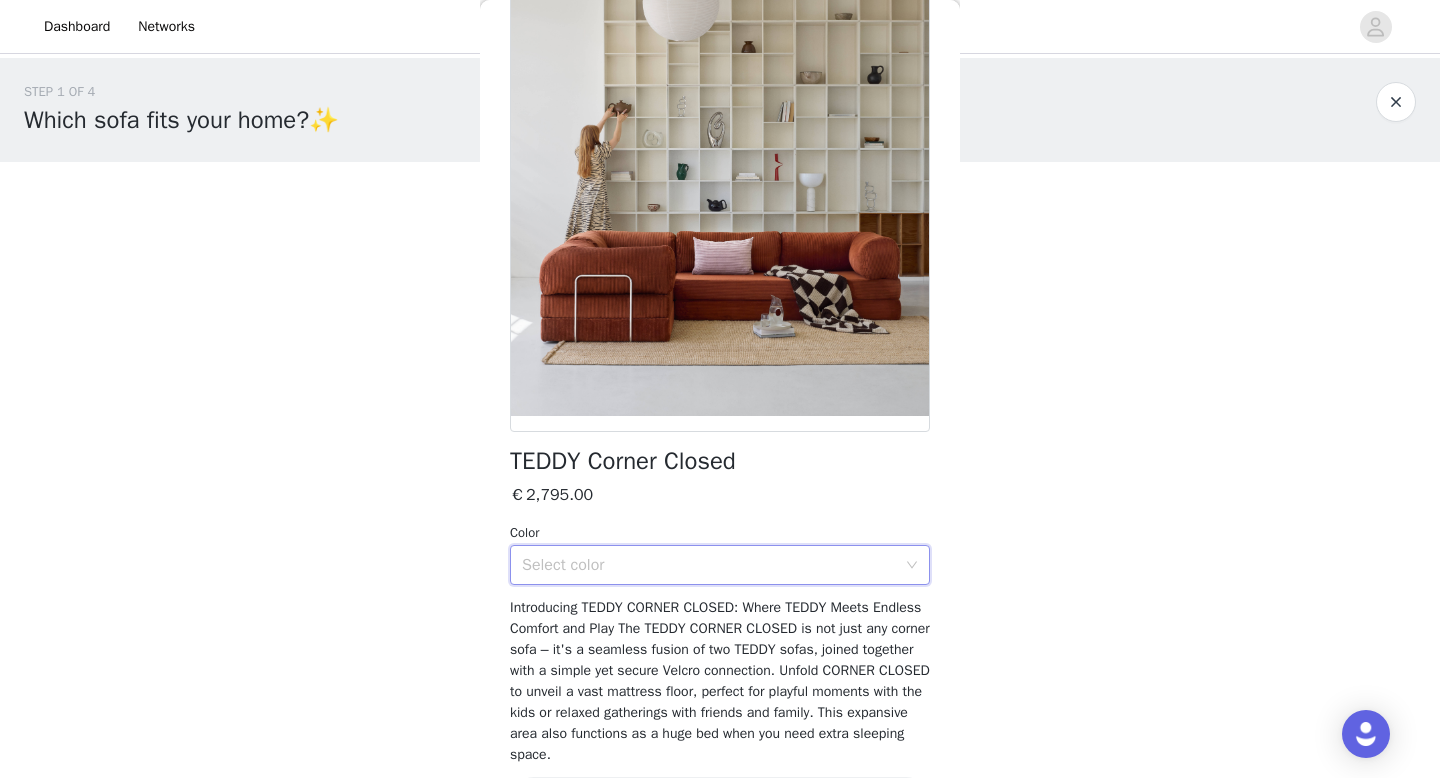 click 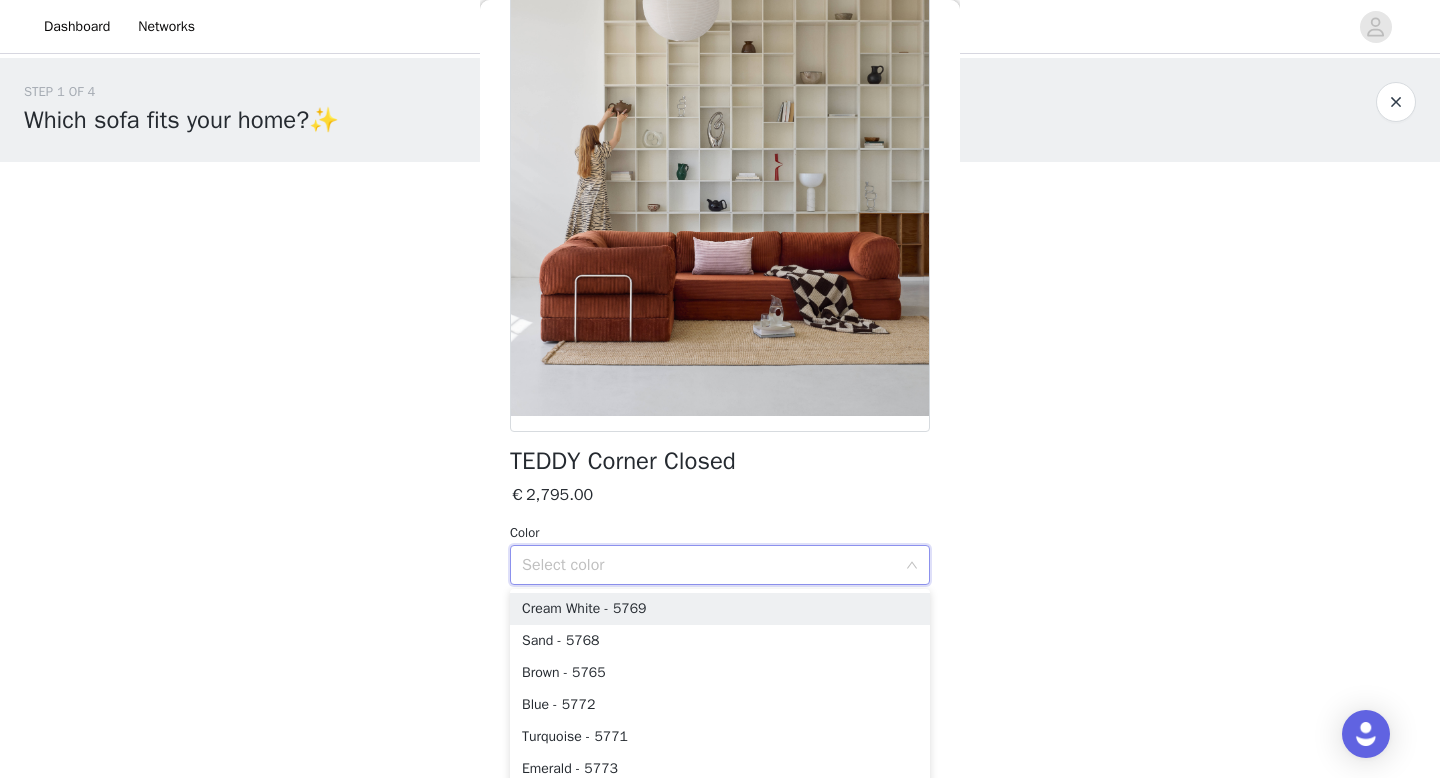 scroll, scrollTop: 188, scrollLeft: 0, axis: vertical 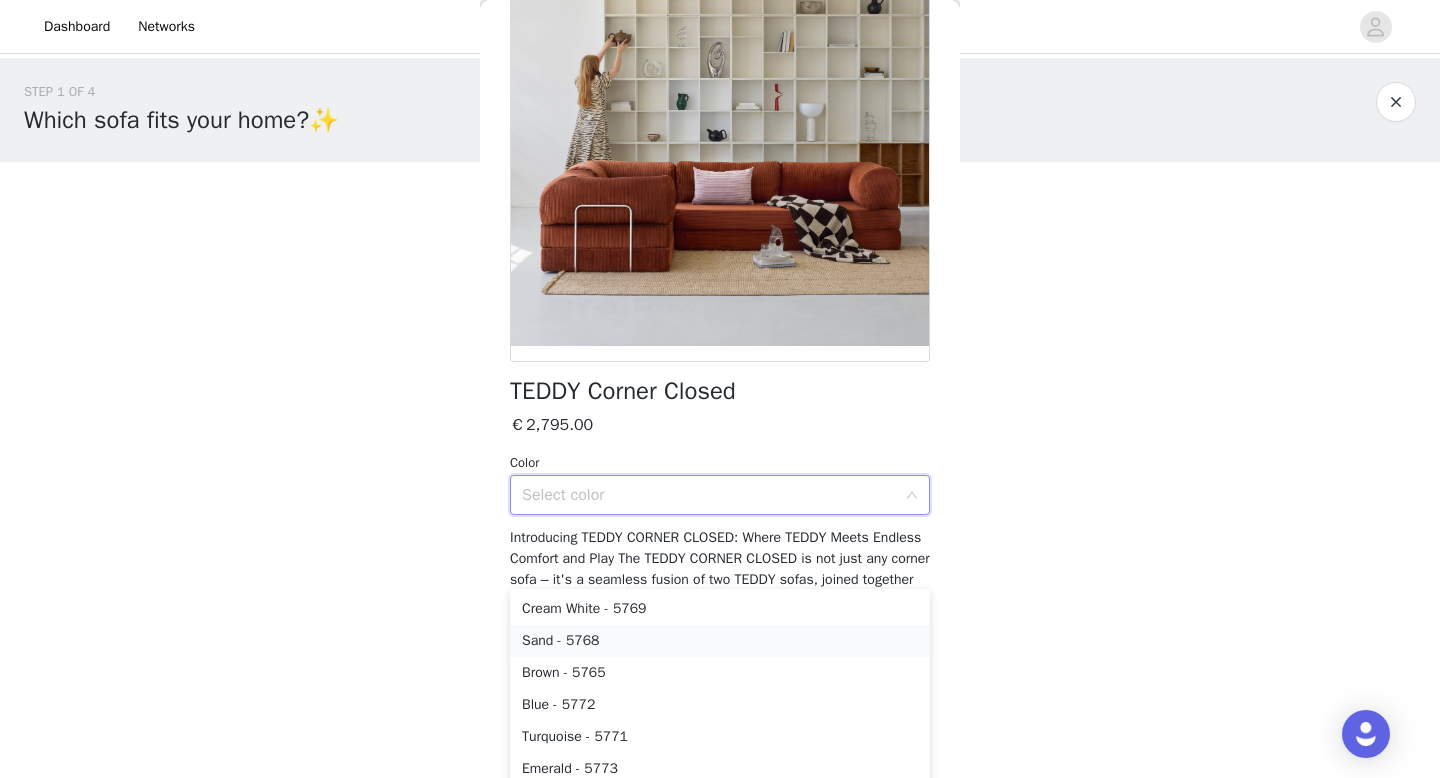 click on "Sand - 5768" at bounding box center [720, 641] 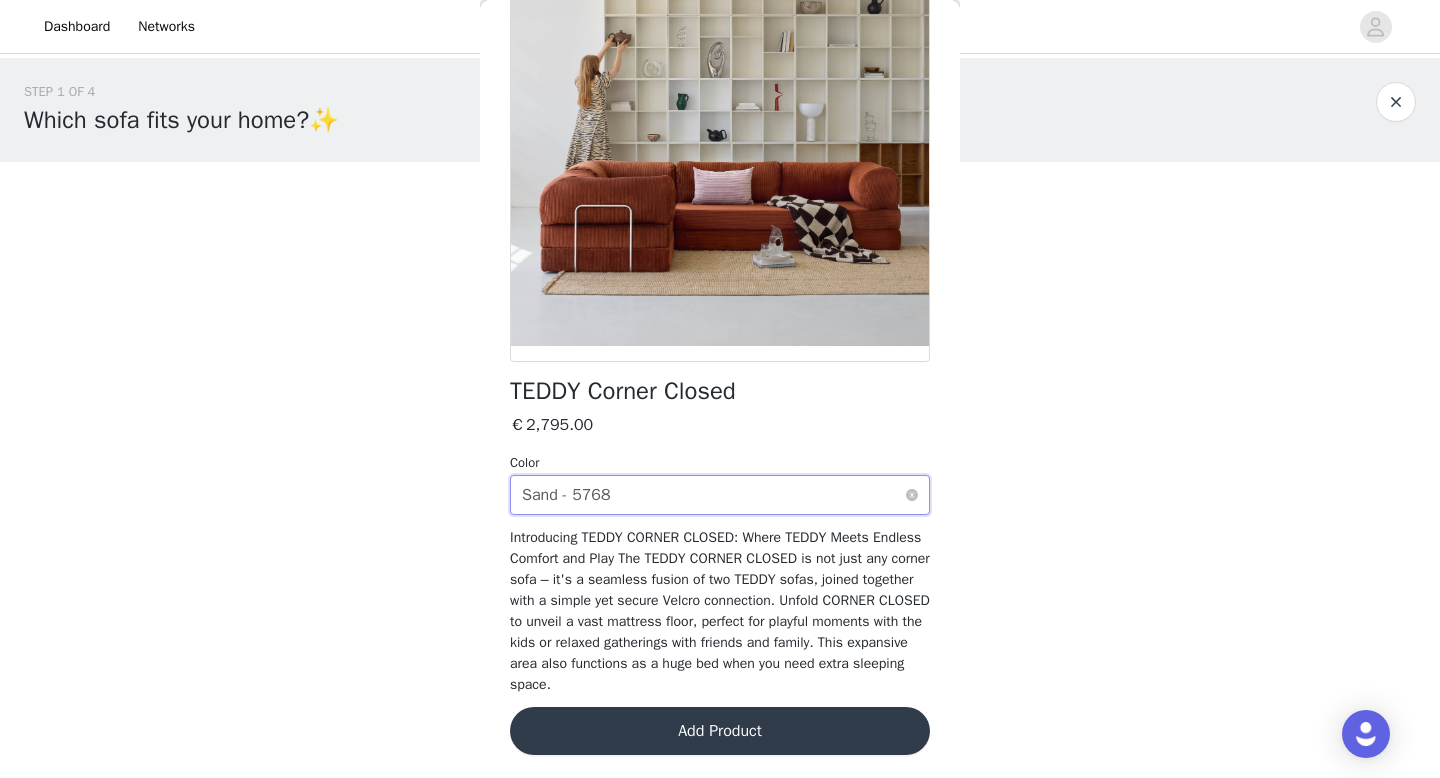 click on "Select color Sand - 5768" at bounding box center (713, 495) 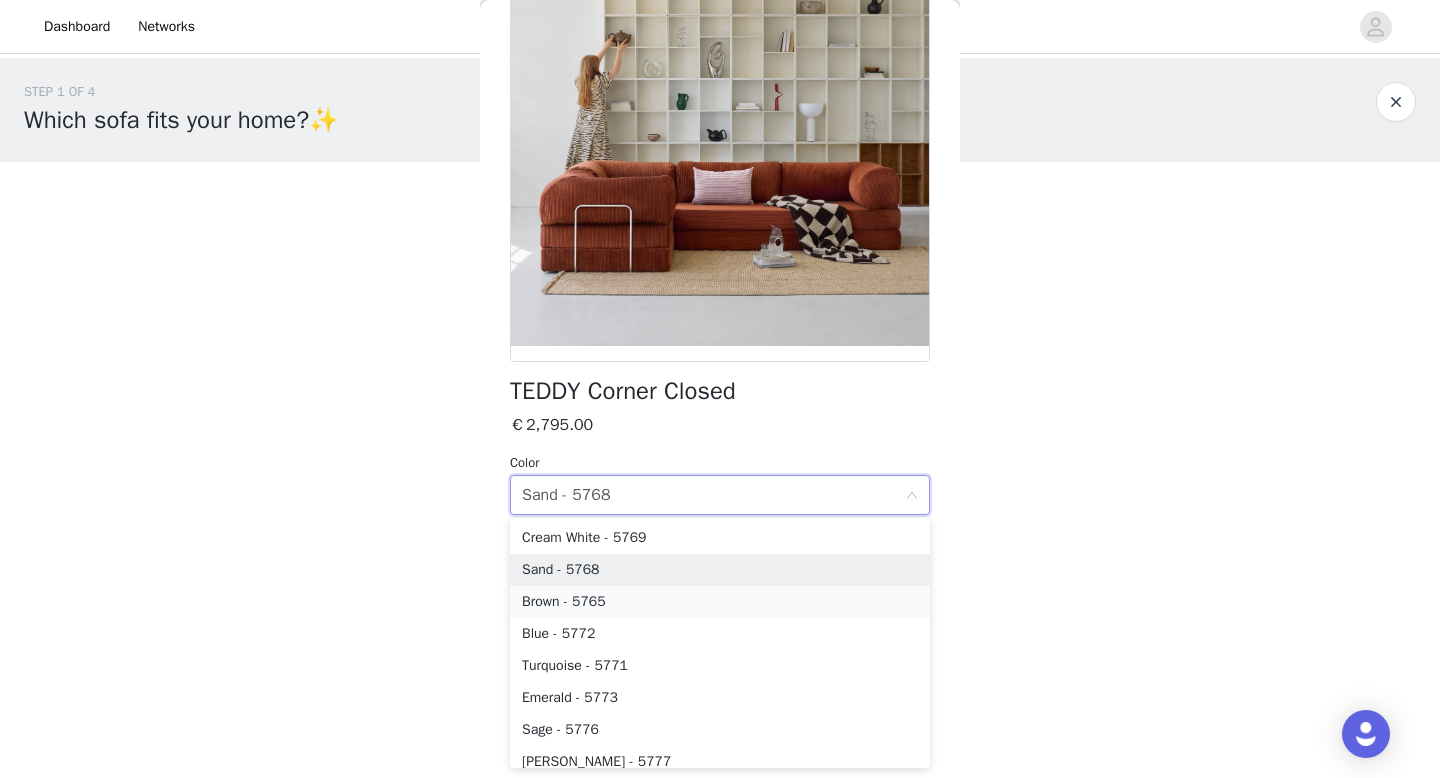 click on "Brown - 5765" at bounding box center (720, 602) 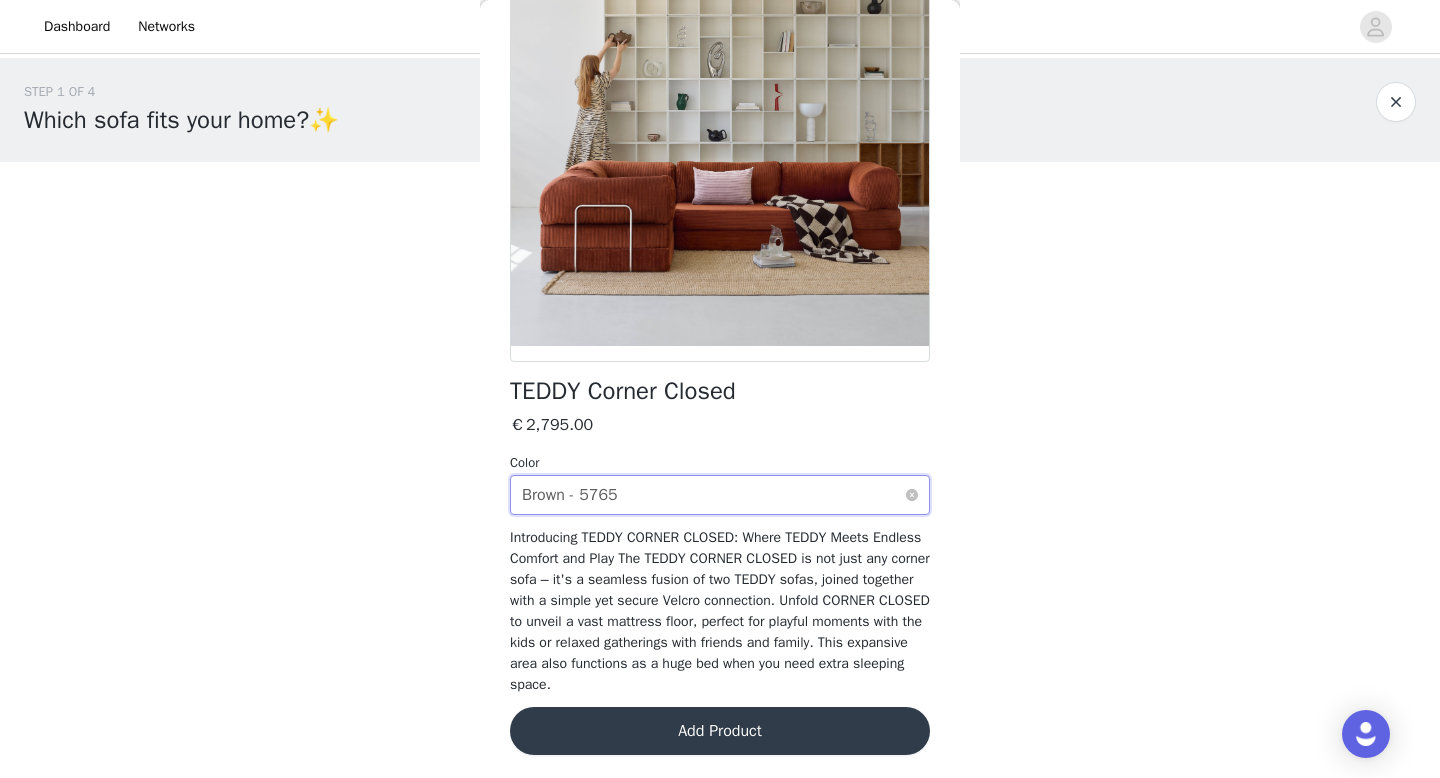 click on "Select color Brown - 5765" at bounding box center [713, 495] 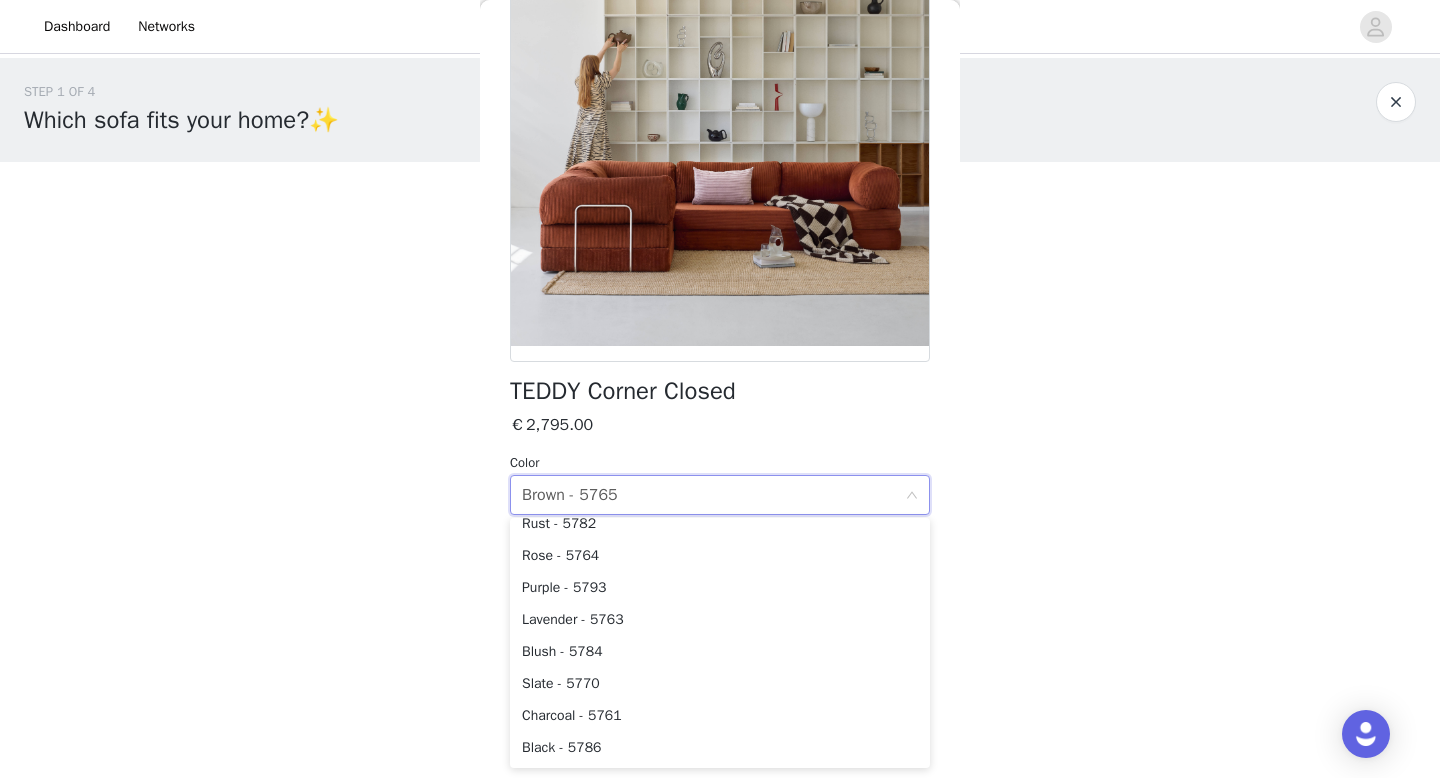 scroll, scrollTop: 0, scrollLeft: 0, axis: both 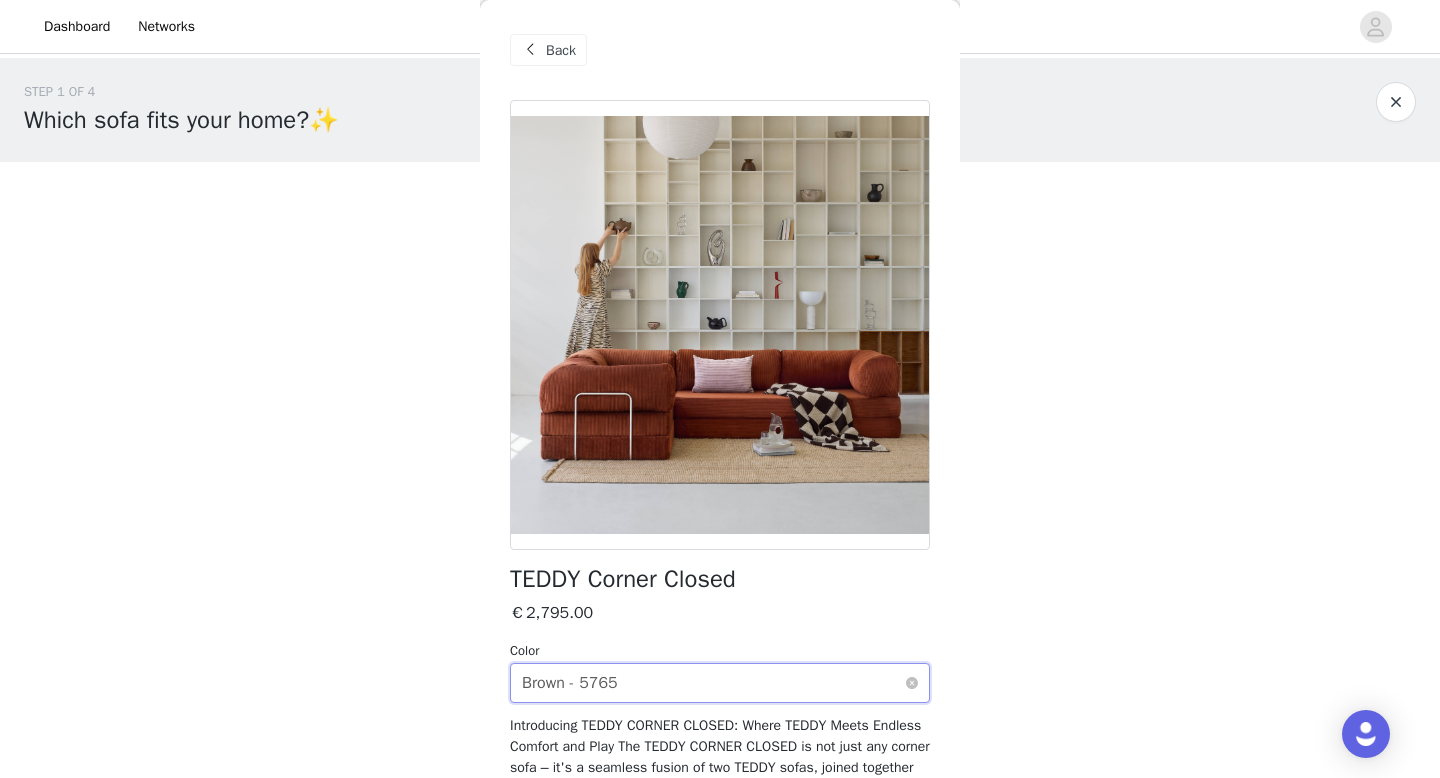 click on "Select color Brown - 5765" at bounding box center [713, 683] 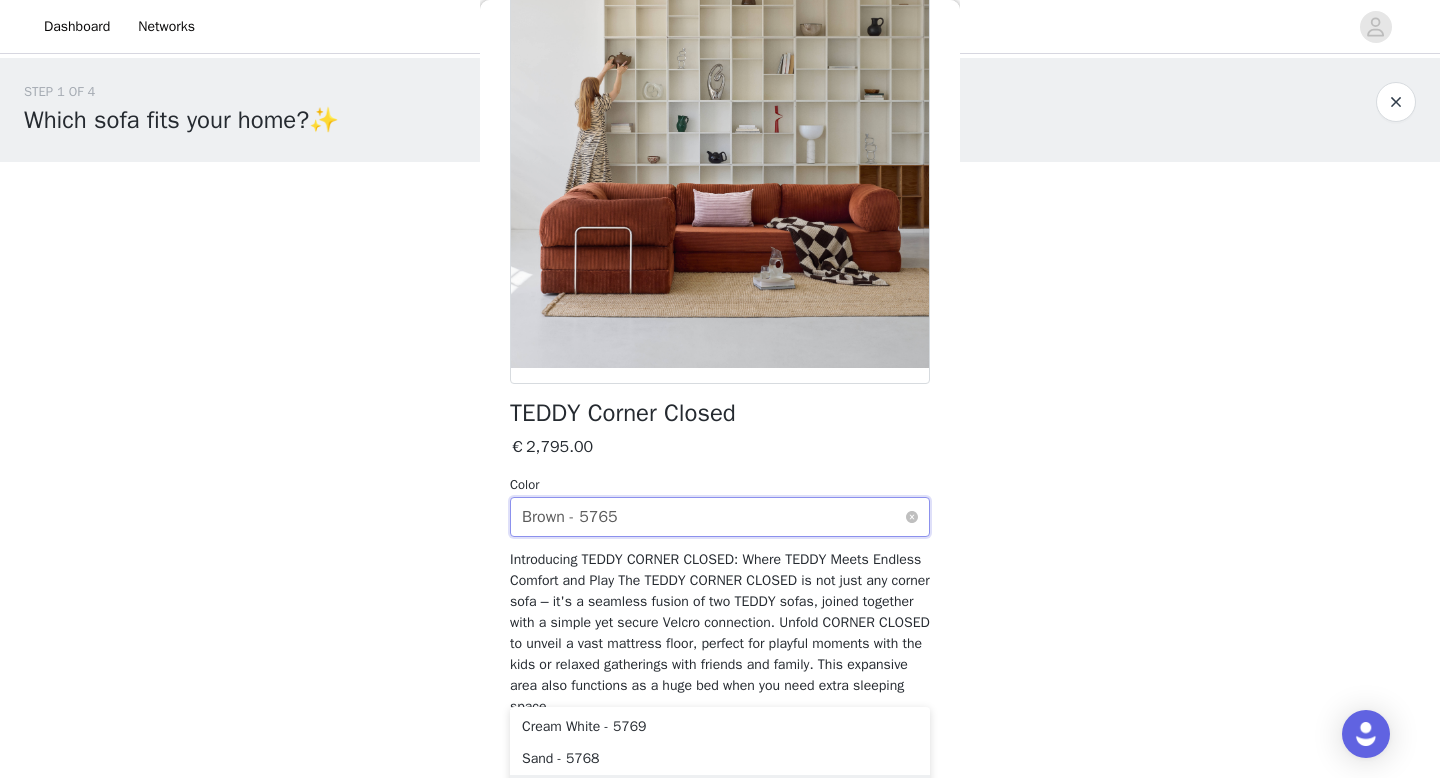scroll, scrollTop: 188, scrollLeft: 0, axis: vertical 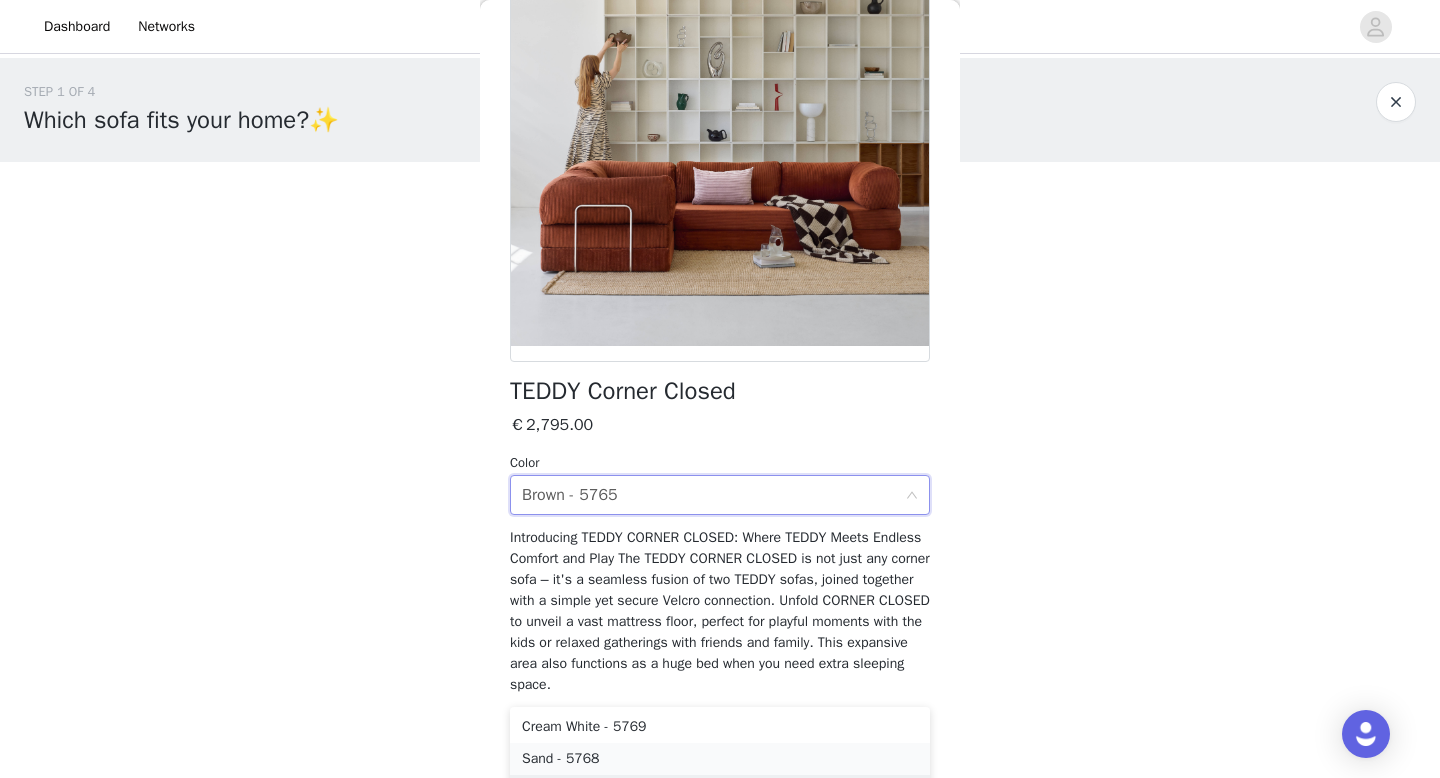 click on "Sand - 5768" at bounding box center (720, 759) 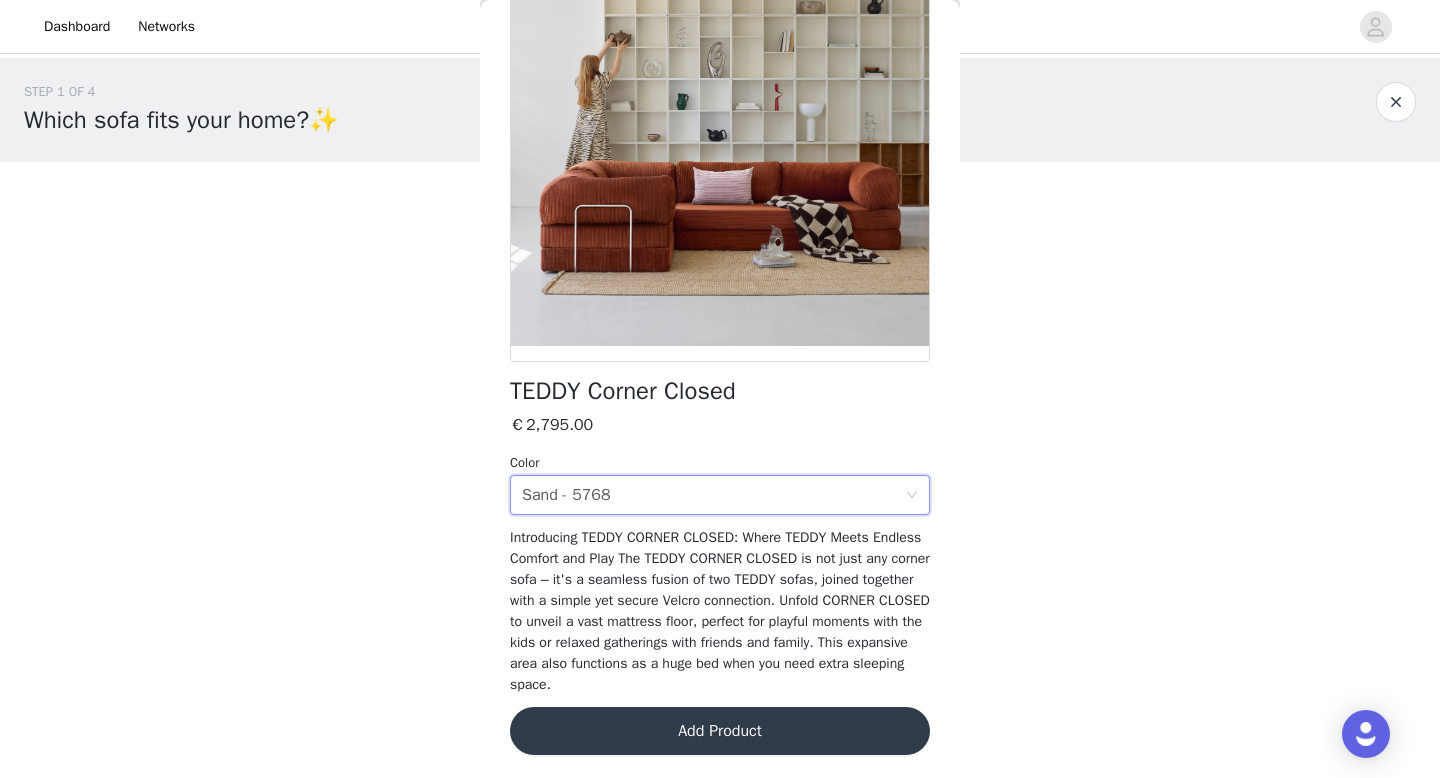 click on "Dashboard Networks
STEP 1 OF 4
Which sofa fits your home?✨
Please choose from the following products below, which one you want to work with💙       0/1 Selected           Add Product       Back     TEDDY Corner Closed       €2,795.00         Color   Select color Sand - 5768   Introducing TEDDY CORNER CLOSED: Where TEDDY Meets Endless Comfort and Play The TEDDY CORNER CLOSED is not just any corner sofa – it's a seamless fusion of two TEDDY sofas, joined together with a simple yet secure Velcro connection. Unfold CORNER CLOSED to unveil a vast mattress floor, perfect for playful moments with the kids or relaxed gatherings with friends and family. This expansive area also functions as a huge bed when you need extra sleeping space.   Add Product
Step 1 of 4
Cream White - 5769 Sand - 5768" at bounding box center (720, 389) 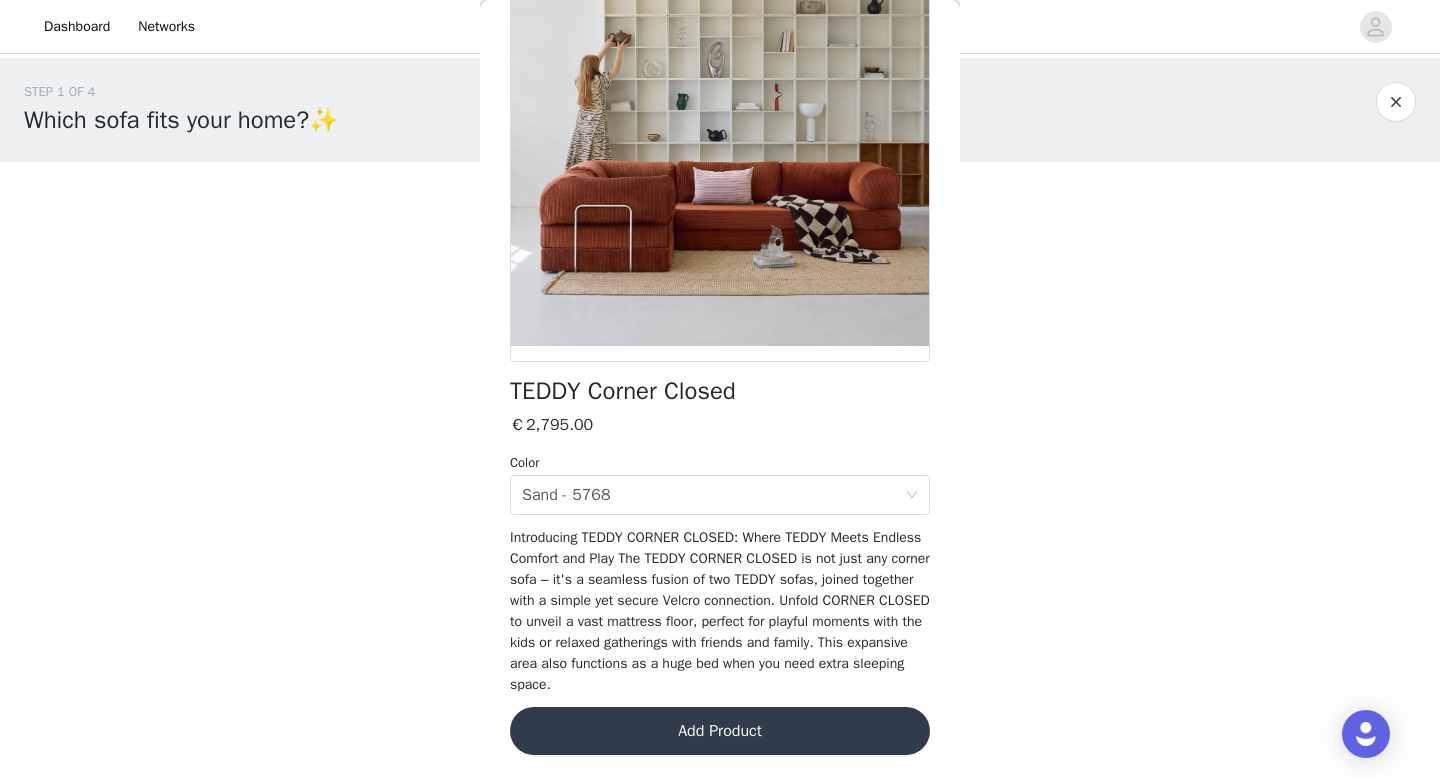 click on "Add Product" at bounding box center (720, 731) 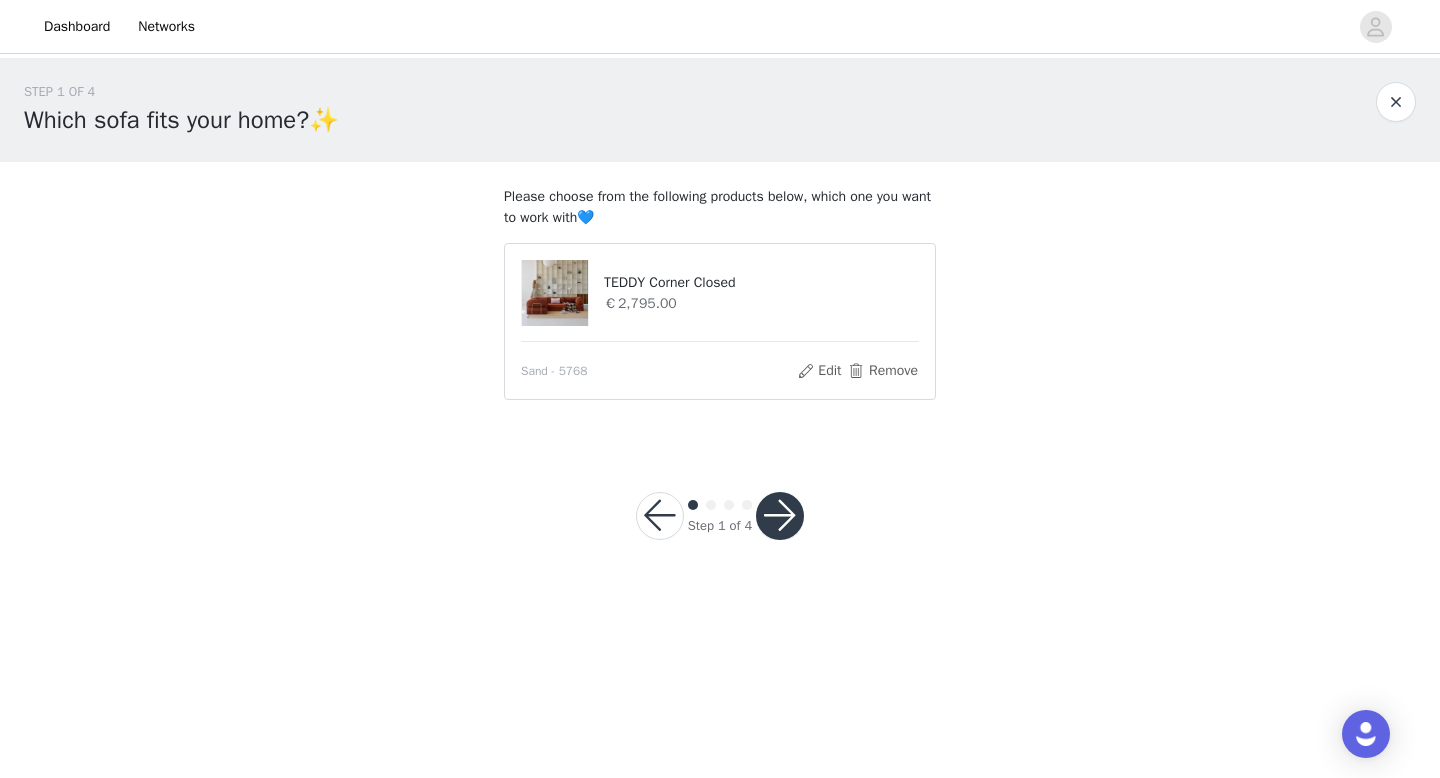 click at bounding box center [780, 516] 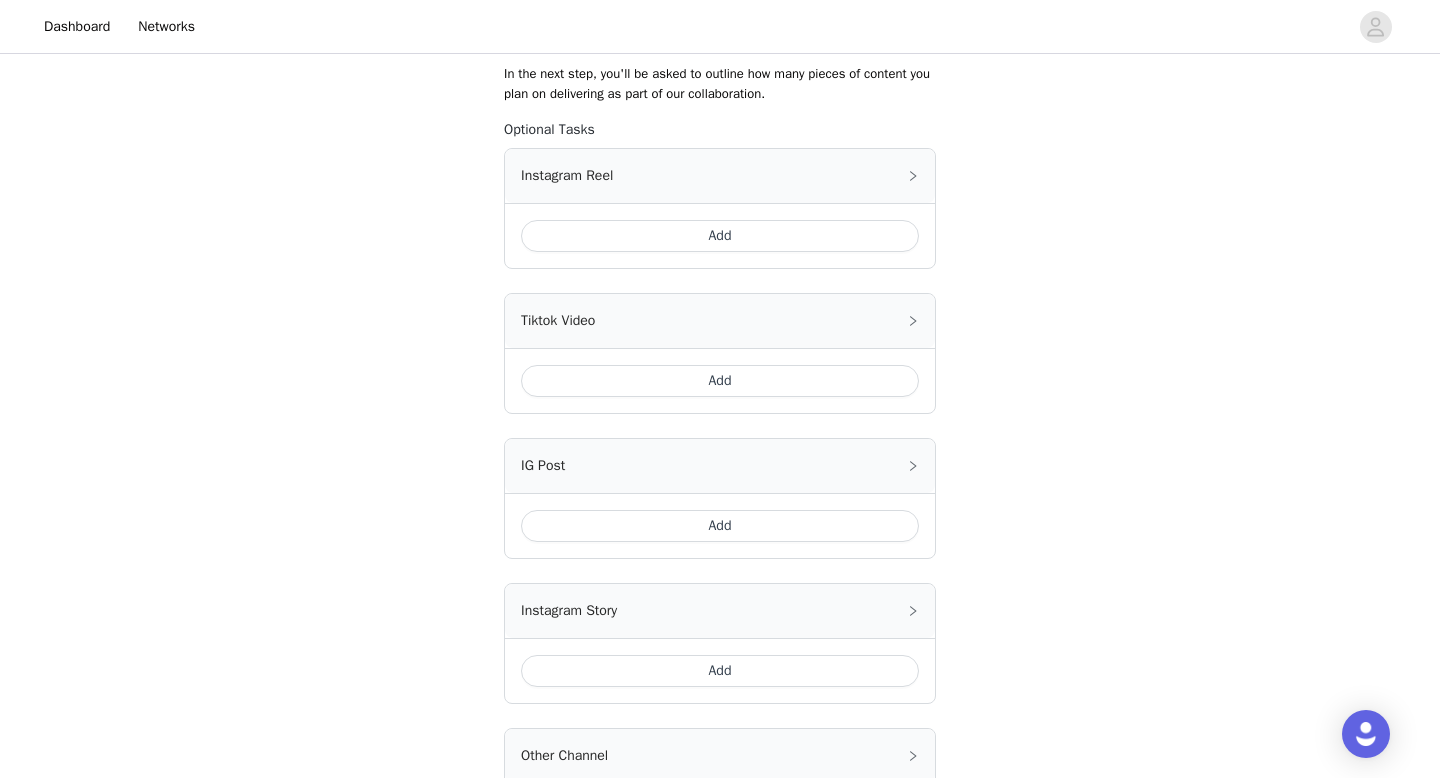 scroll, scrollTop: 342, scrollLeft: 0, axis: vertical 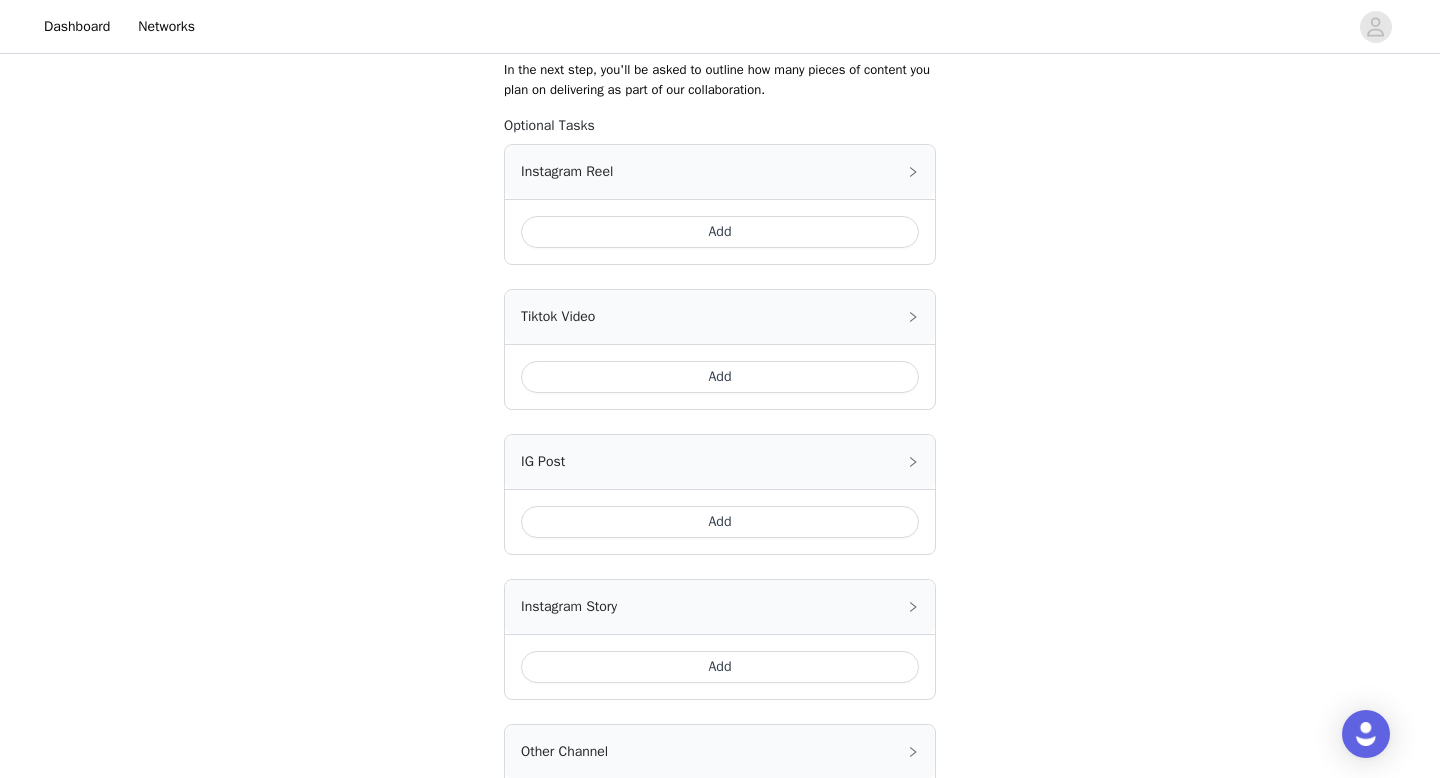 click on "Add" at bounding box center (720, 232) 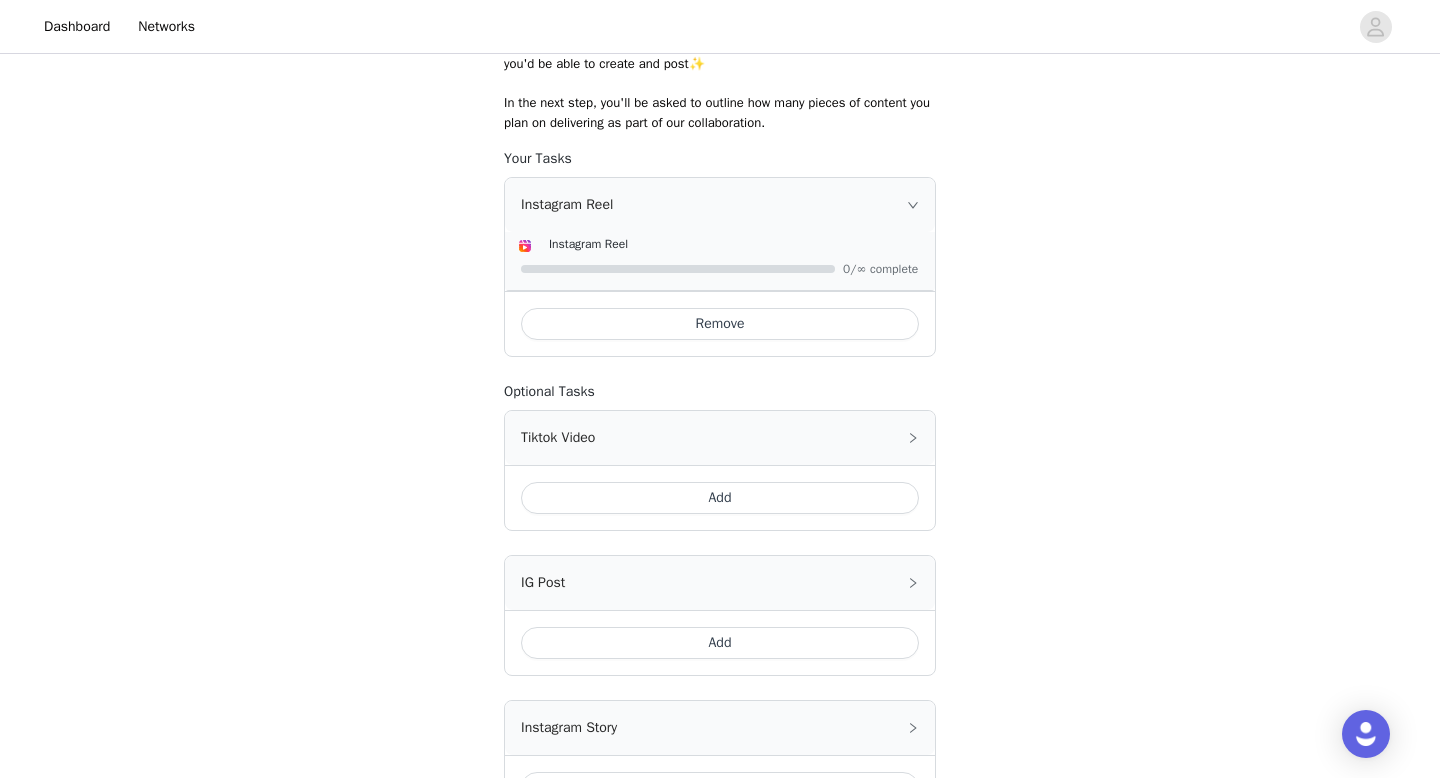 scroll, scrollTop: 308, scrollLeft: 0, axis: vertical 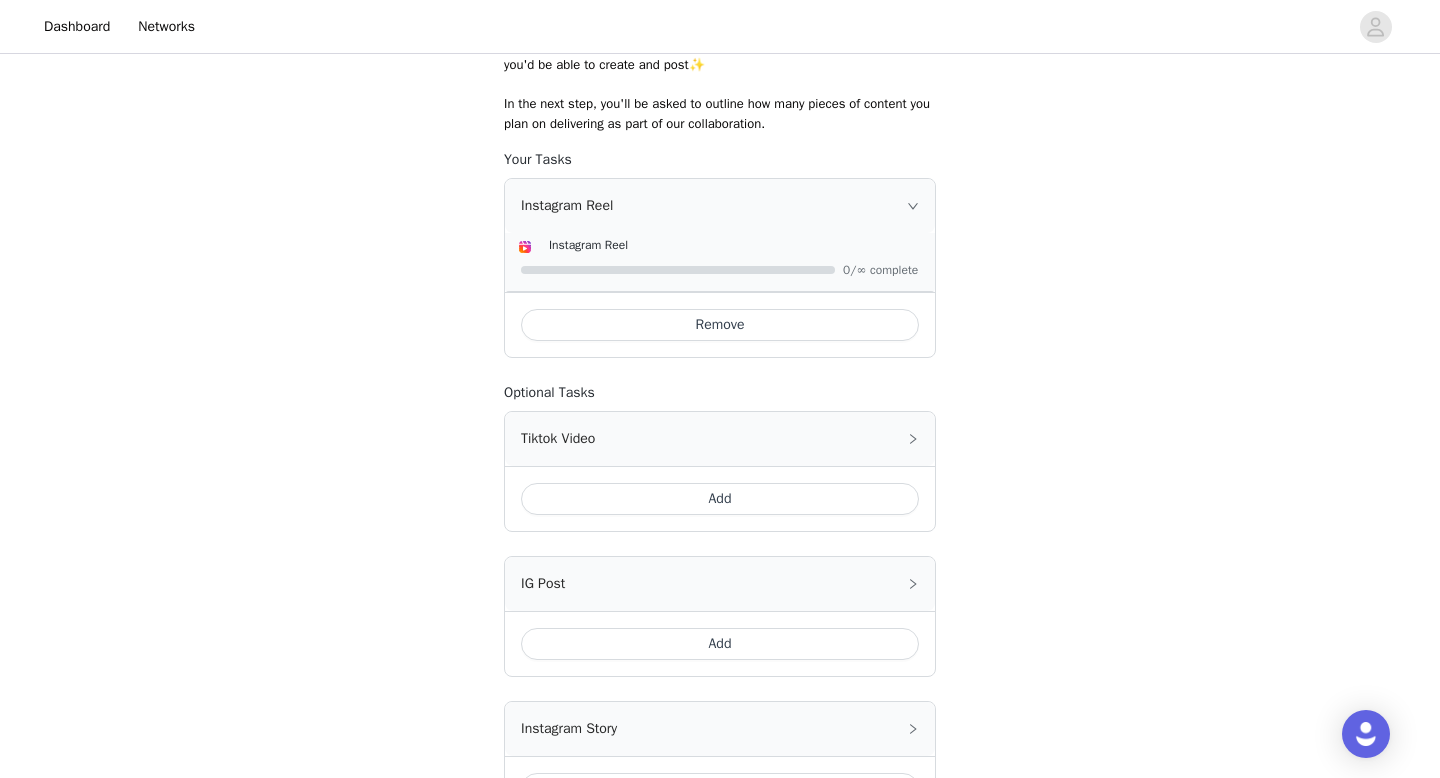 click on "Add" at bounding box center (720, 499) 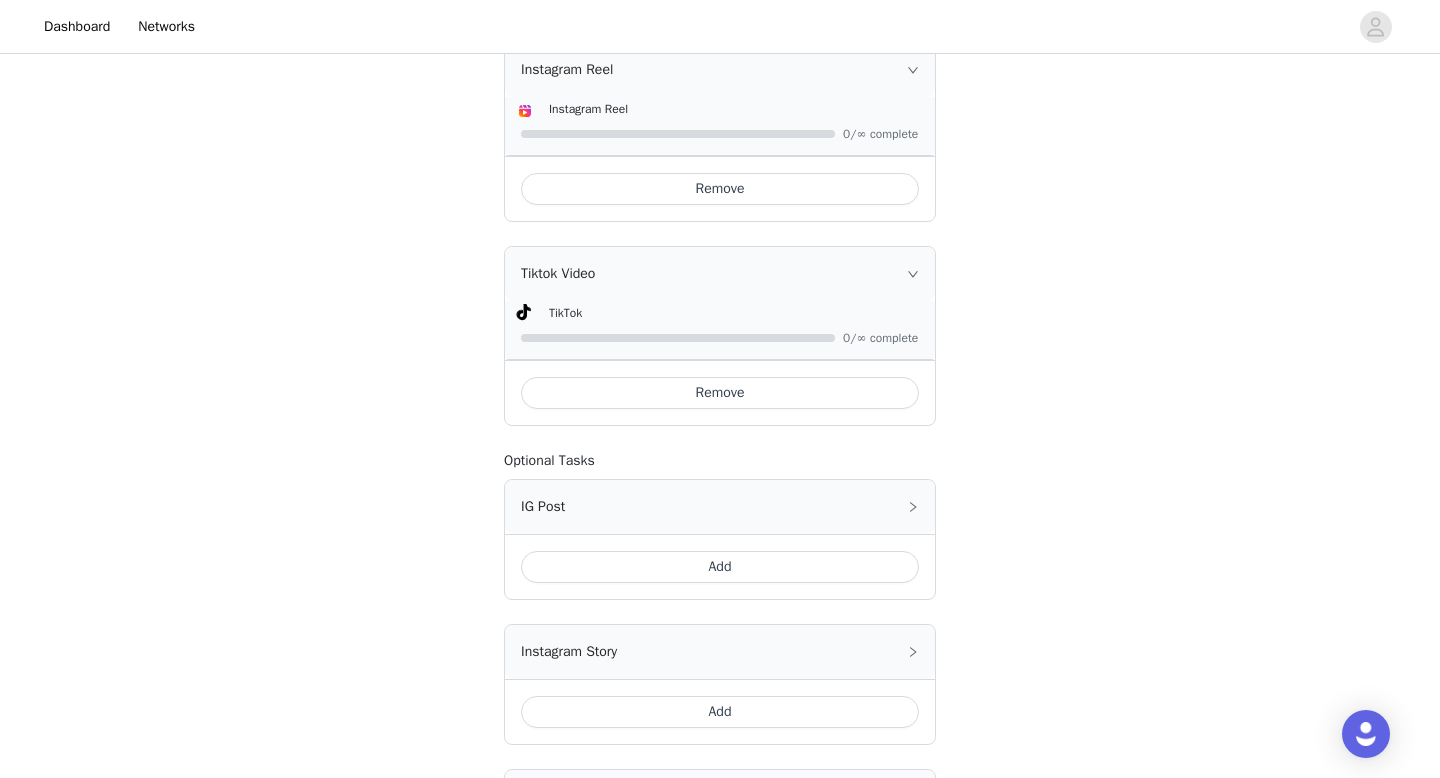 scroll, scrollTop: 473, scrollLeft: 0, axis: vertical 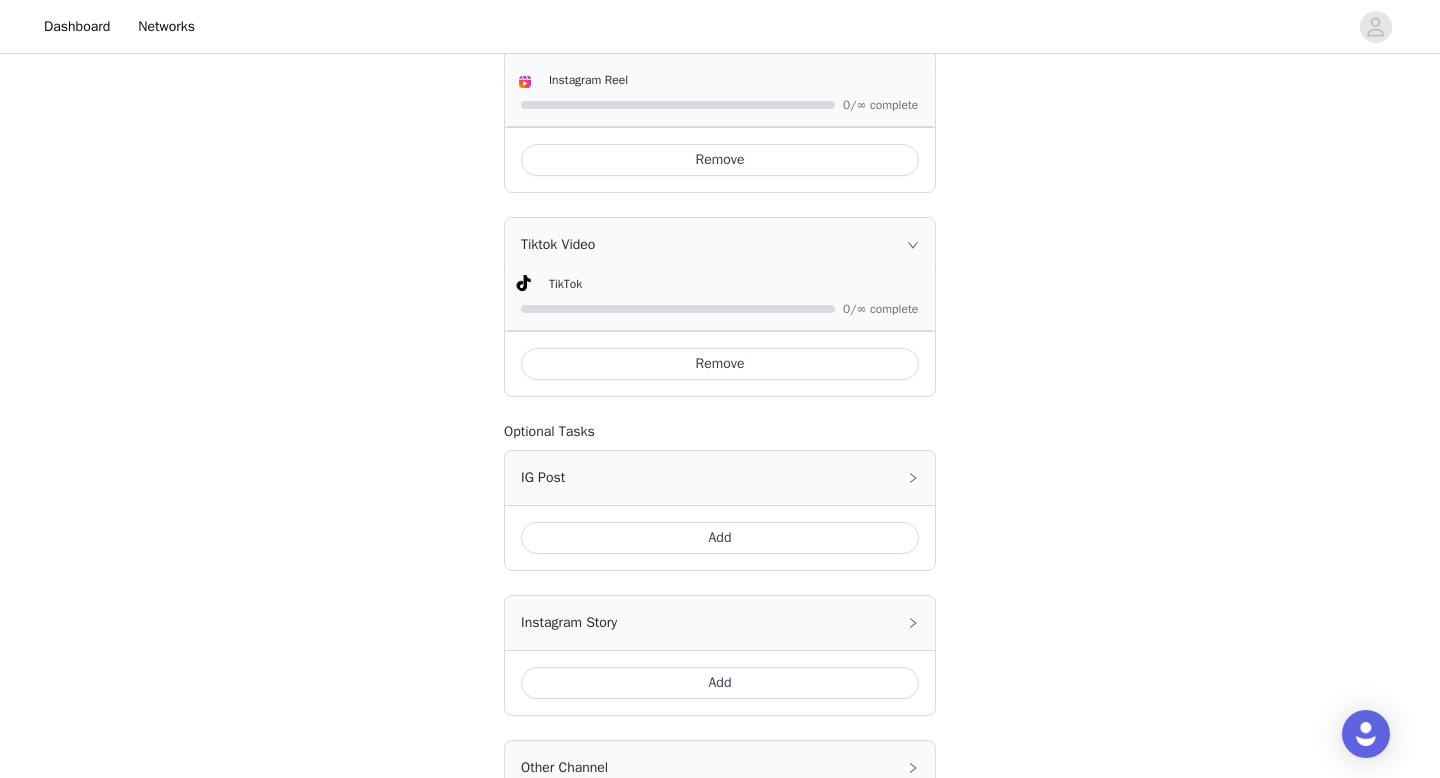 click on "Add" at bounding box center [720, 538] 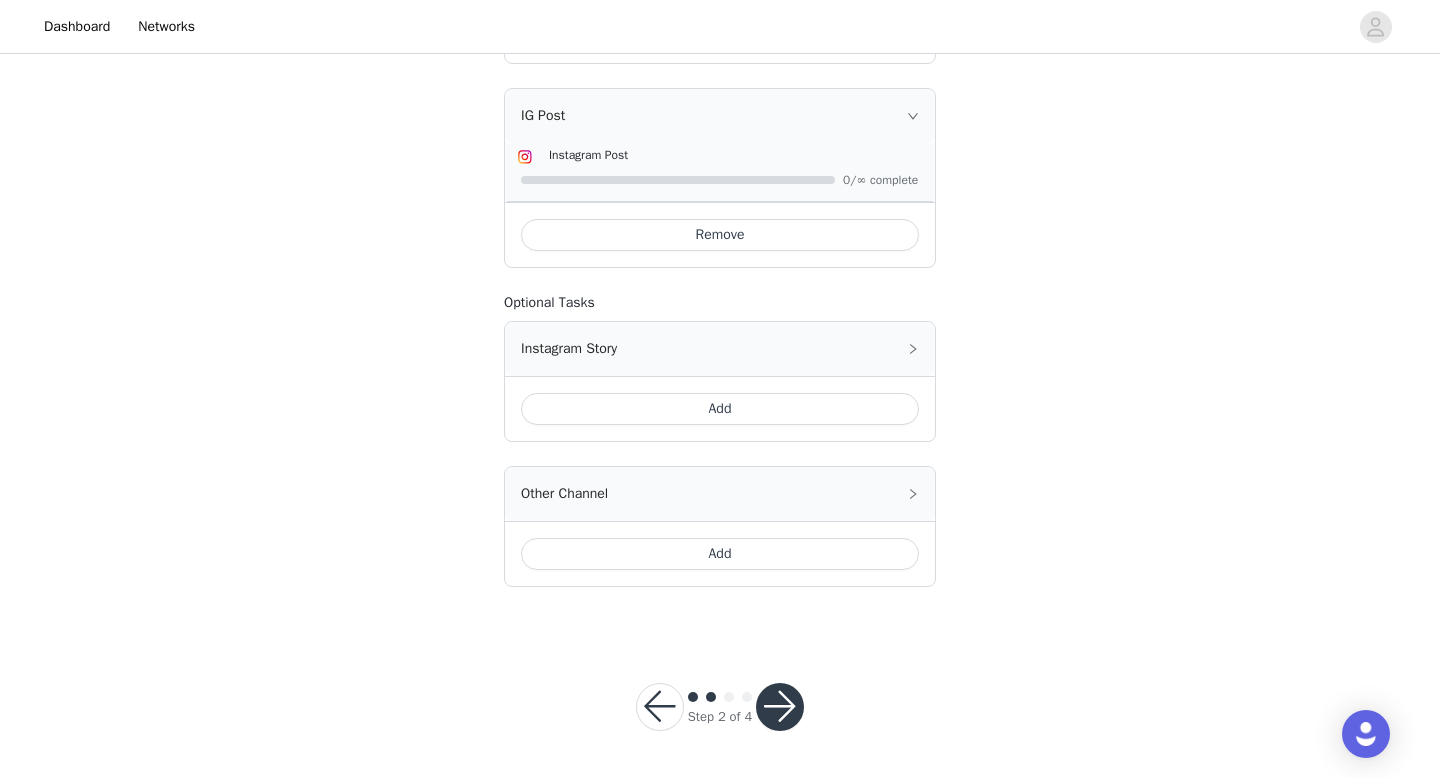 scroll, scrollTop: 807, scrollLeft: 0, axis: vertical 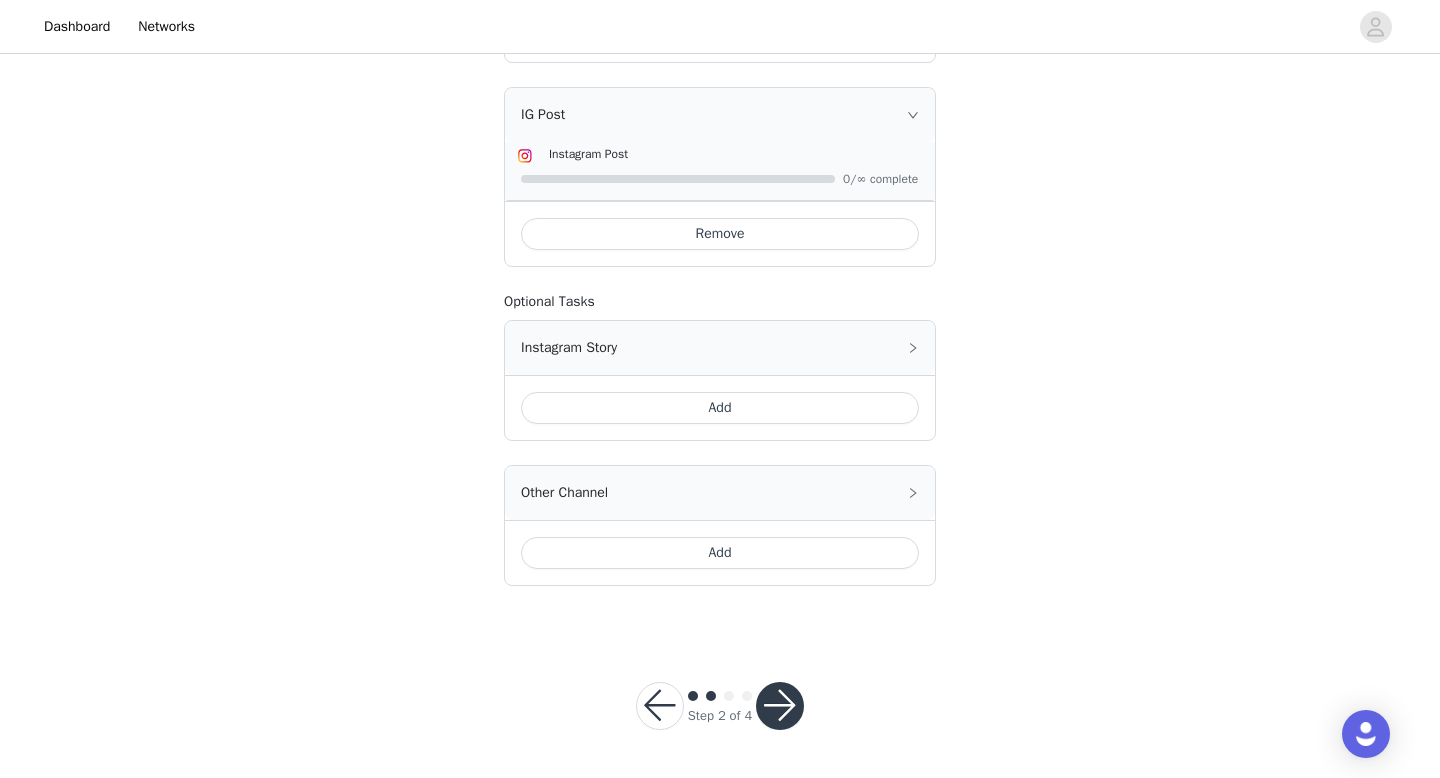 click on "Add" at bounding box center [720, 408] 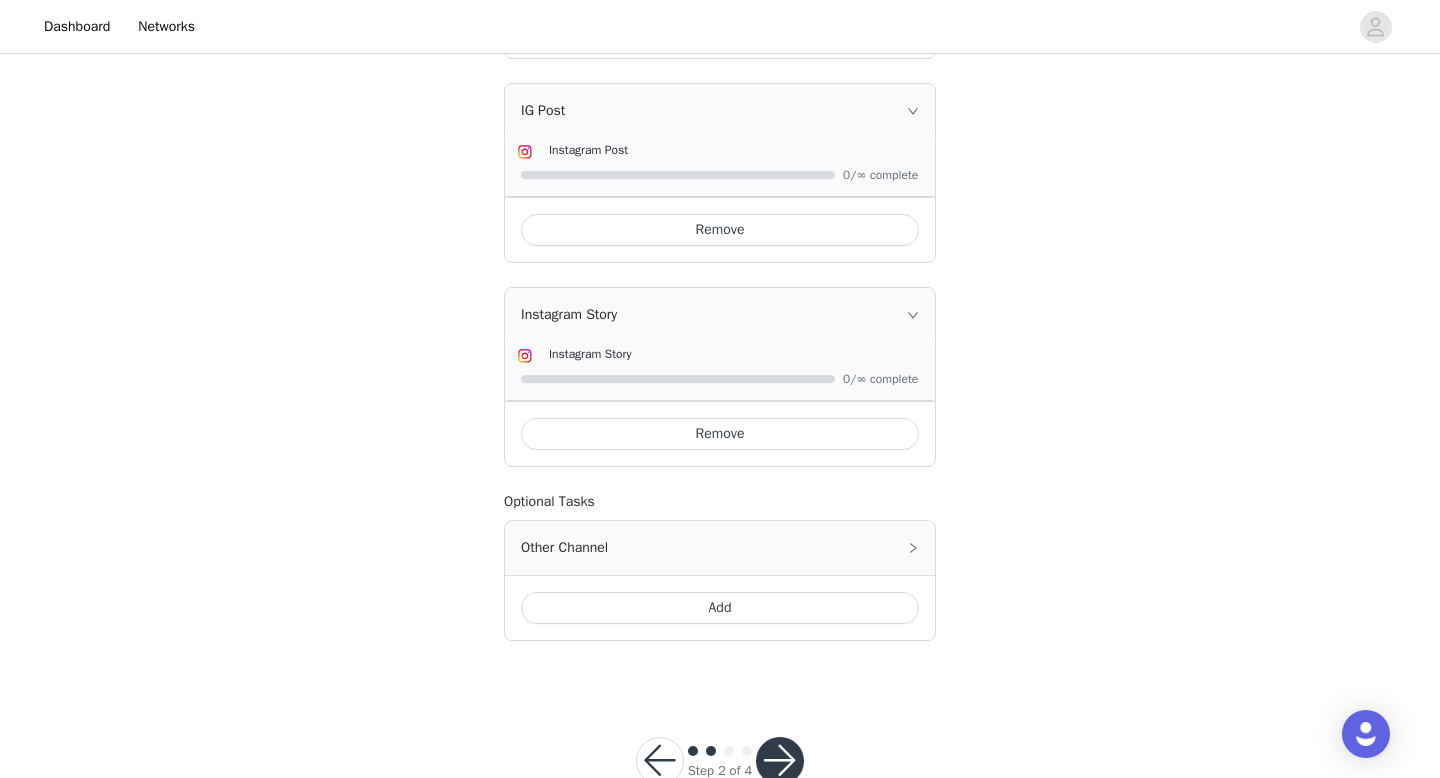 scroll, scrollTop: 866, scrollLeft: 0, axis: vertical 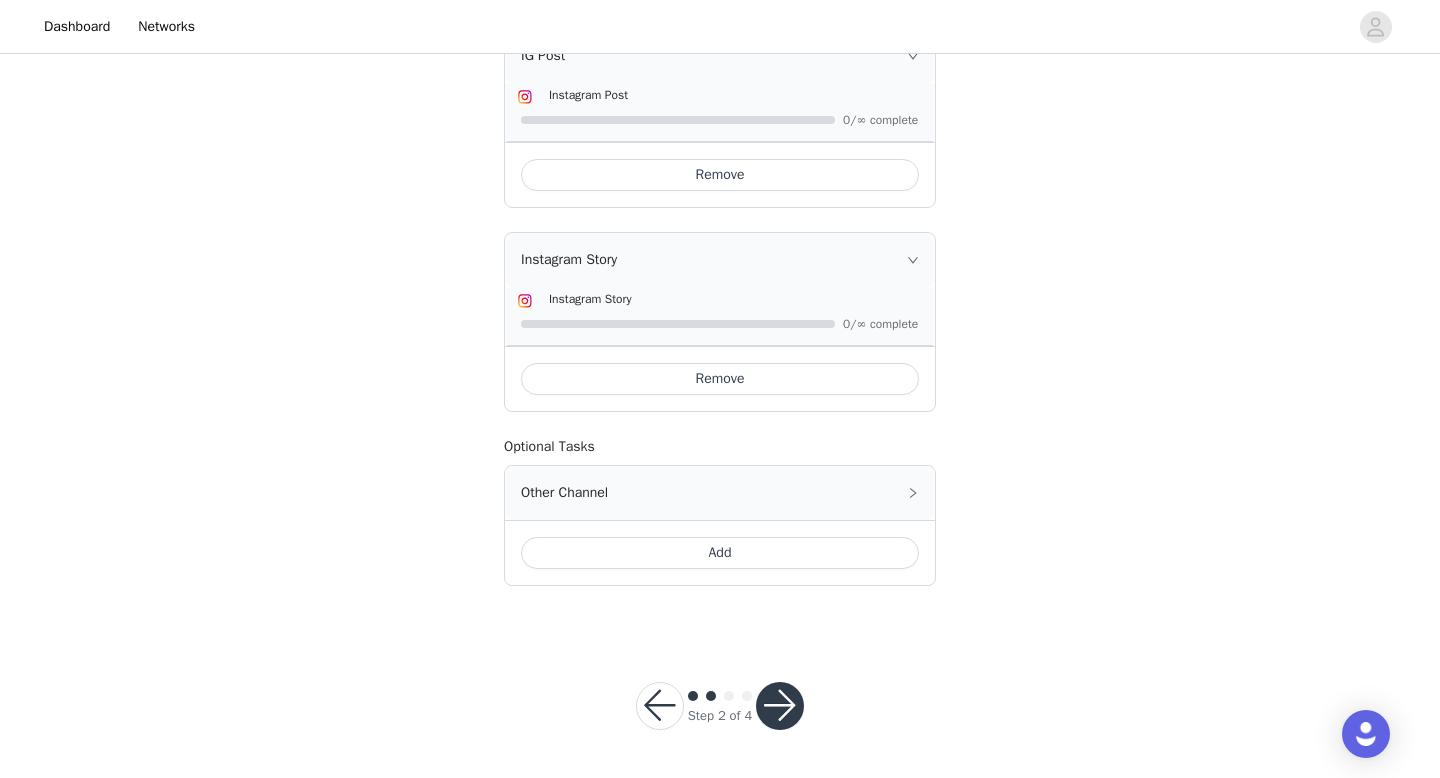 click at bounding box center (780, 706) 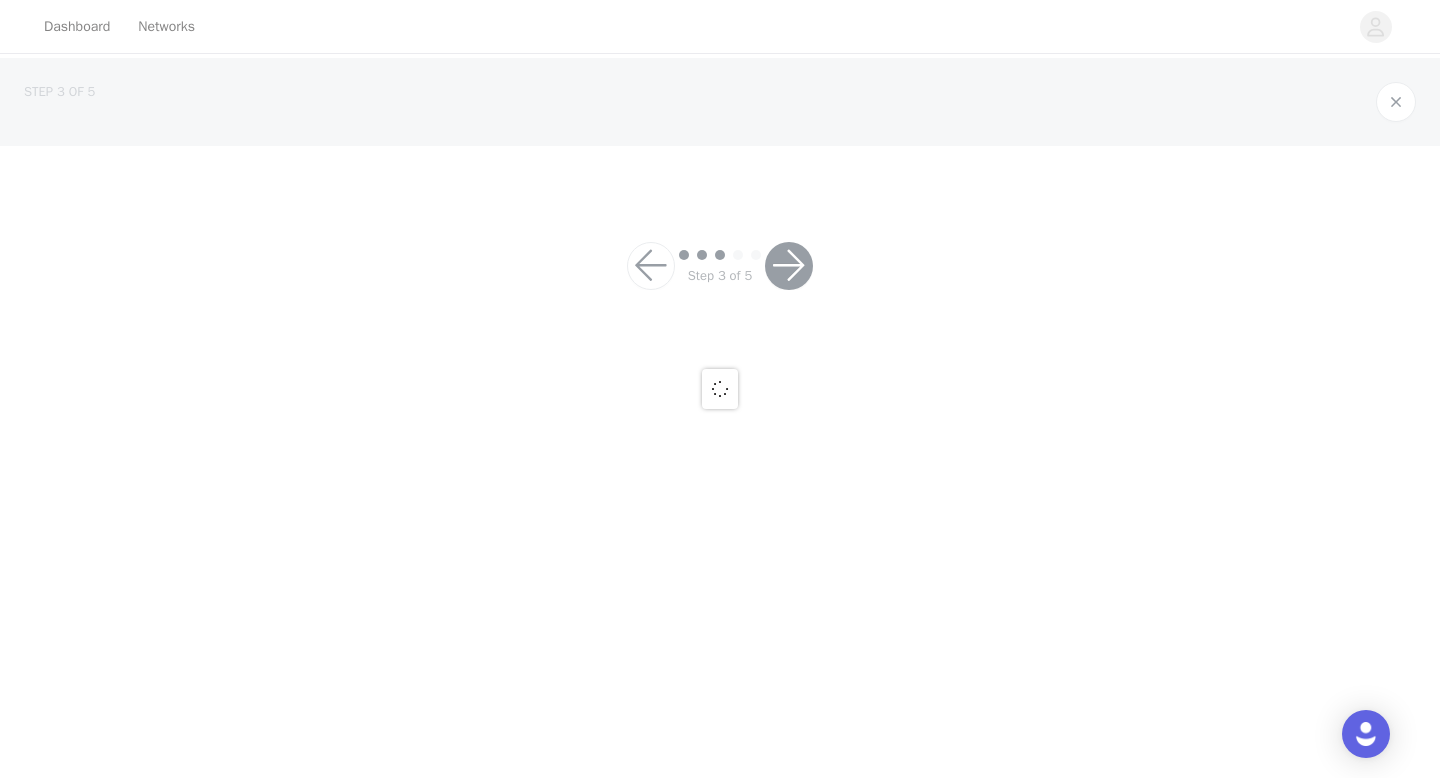 scroll, scrollTop: 0, scrollLeft: 0, axis: both 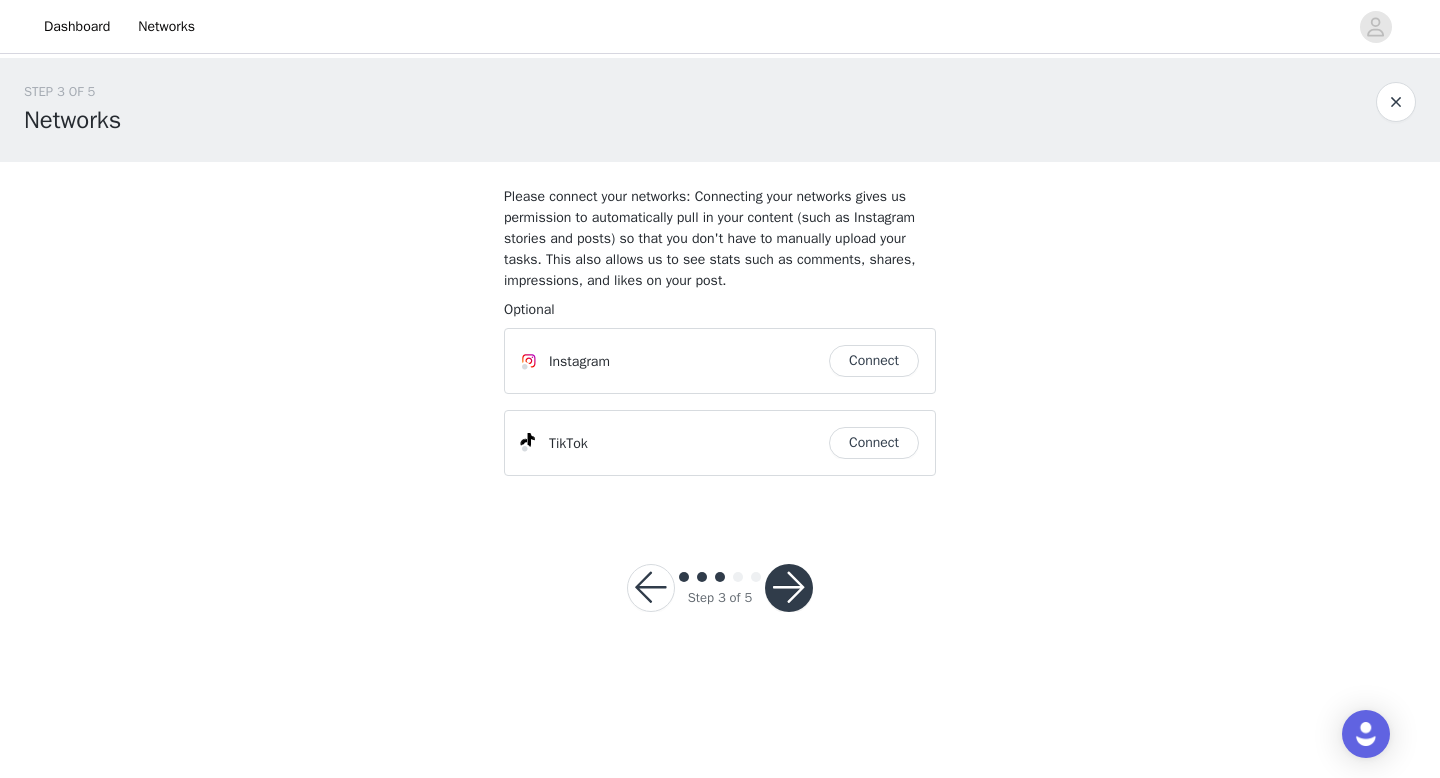click on "Connect" at bounding box center [874, 361] 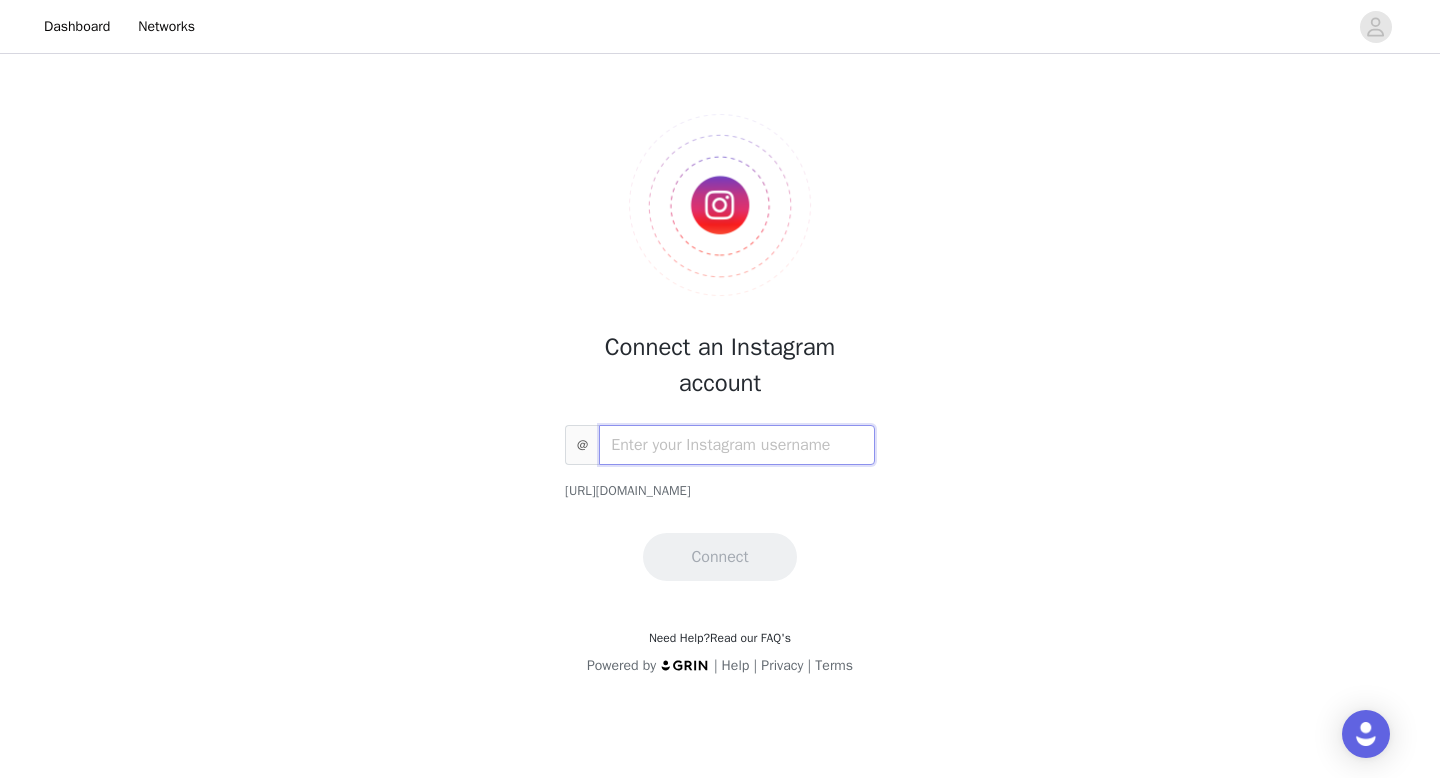click at bounding box center (737, 445) 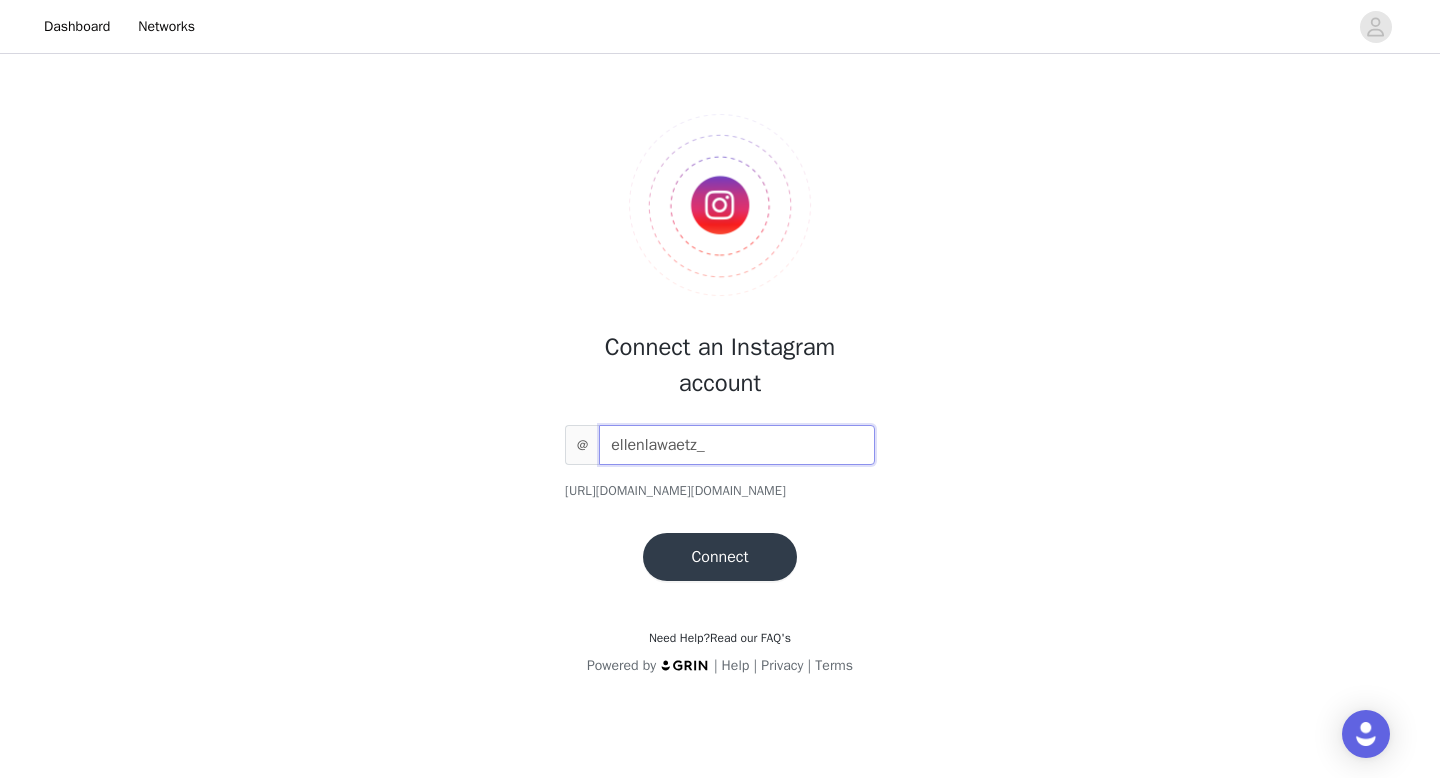 scroll, scrollTop: 0, scrollLeft: 0, axis: both 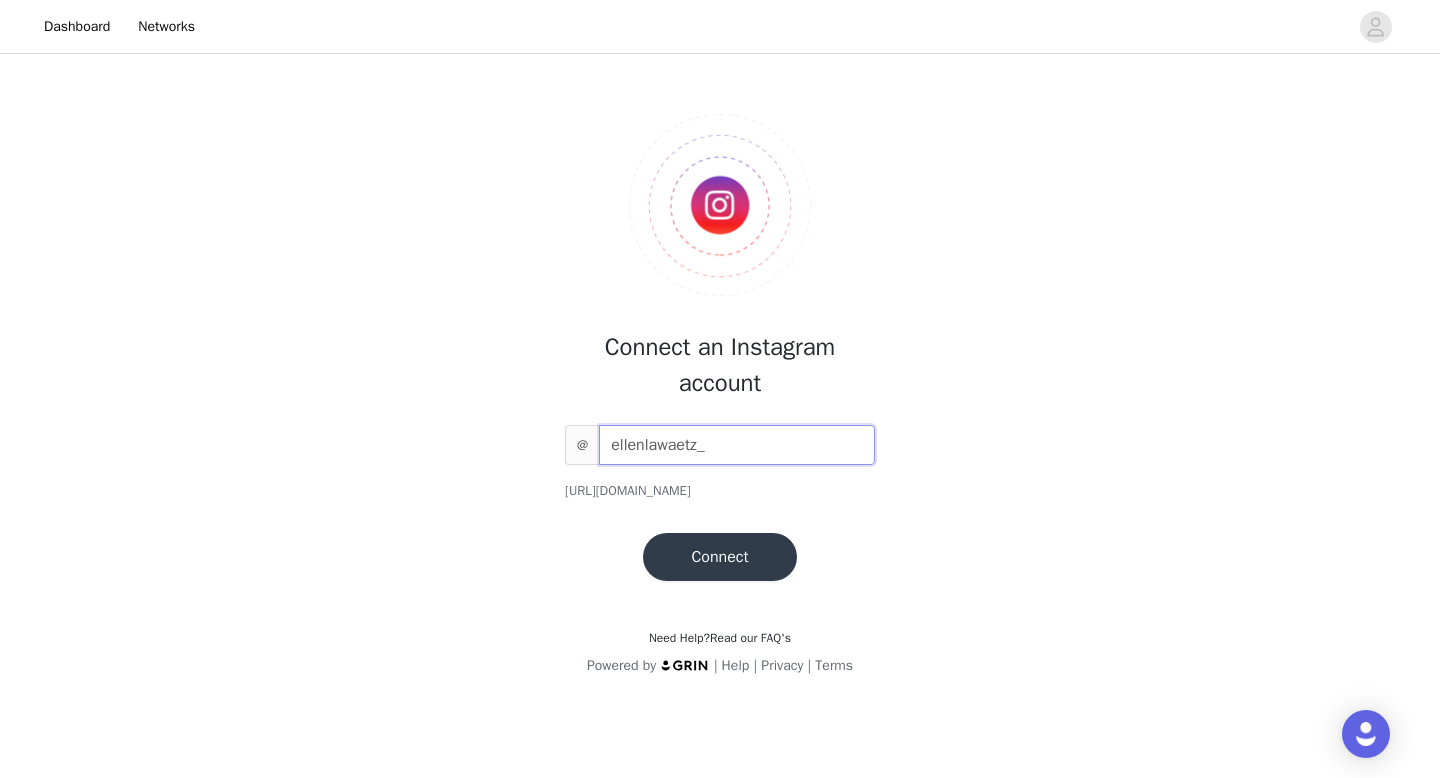 type on "ellenlawaetz_" 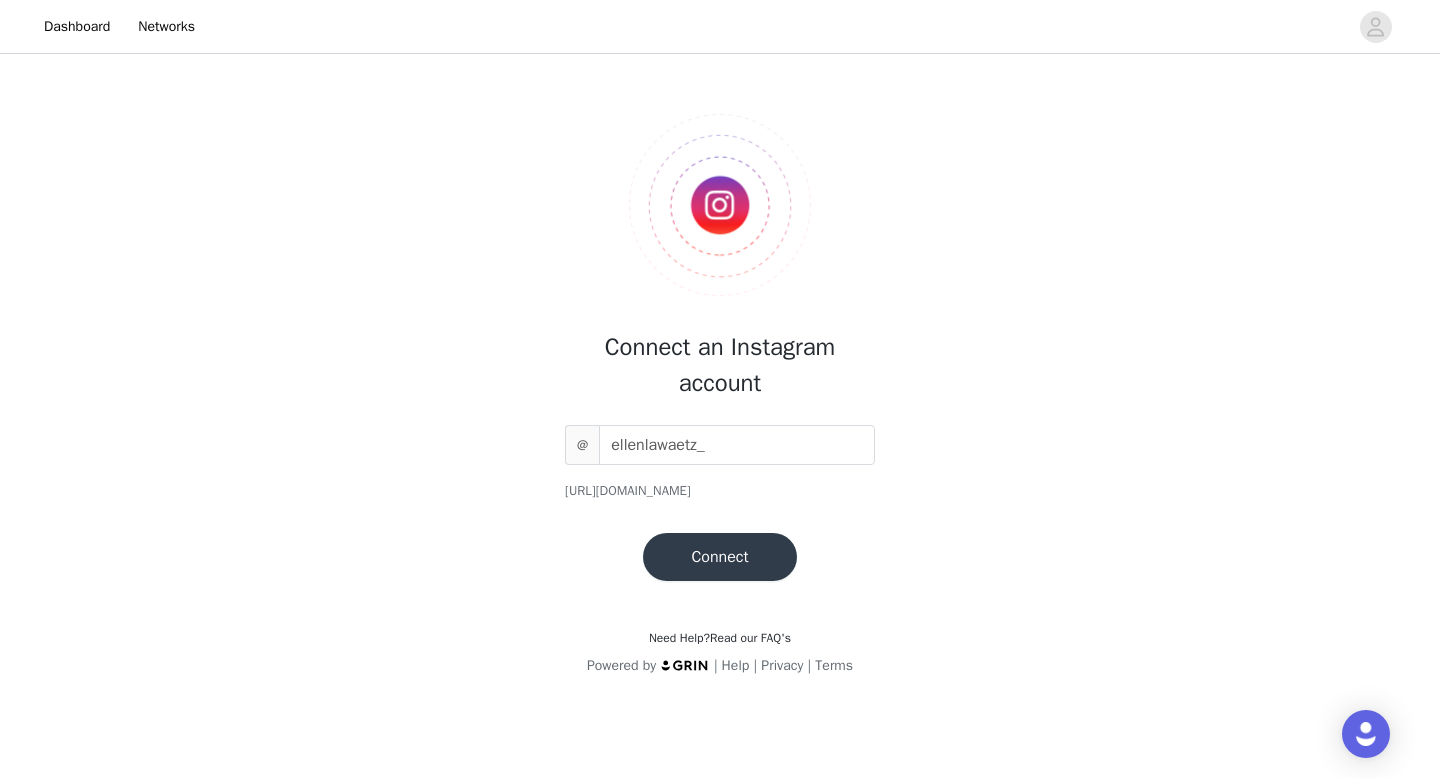 click on "Connect" at bounding box center [719, 557] 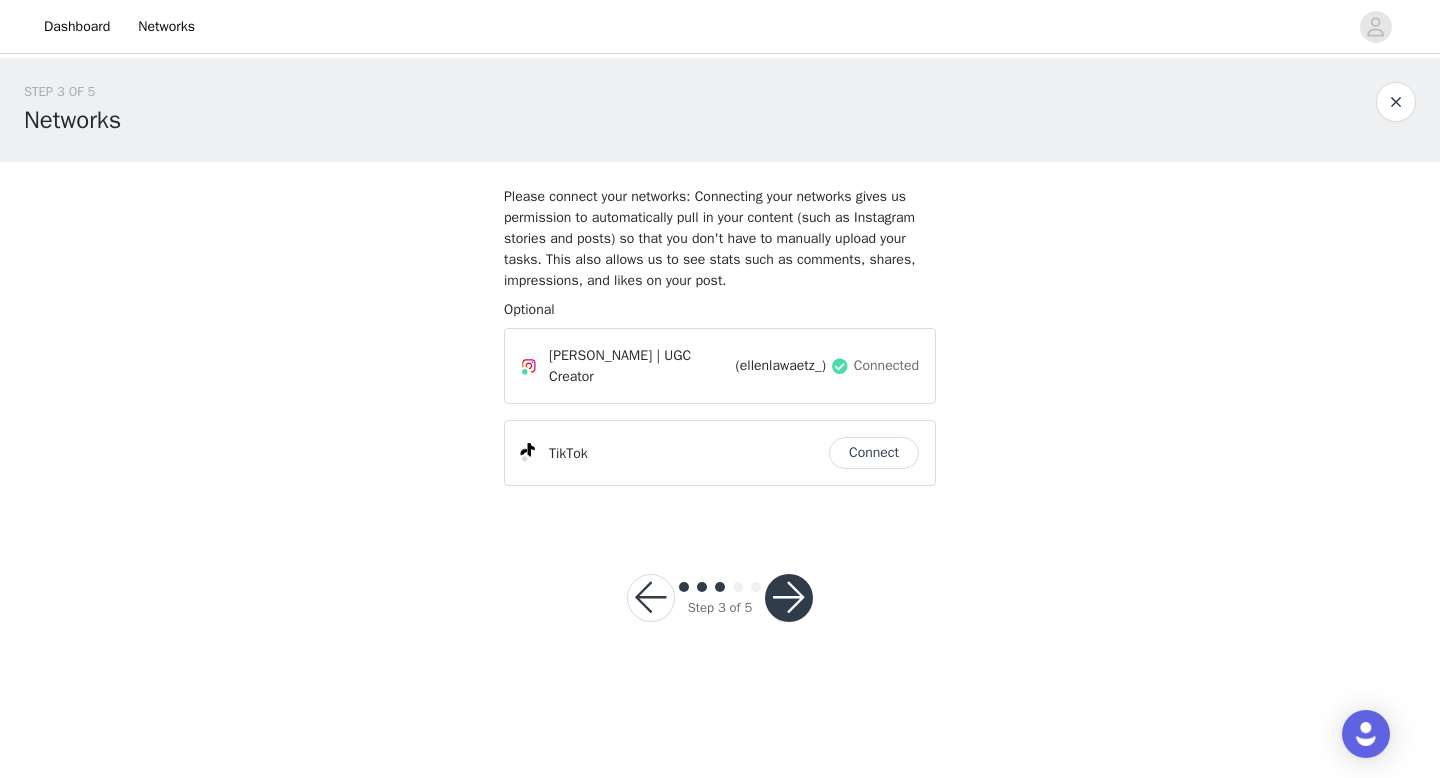 click on "Connect" at bounding box center (874, 453) 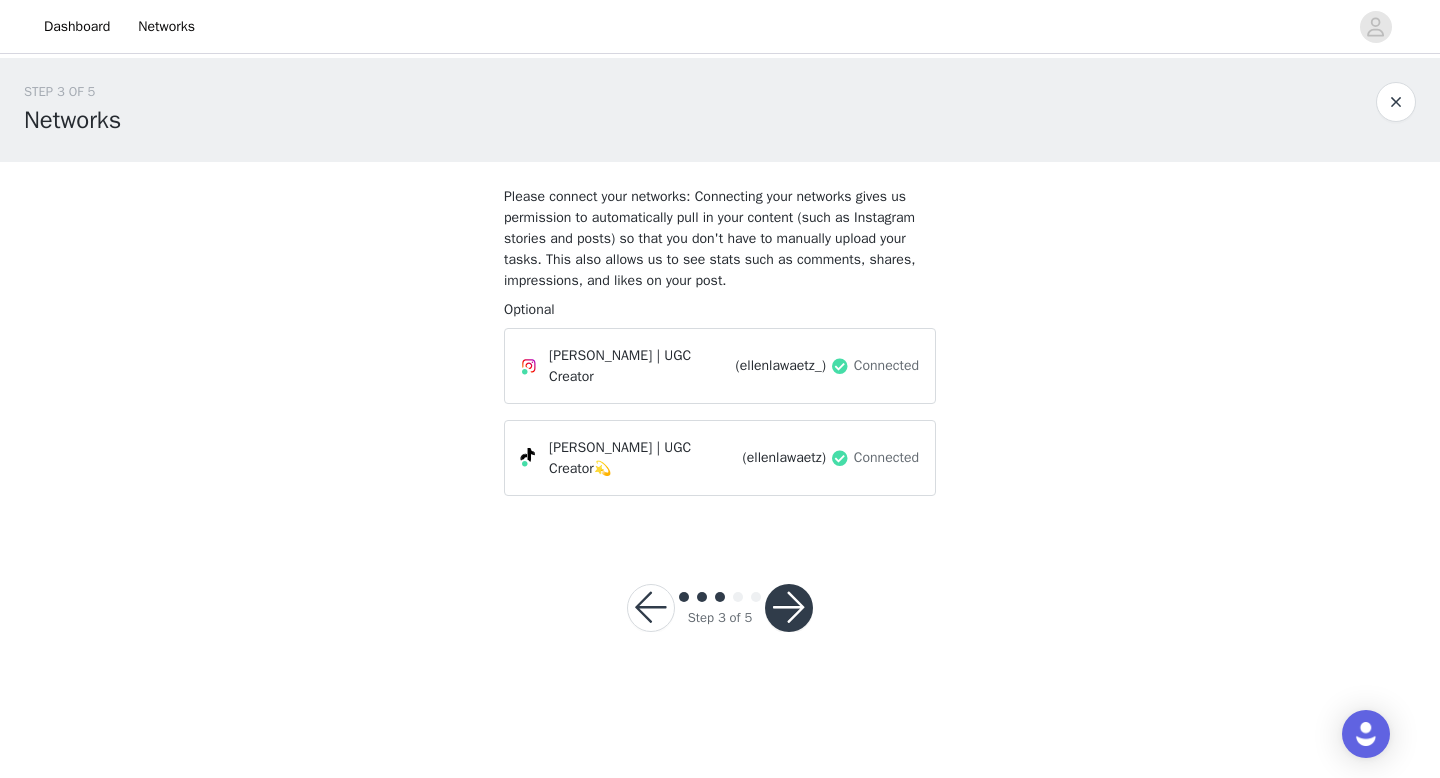 click at bounding box center [789, 608] 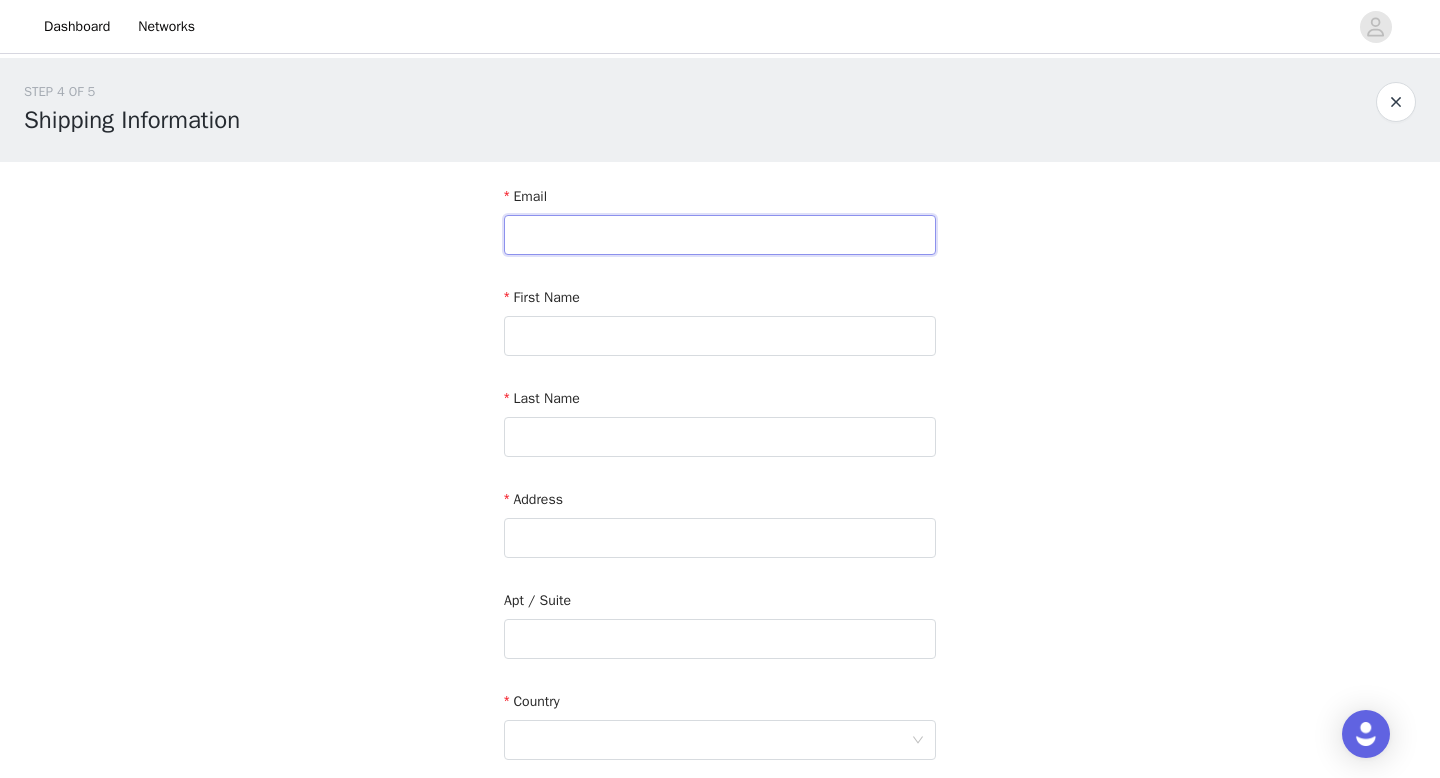 click at bounding box center (720, 235) 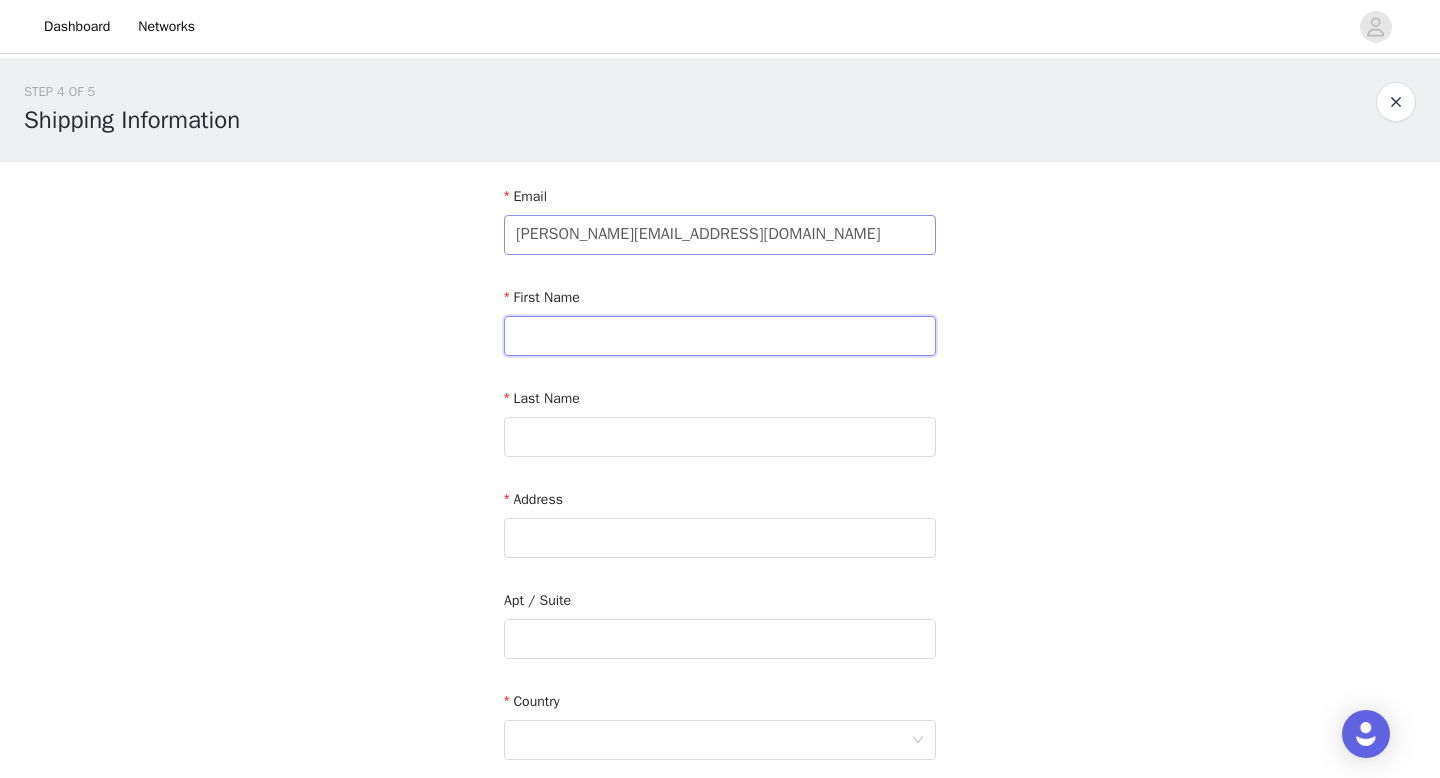 type on "[PERSON_NAME]" 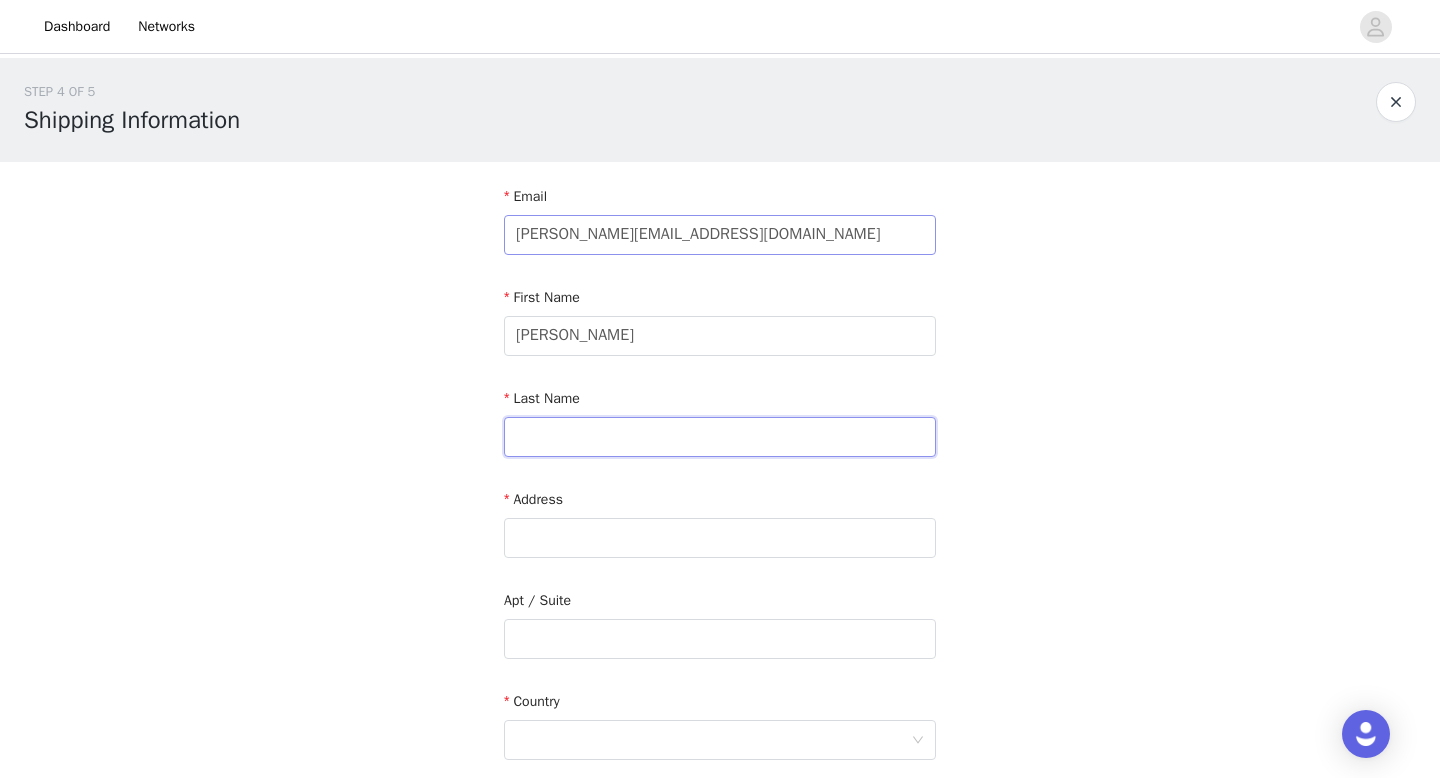 type on "Lawaetz" 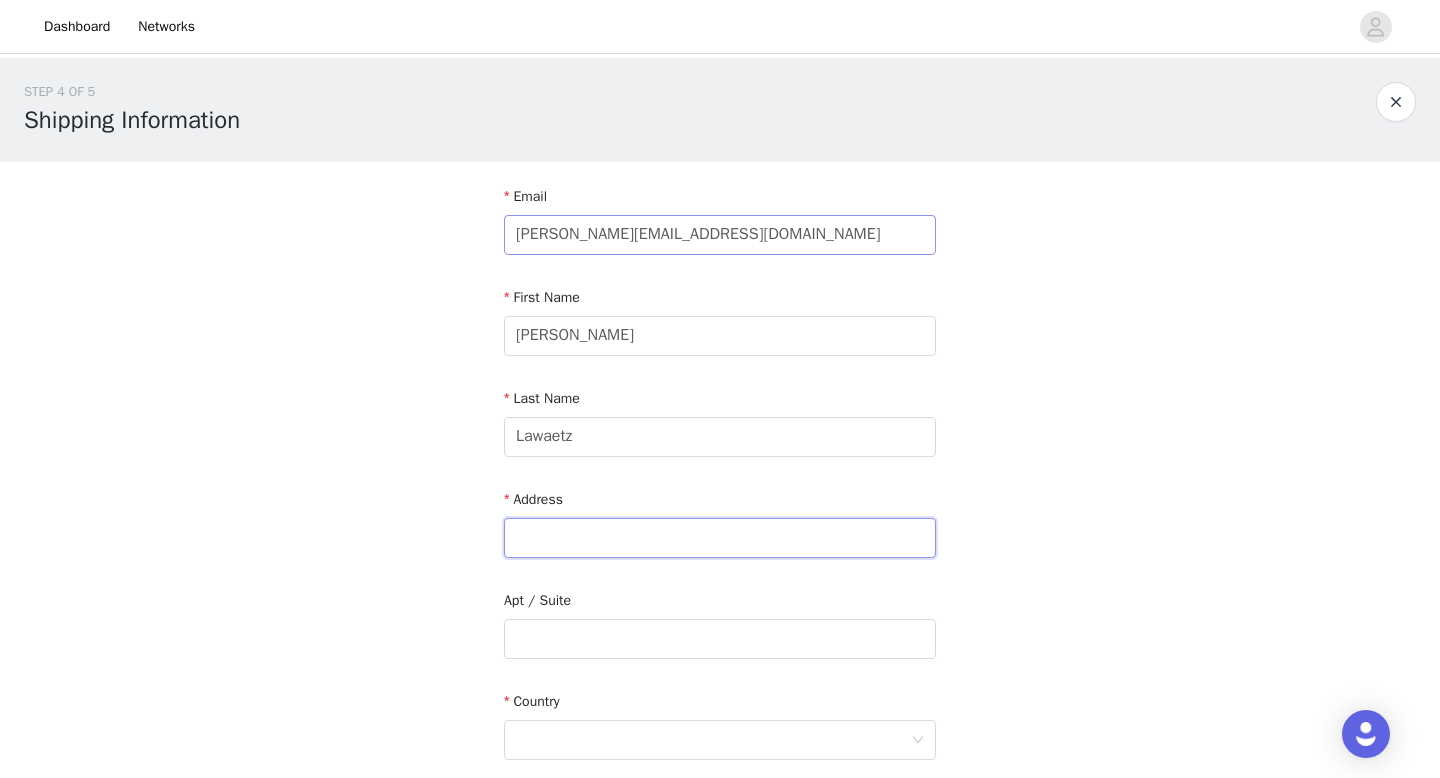 type on "[STREET_ADDRESS]" 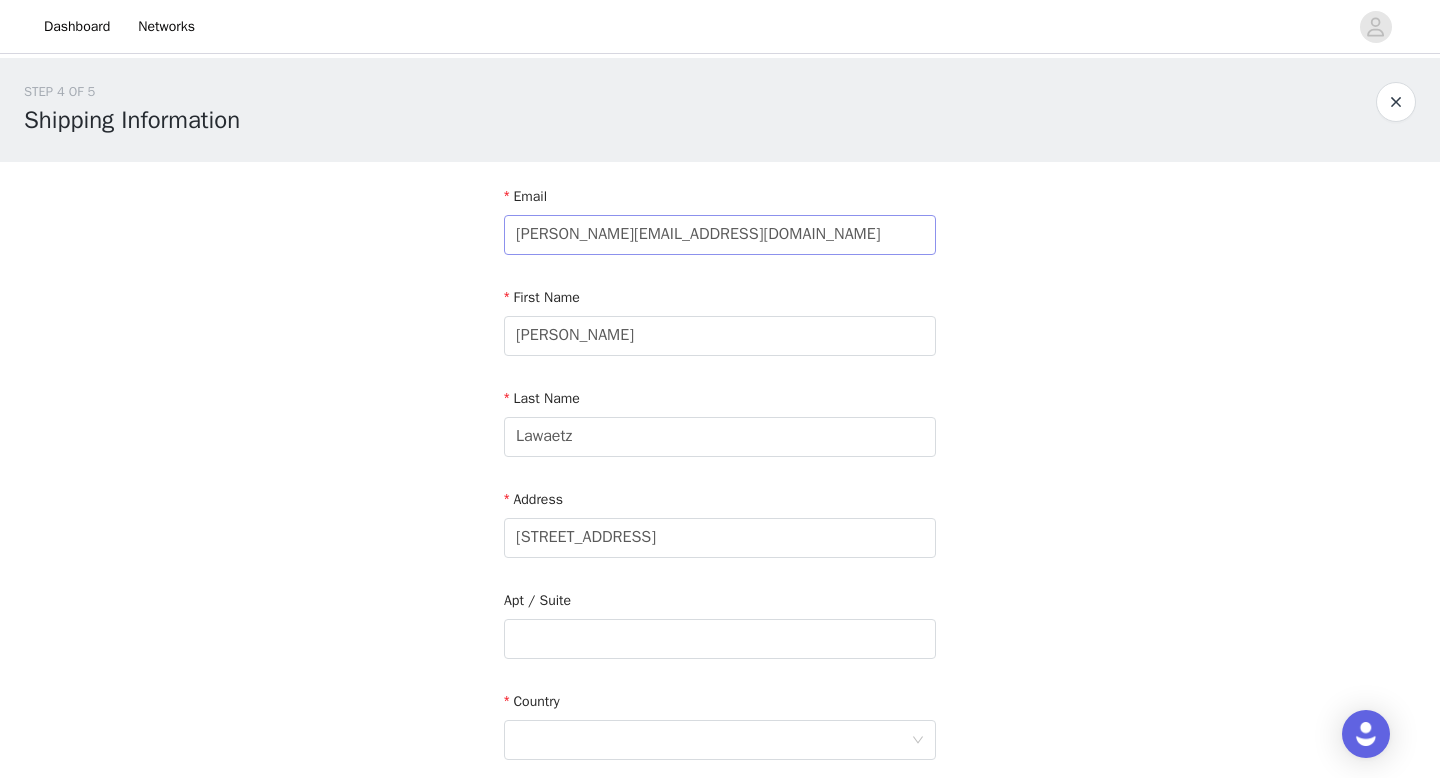 type on "Thisted" 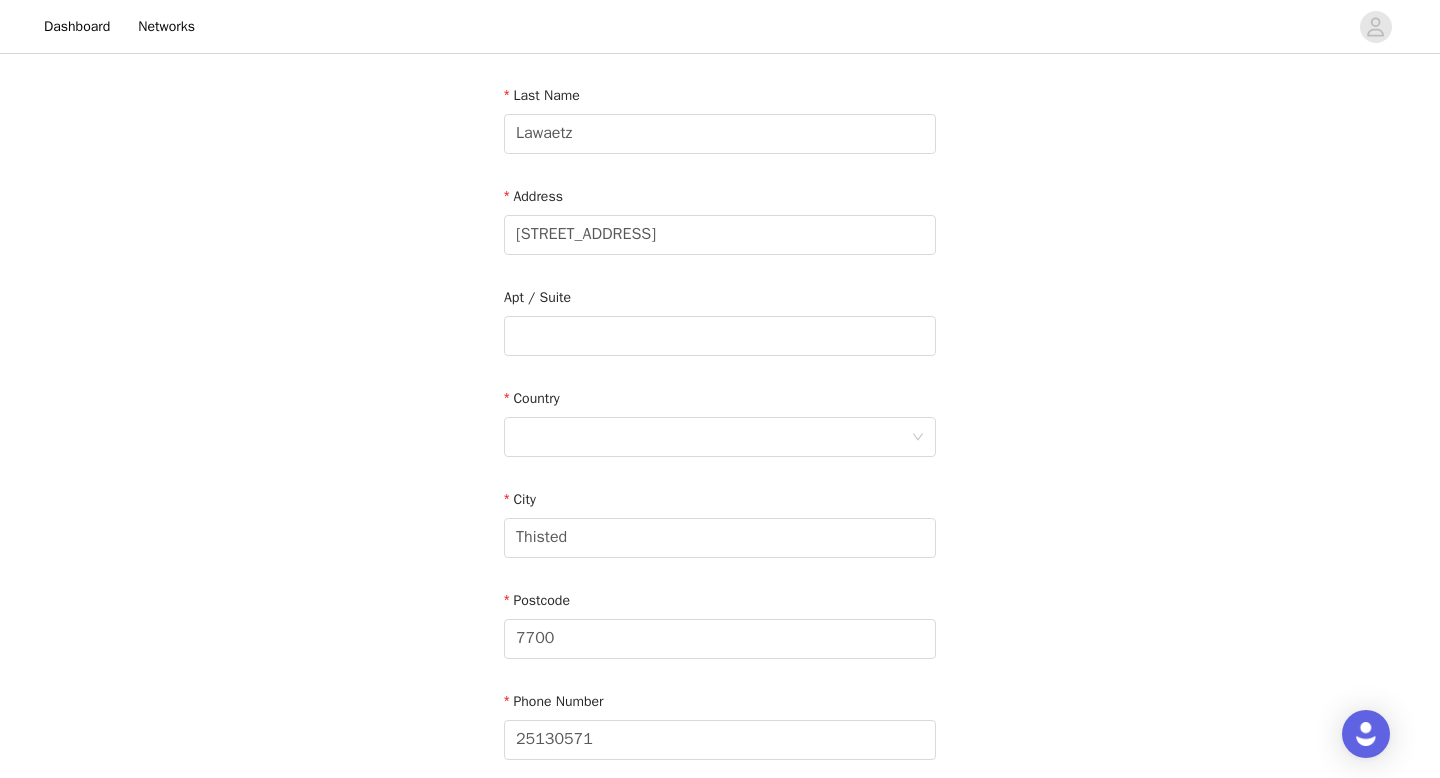 scroll, scrollTop: 306, scrollLeft: 0, axis: vertical 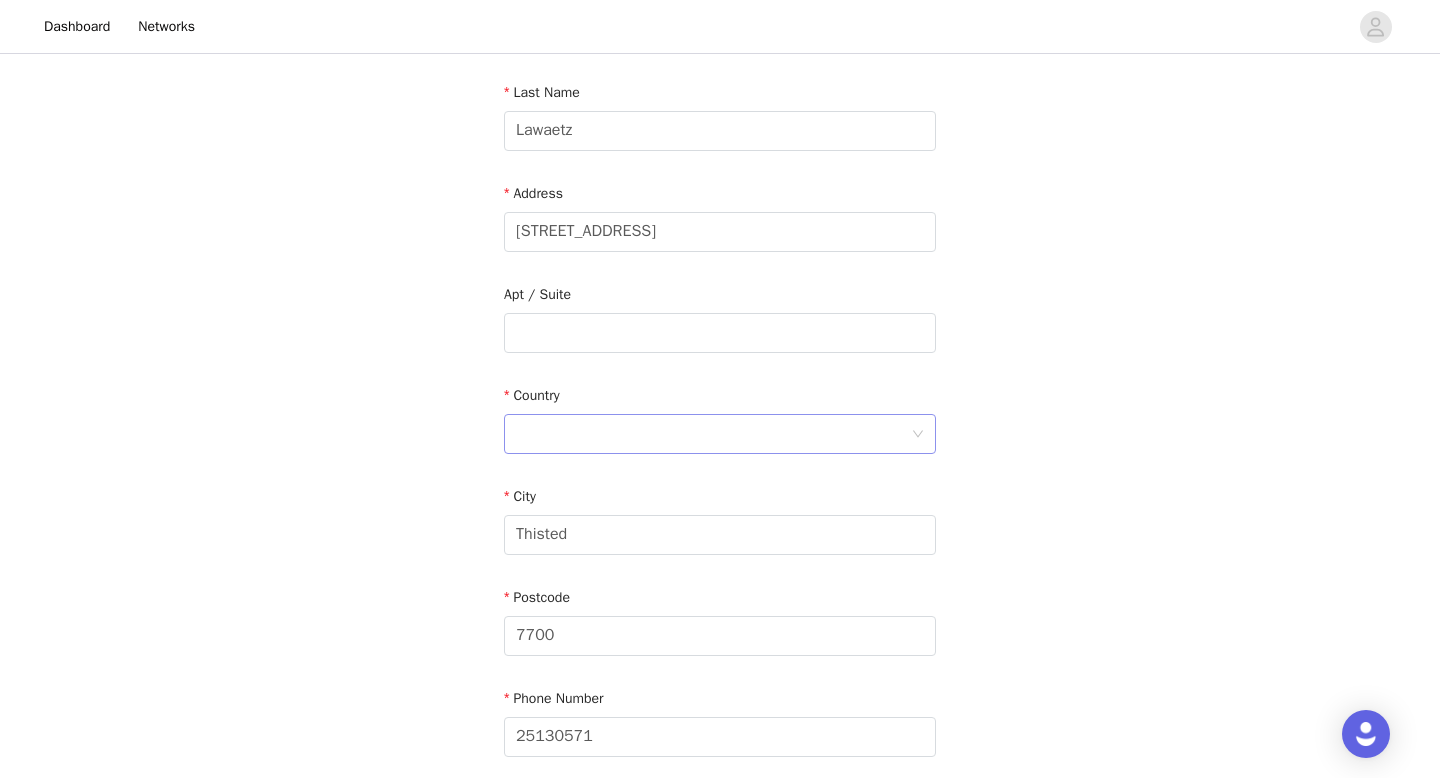 click at bounding box center (713, 434) 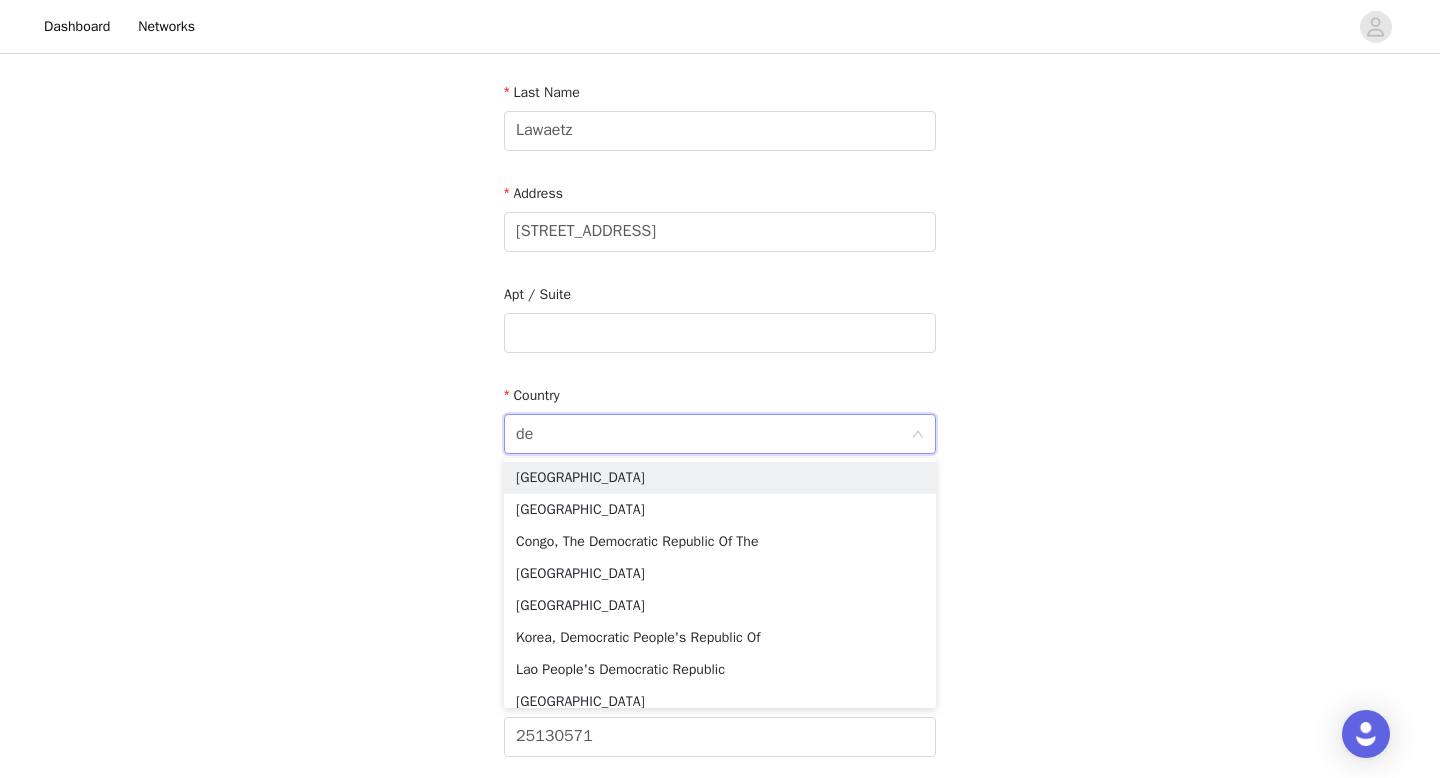 type on "den" 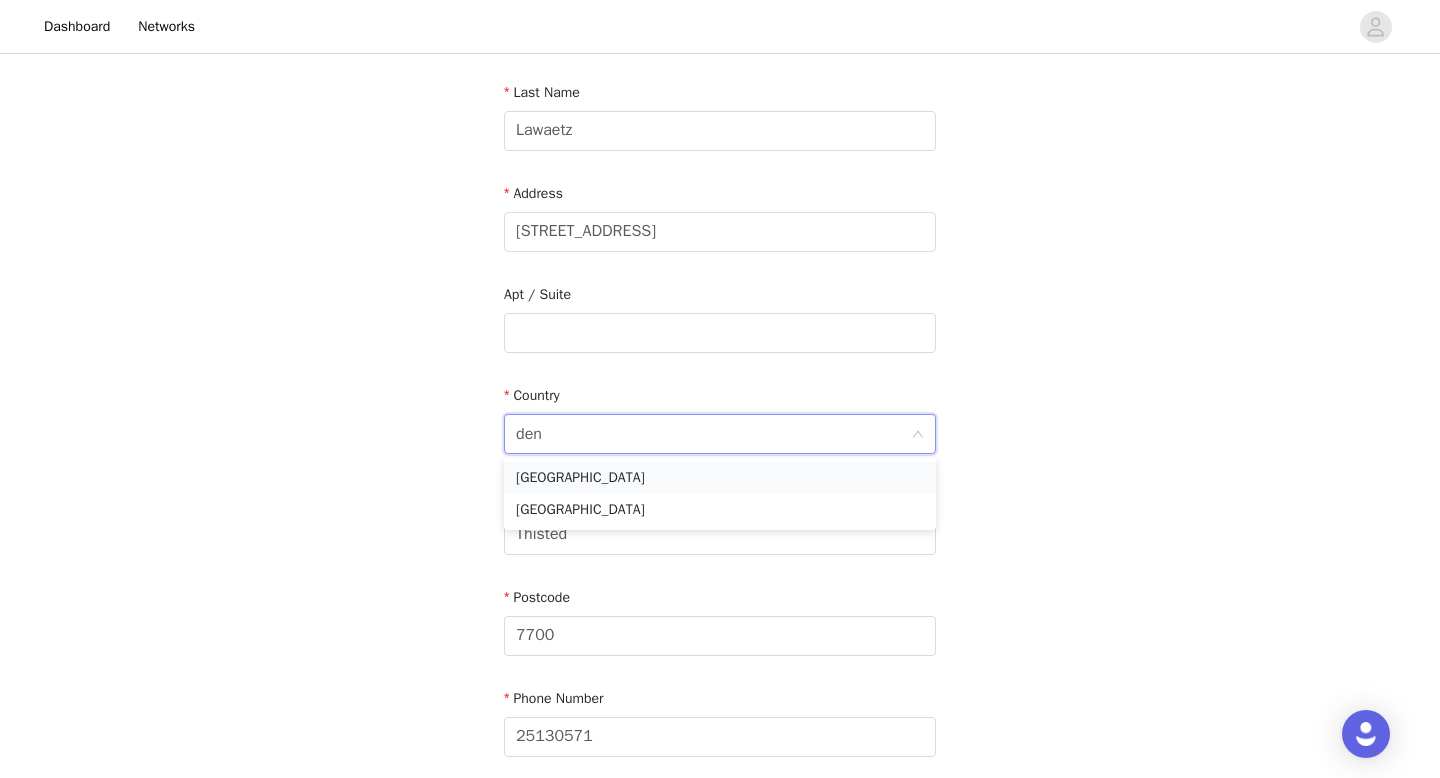 click on "[GEOGRAPHIC_DATA]" at bounding box center [720, 478] 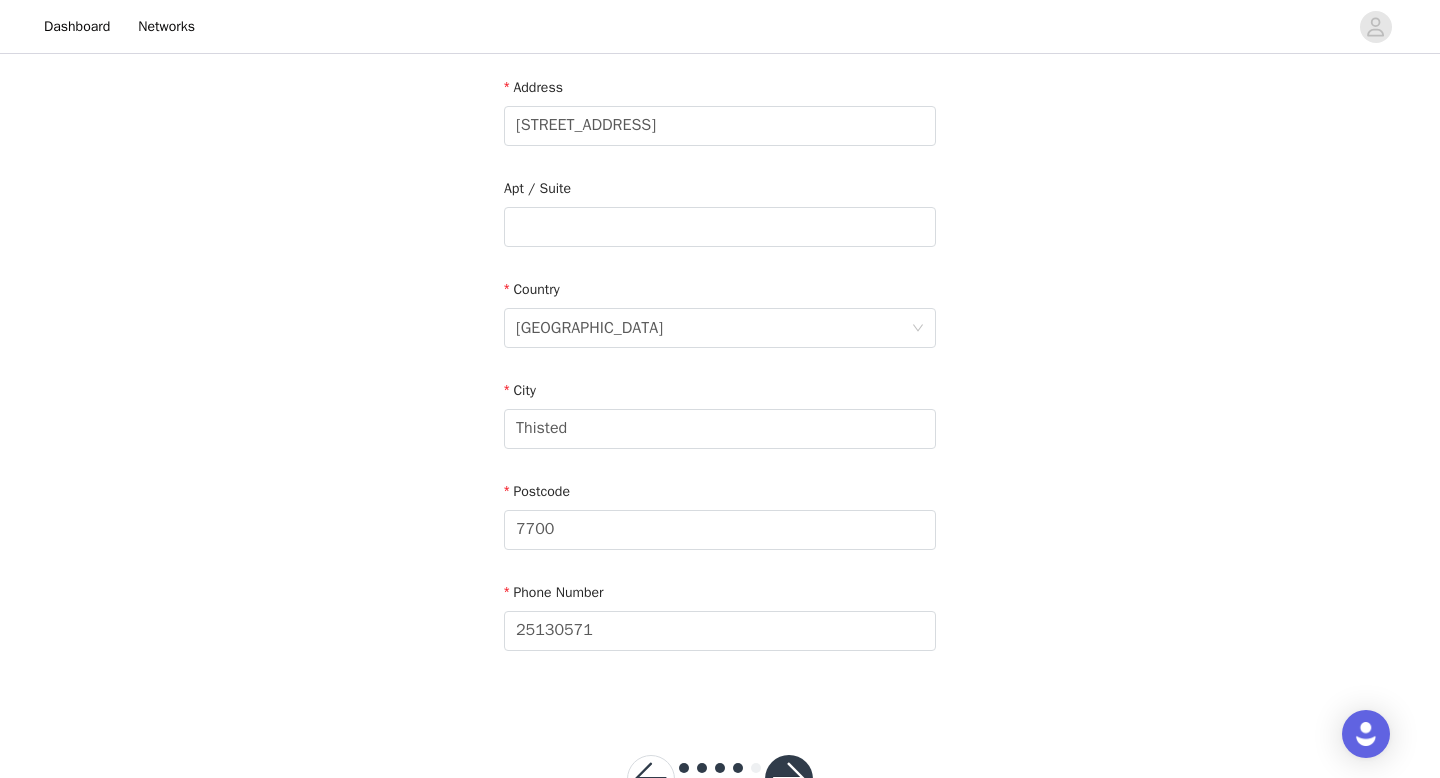scroll, scrollTop: 407, scrollLeft: 0, axis: vertical 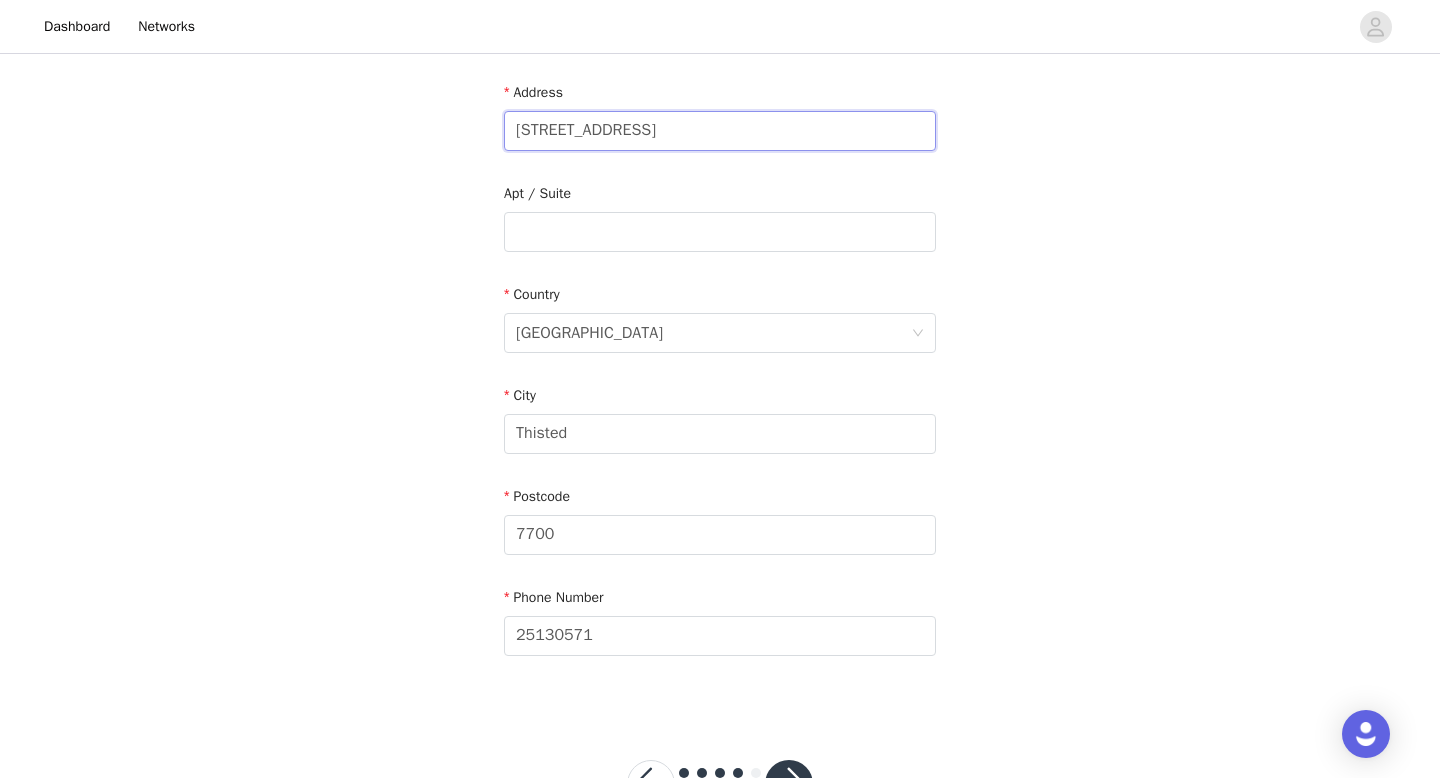 click on "[STREET_ADDRESS]" at bounding box center [720, 131] 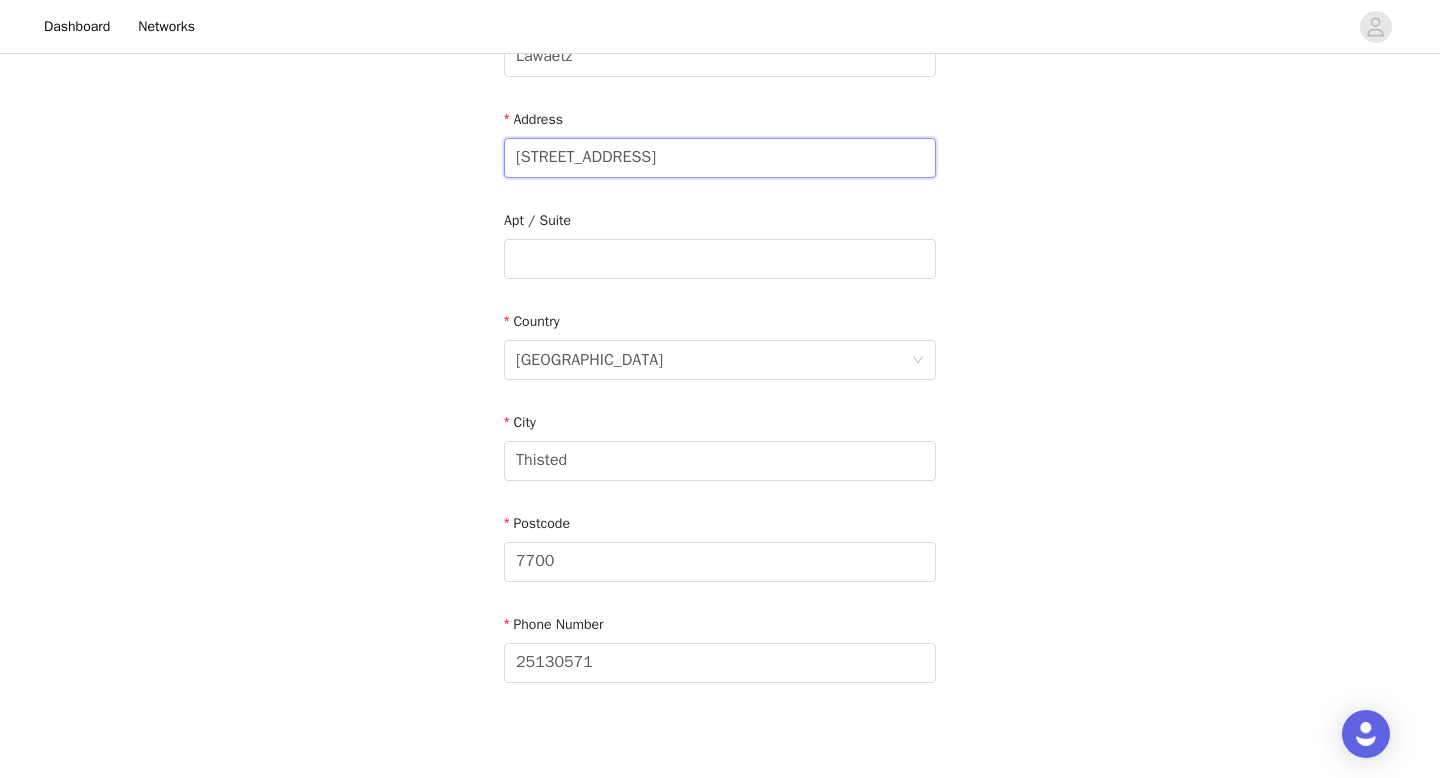 scroll, scrollTop: 484, scrollLeft: 0, axis: vertical 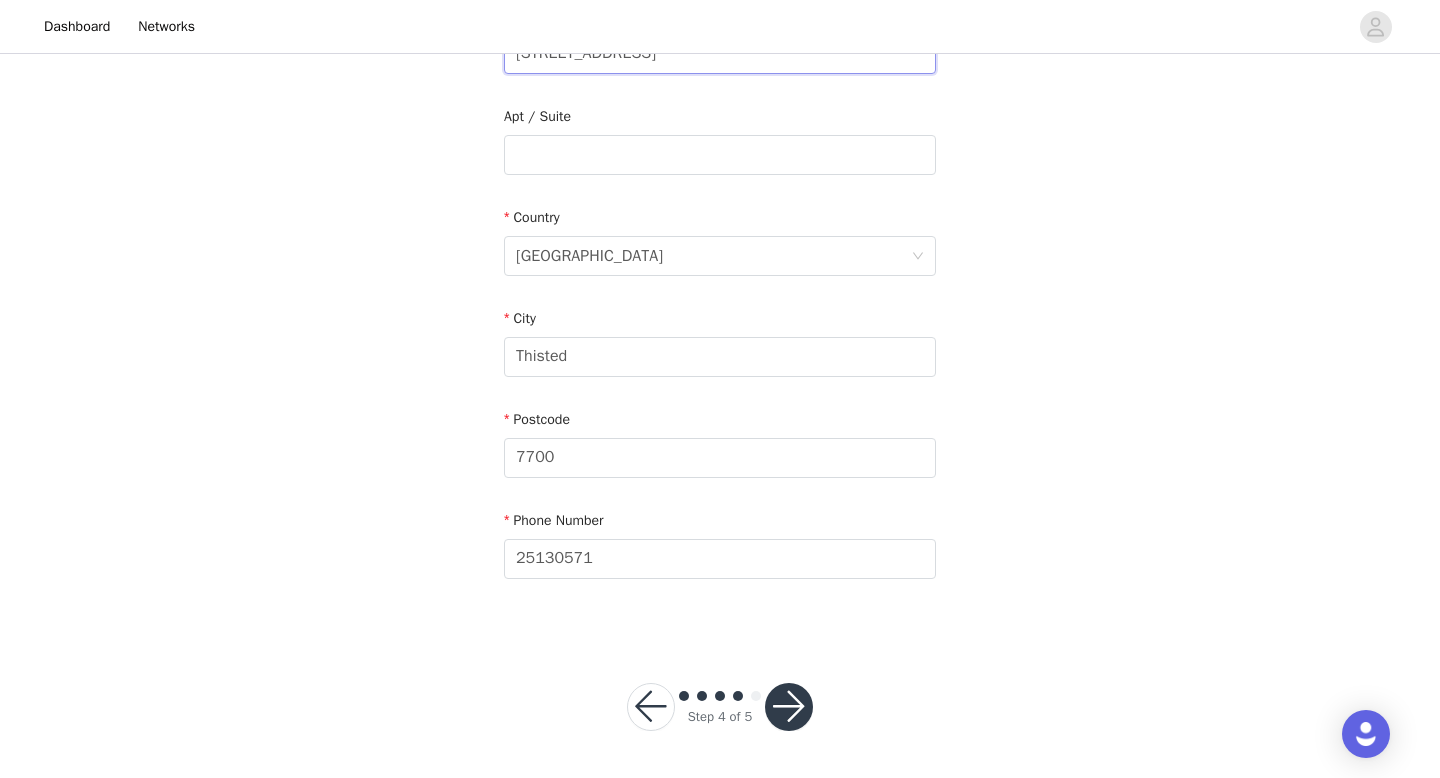 type on "[STREET_ADDRESS]" 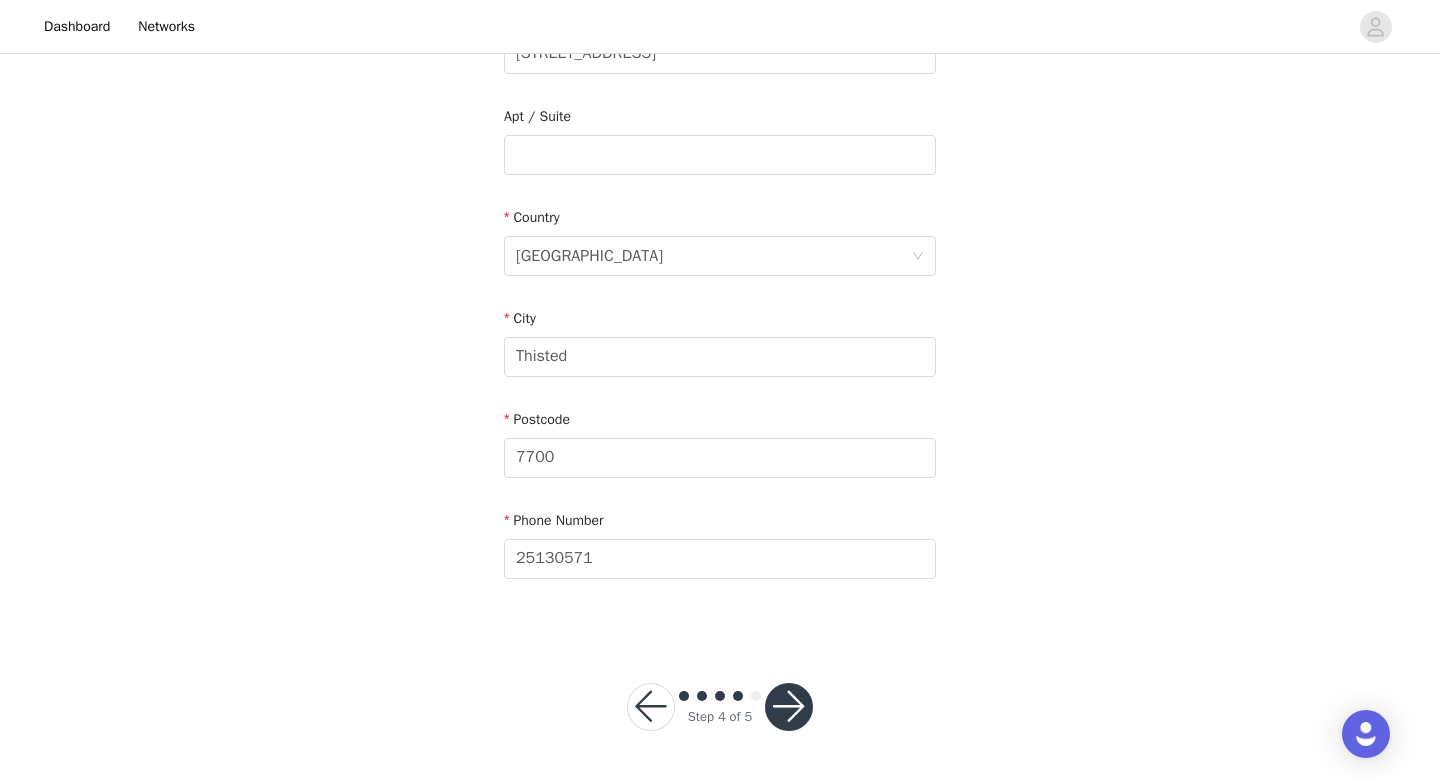 click at bounding box center [789, 707] 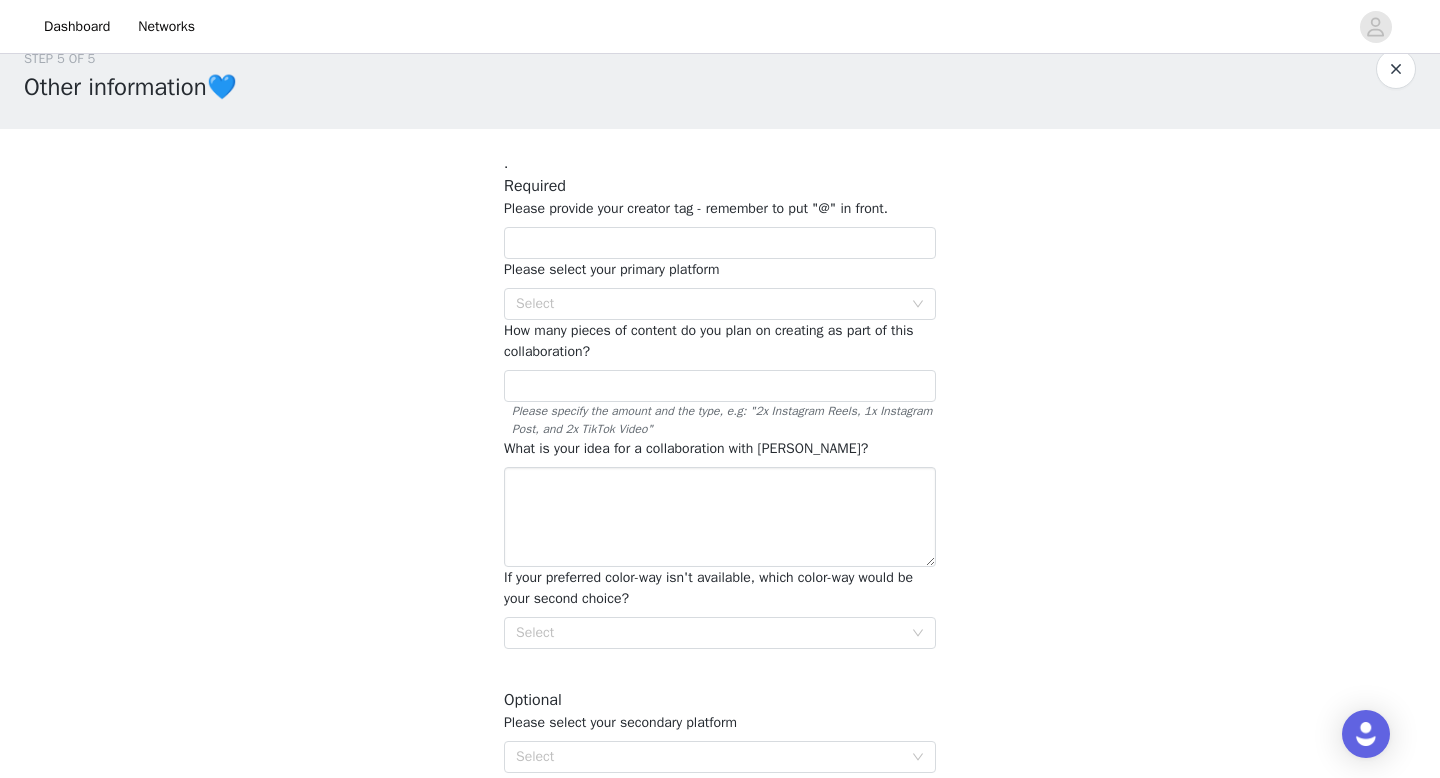 scroll, scrollTop: 0, scrollLeft: 0, axis: both 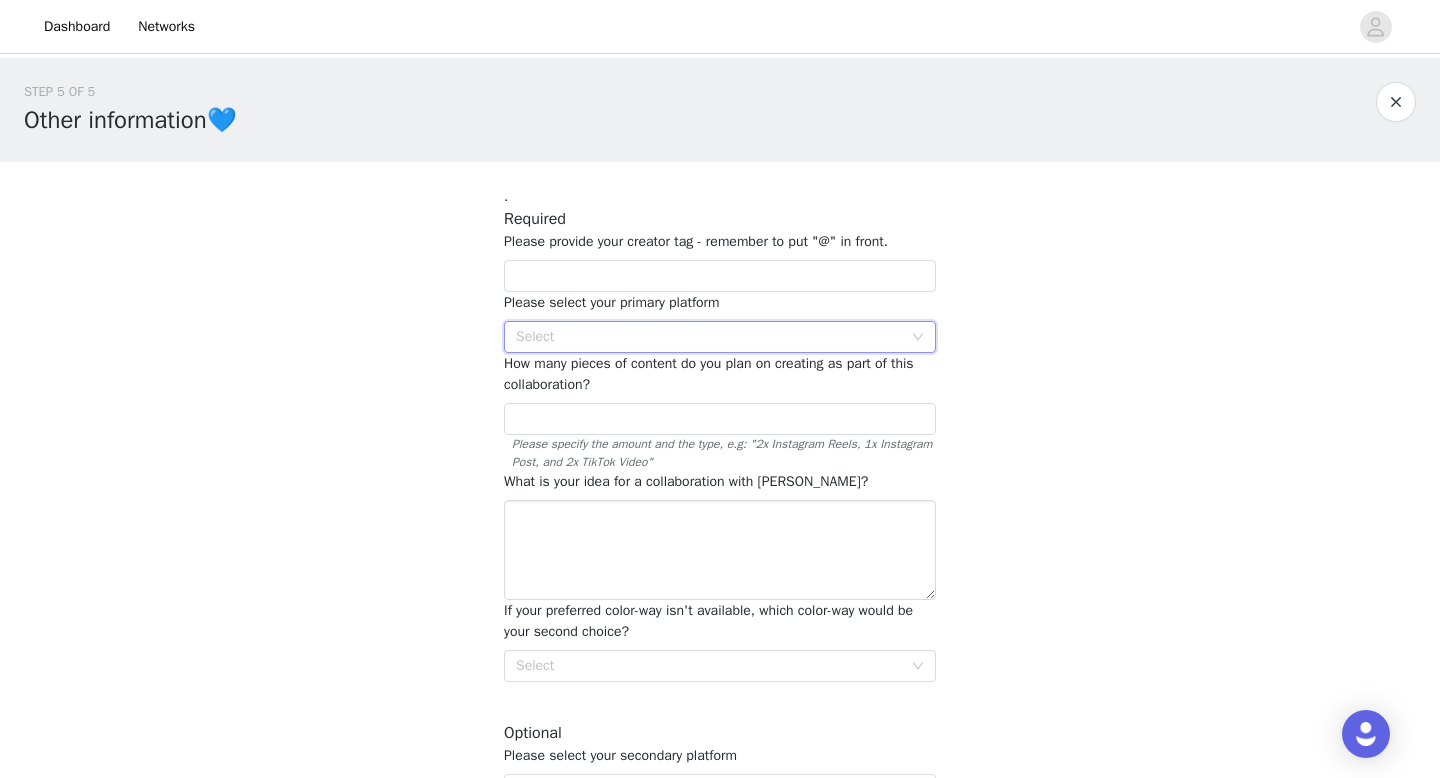 click on "Select" at bounding box center [720, 337] 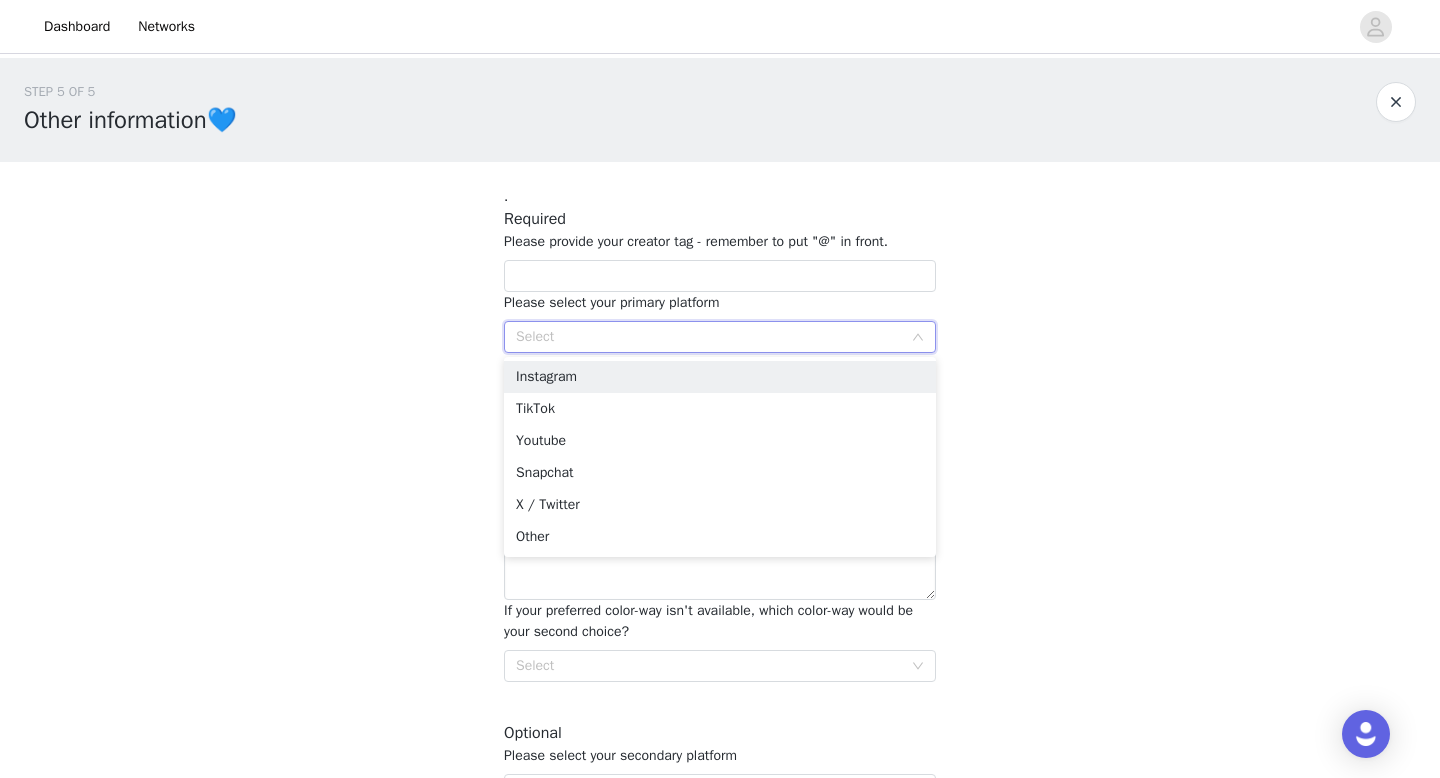 click on "STEP 5 OF 5
Other information💙
.   Required   Please provide your creator tag - remember to put "@" in front.       Please select your primary platform     Select   How many pieces of content do you plan on creating as part of this collaboration?       Please specify the amount and the type, e.g: "2x Instagram Reels, 1x Instagram Post, and 2x TikTok Video" What is your idea for a collaboration with OMHU?       If your preferred color-way isn't available, which color-way would be your second choice?     Select       Optional   Please select your secondary platform     Select   If you've selected to make content on "Other Channel", please specify which one and how much here:" at bounding box center (720, 485) 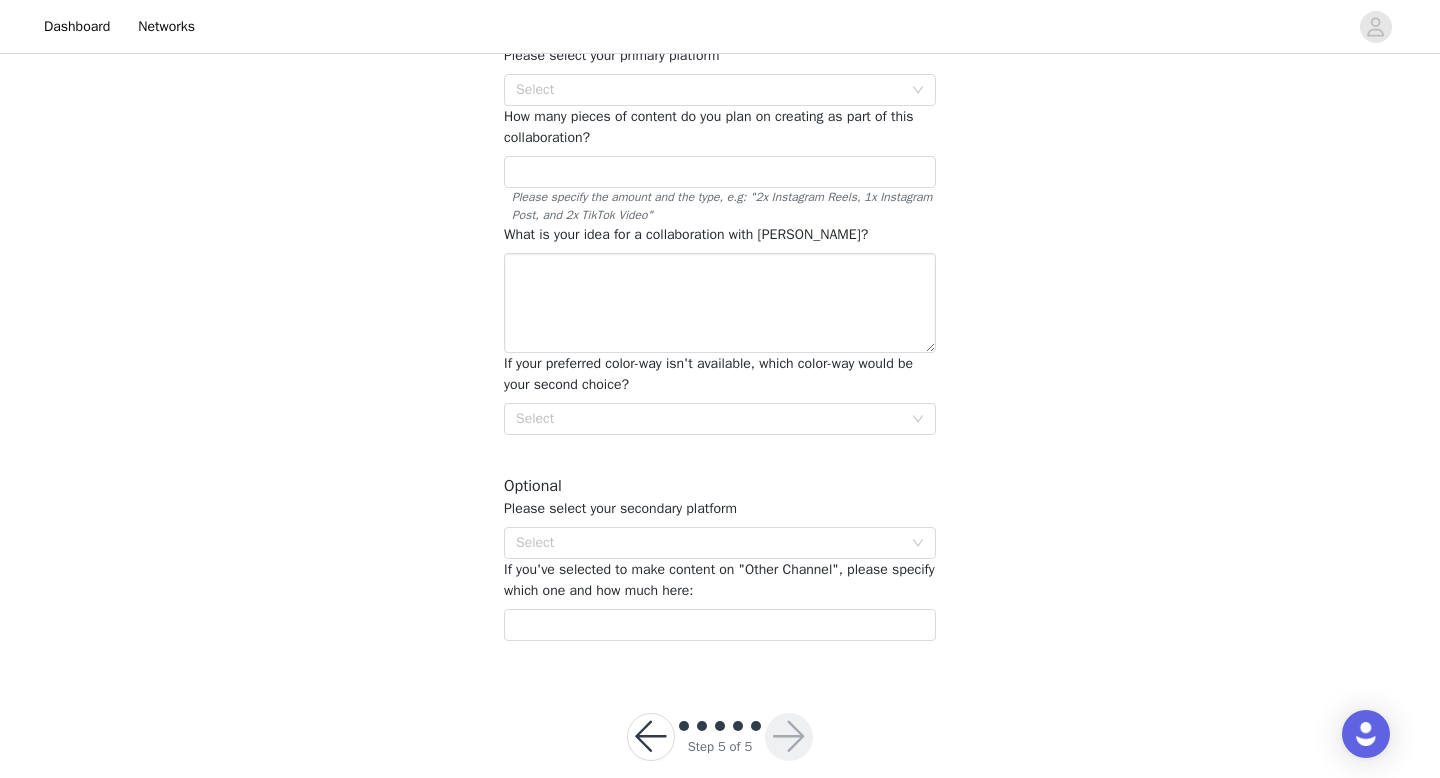 scroll, scrollTop: 255, scrollLeft: 0, axis: vertical 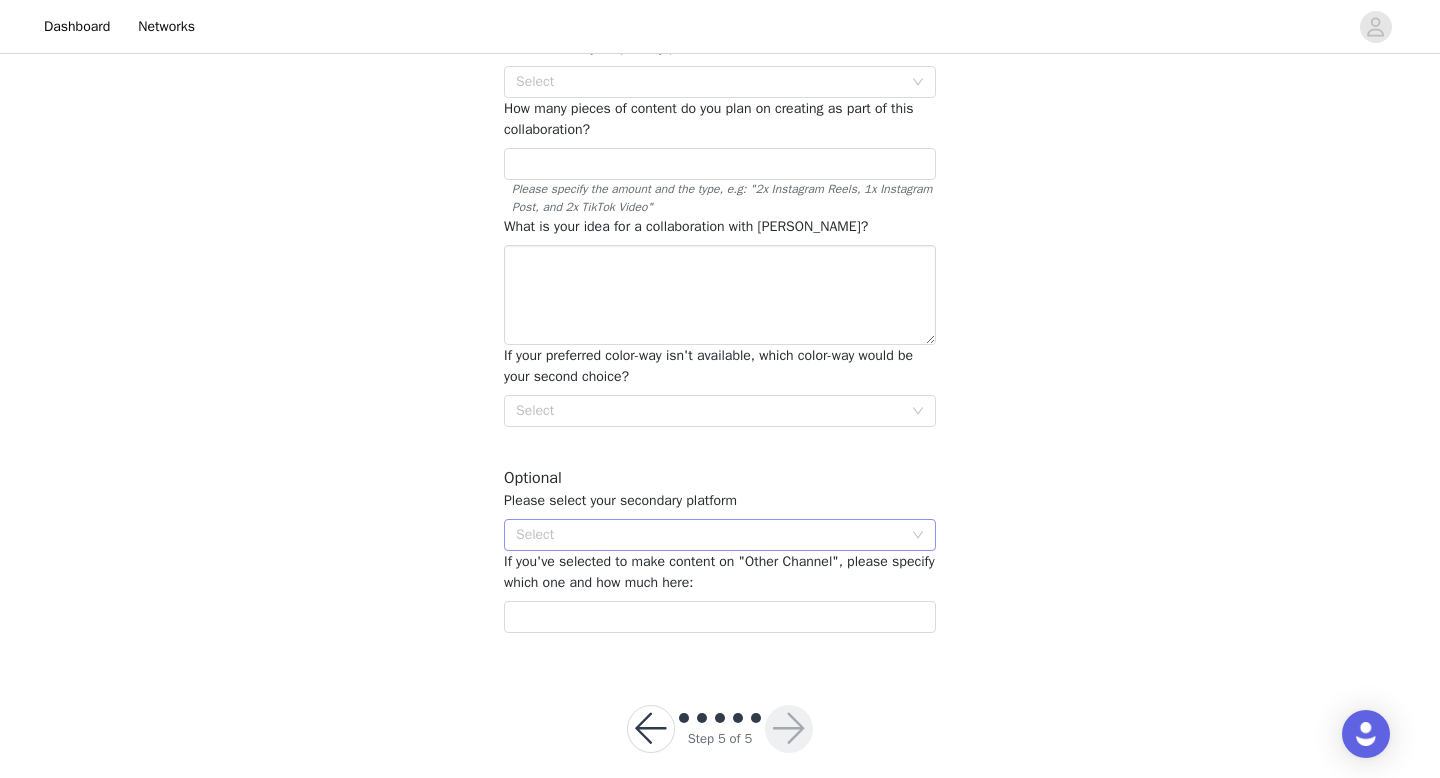 click 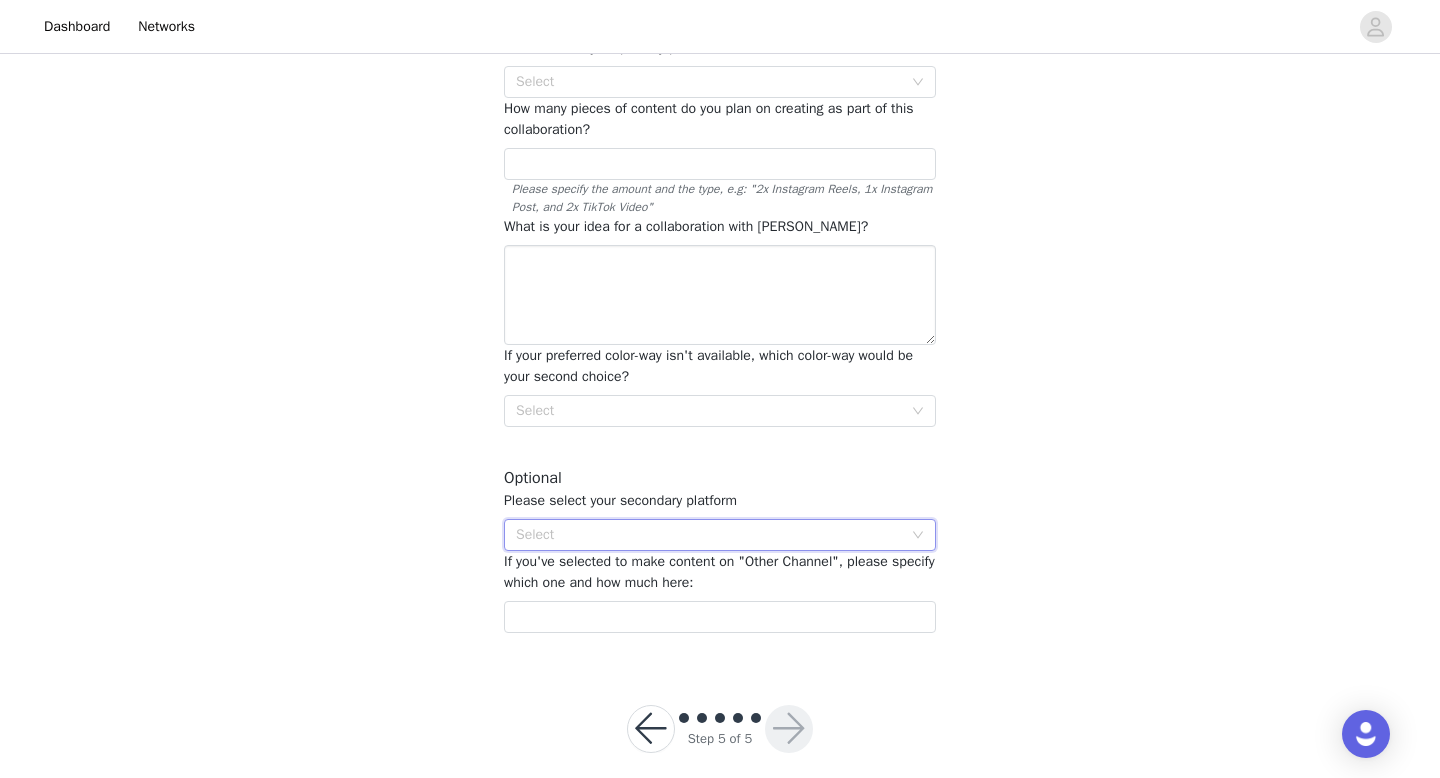 click on "STEP 5 OF 5
Other information💙
.   Required   Please provide your creator tag - remember to put "@" in front.       Please select your primary platform     Select   How many pieces of content do you plan on creating as part of this collaboration?       Please specify the amount and the type, e.g: "2x Instagram Reels, 1x Instagram Post, and 2x TikTok Video" What is your idea for a collaboration with OMHU?       If your preferred color-way isn't available, which color-way would be your second choice?     Select       Optional   Please select your secondary platform     Select   If you've selected to make content on "Other Channel", please specify which one and how much here:" at bounding box center (720, 230) 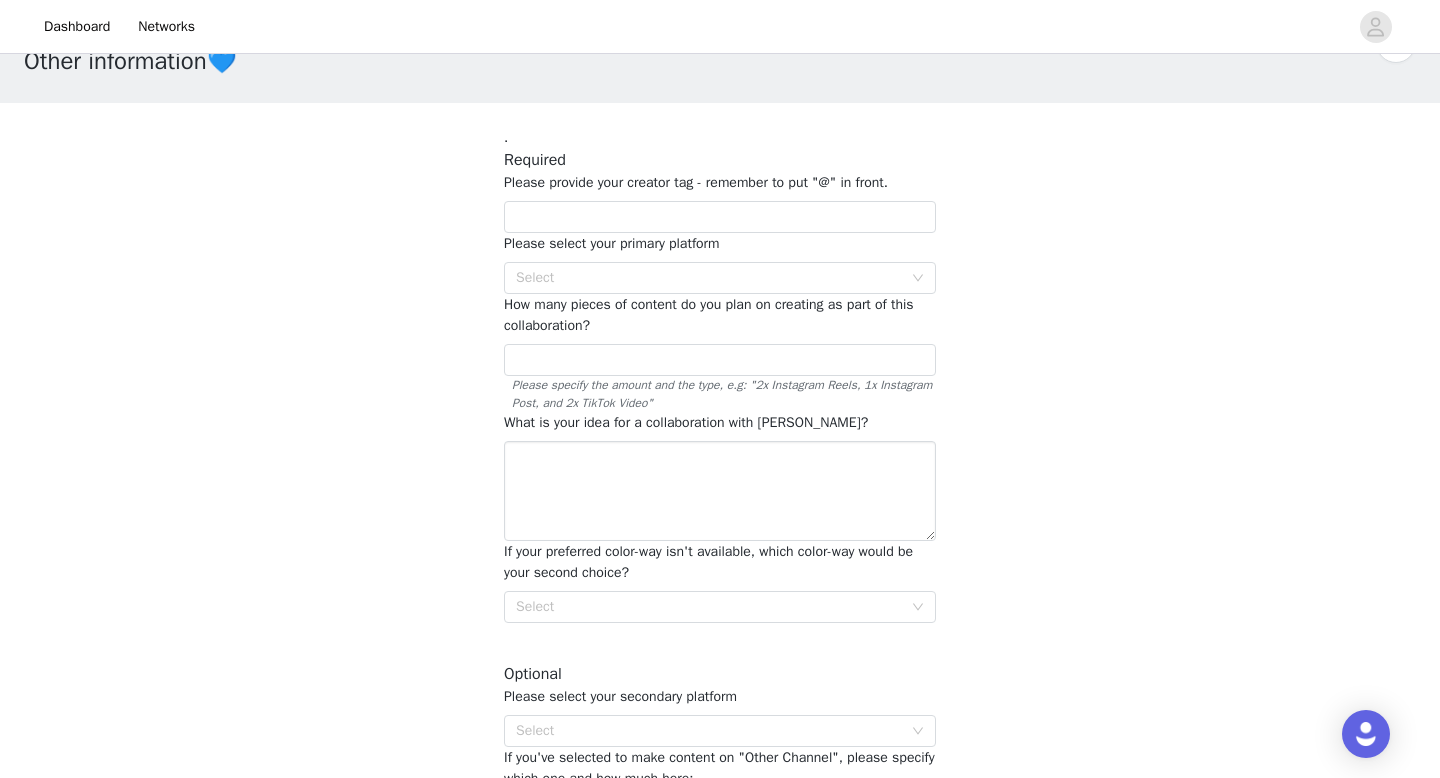 scroll, scrollTop: 0, scrollLeft: 0, axis: both 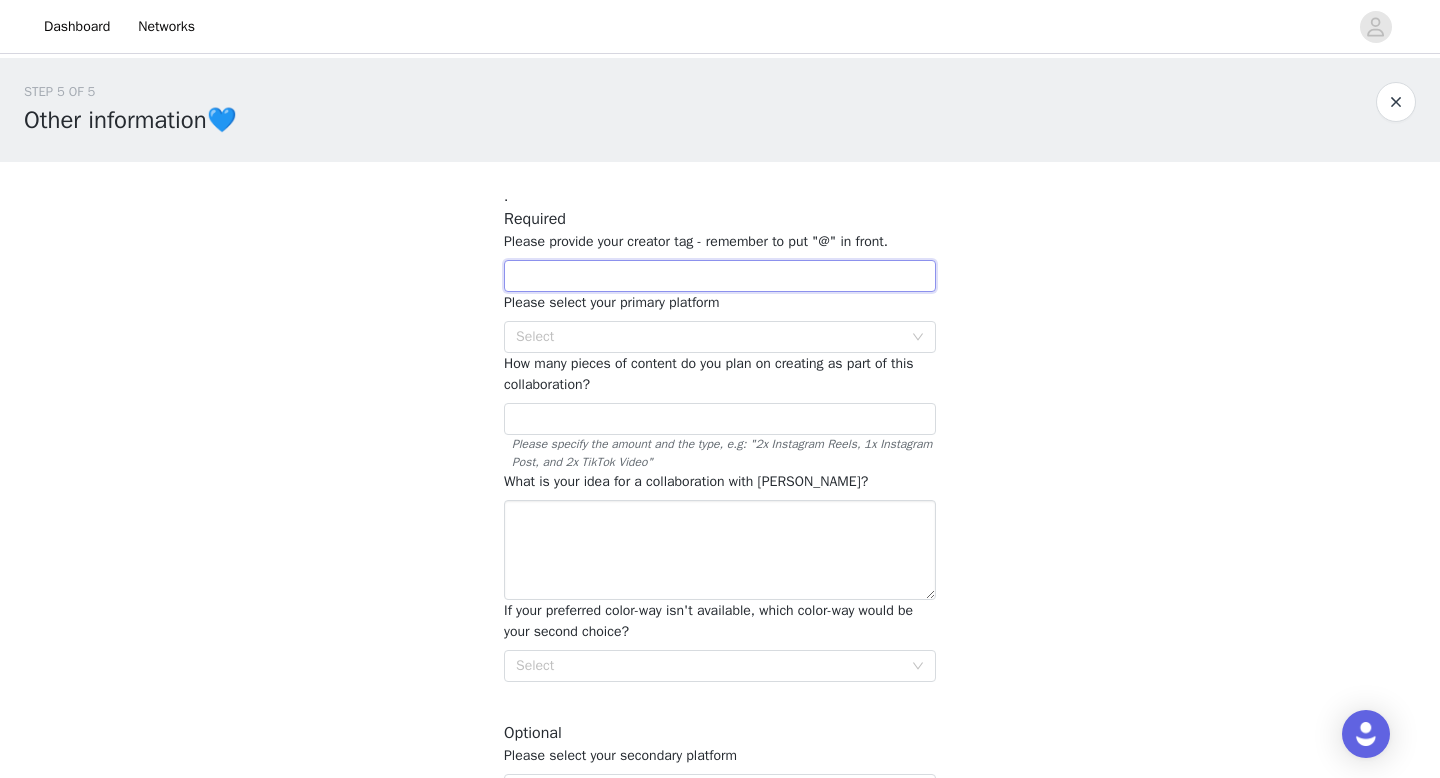 click at bounding box center (720, 276) 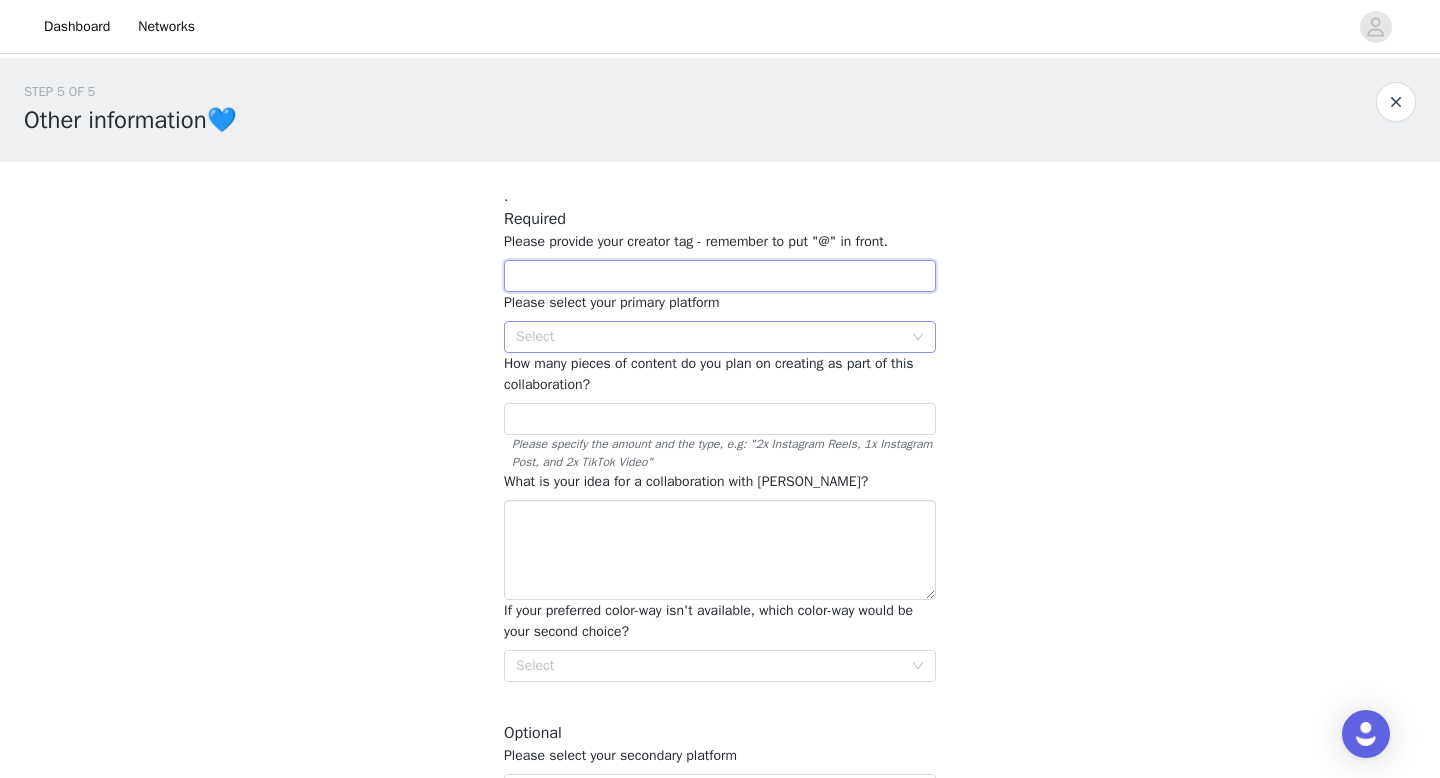 click on "Select" at bounding box center (709, 337) 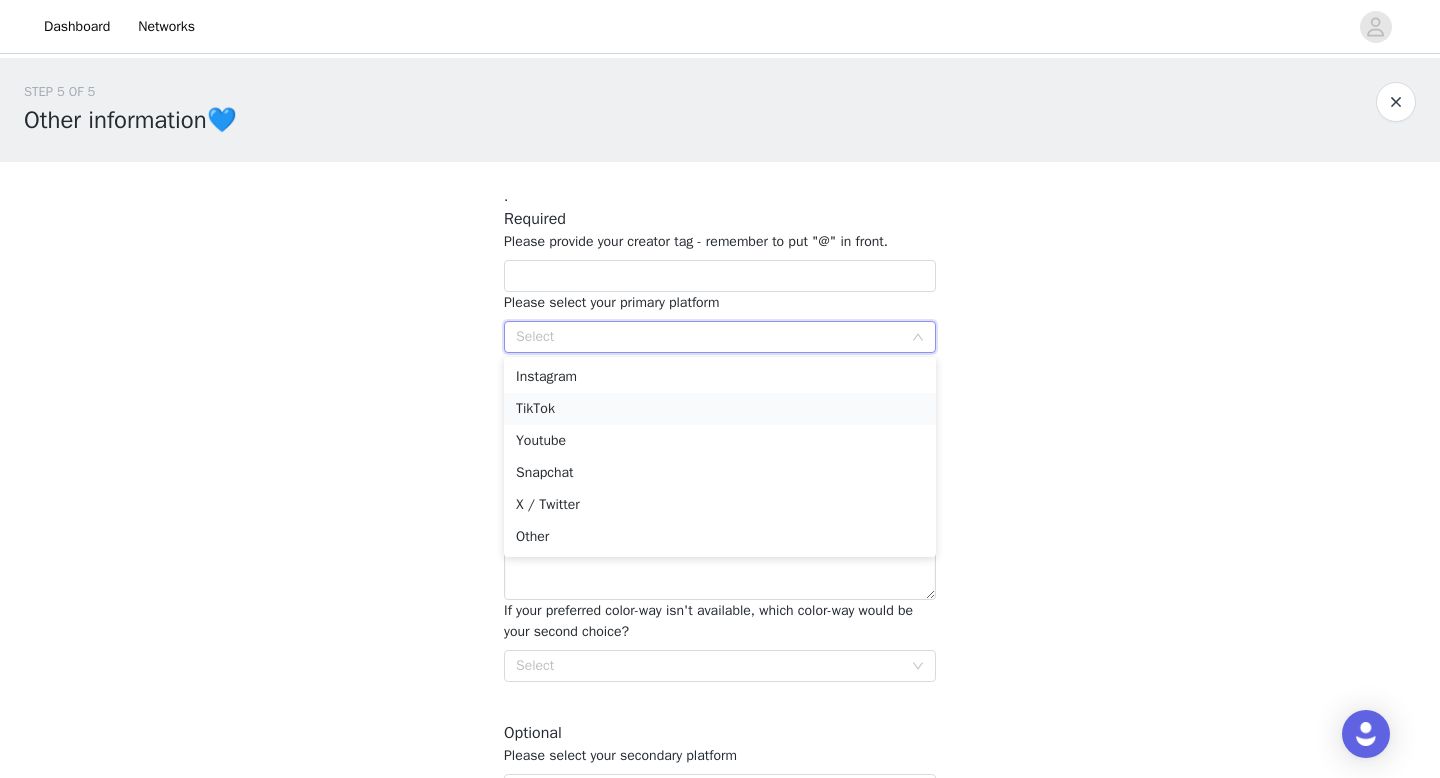 click on "TikTok" at bounding box center (720, 409) 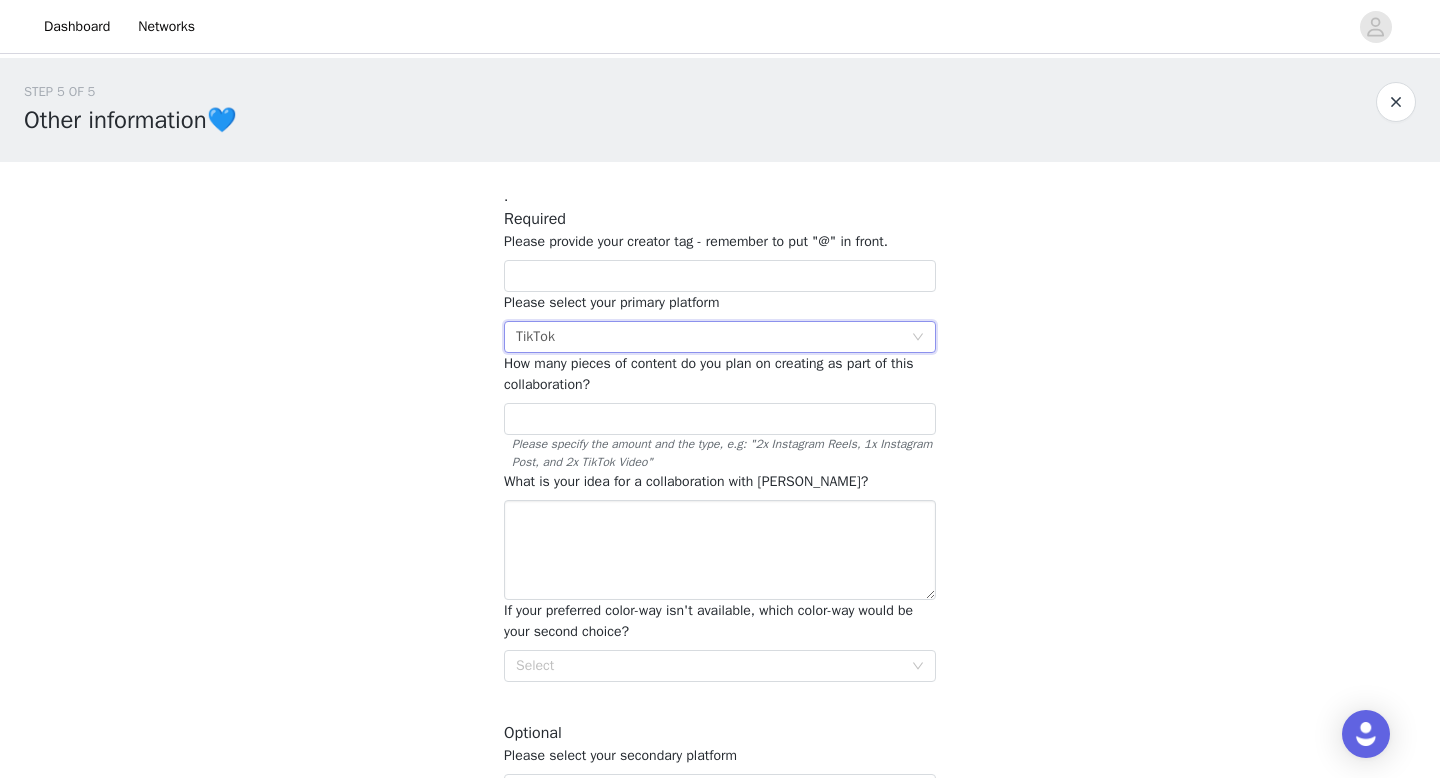 click on "STEP 5 OF 5
Other information💙
.   Required   Please provide your creator tag - remember to put "@" in front.       Please select your primary platform     Select TikTok   How many pieces of content do you plan on creating as part of this collaboration?       Please specify the amount and the type, e.g: "2x Instagram Reels, 1x Instagram Post, and 2x TikTok Video" What is your idea for a collaboration with OMHU?       If your preferred color-way isn't available, which color-way would be your second choice?     Select       Optional   Please select your secondary platform     Select   If you've selected to make content on "Other Channel", please specify which one and how much here:" at bounding box center [720, 485] 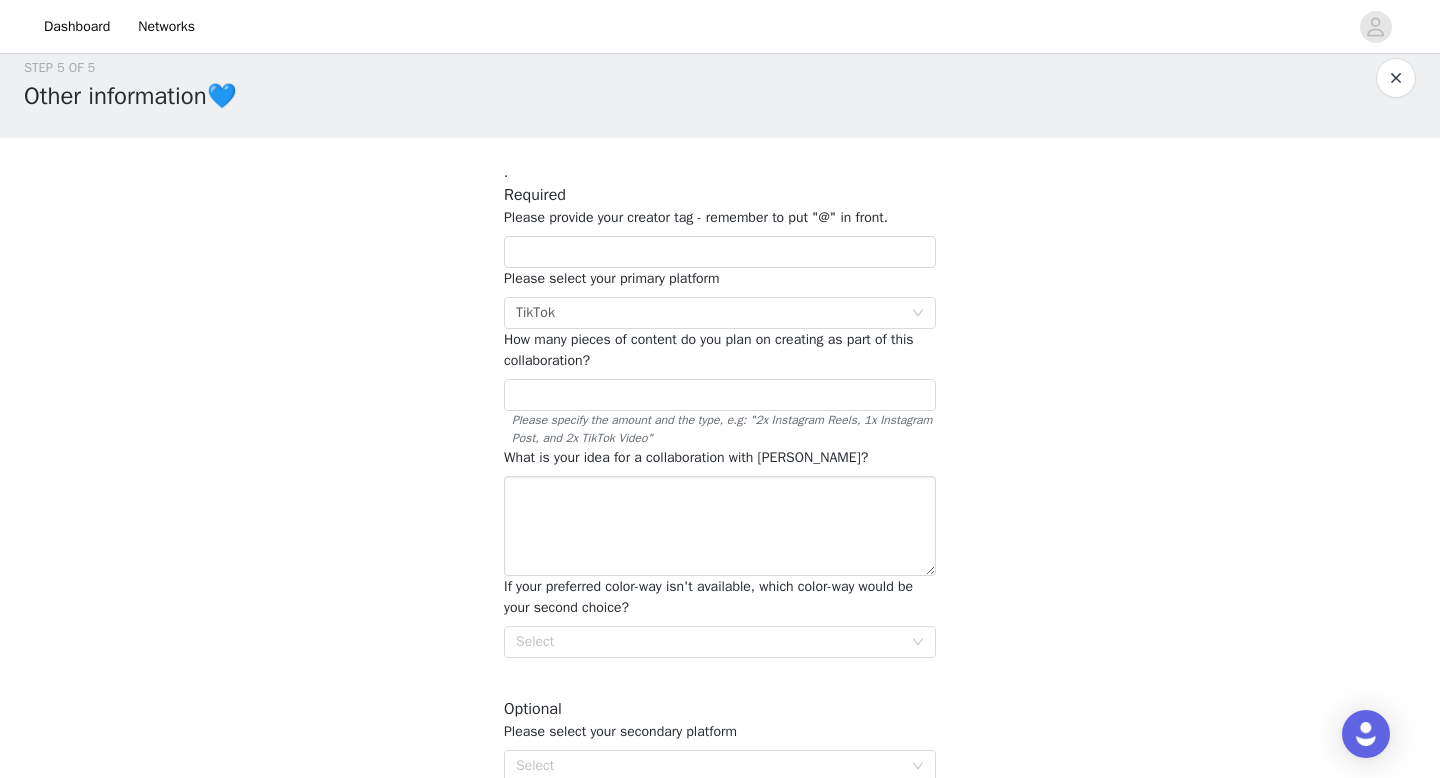 scroll, scrollTop: 23, scrollLeft: 0, axis: vertical 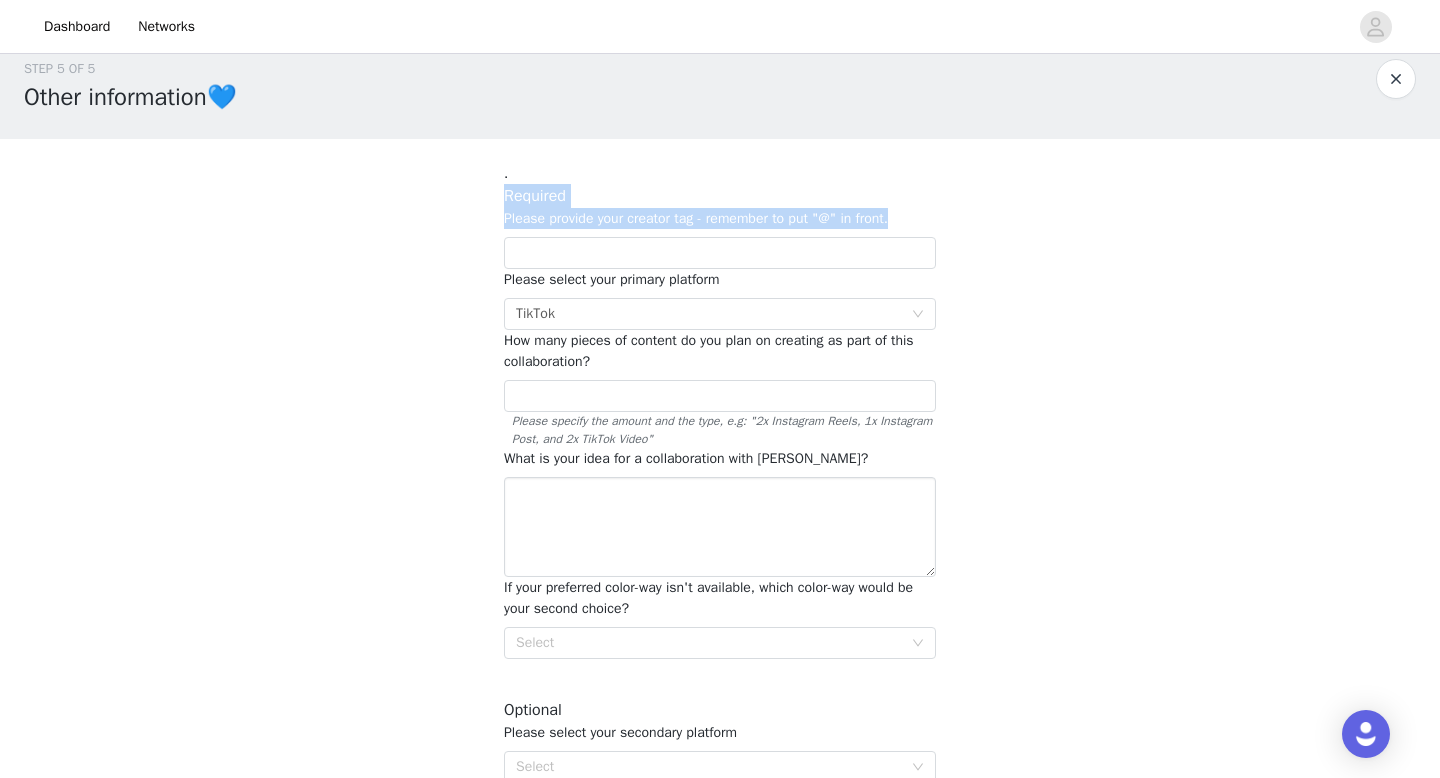 drag, startPoint x: 914, startPoint y: 218, endPoint x: 491, endPoint y: 190, distance: 423.9257 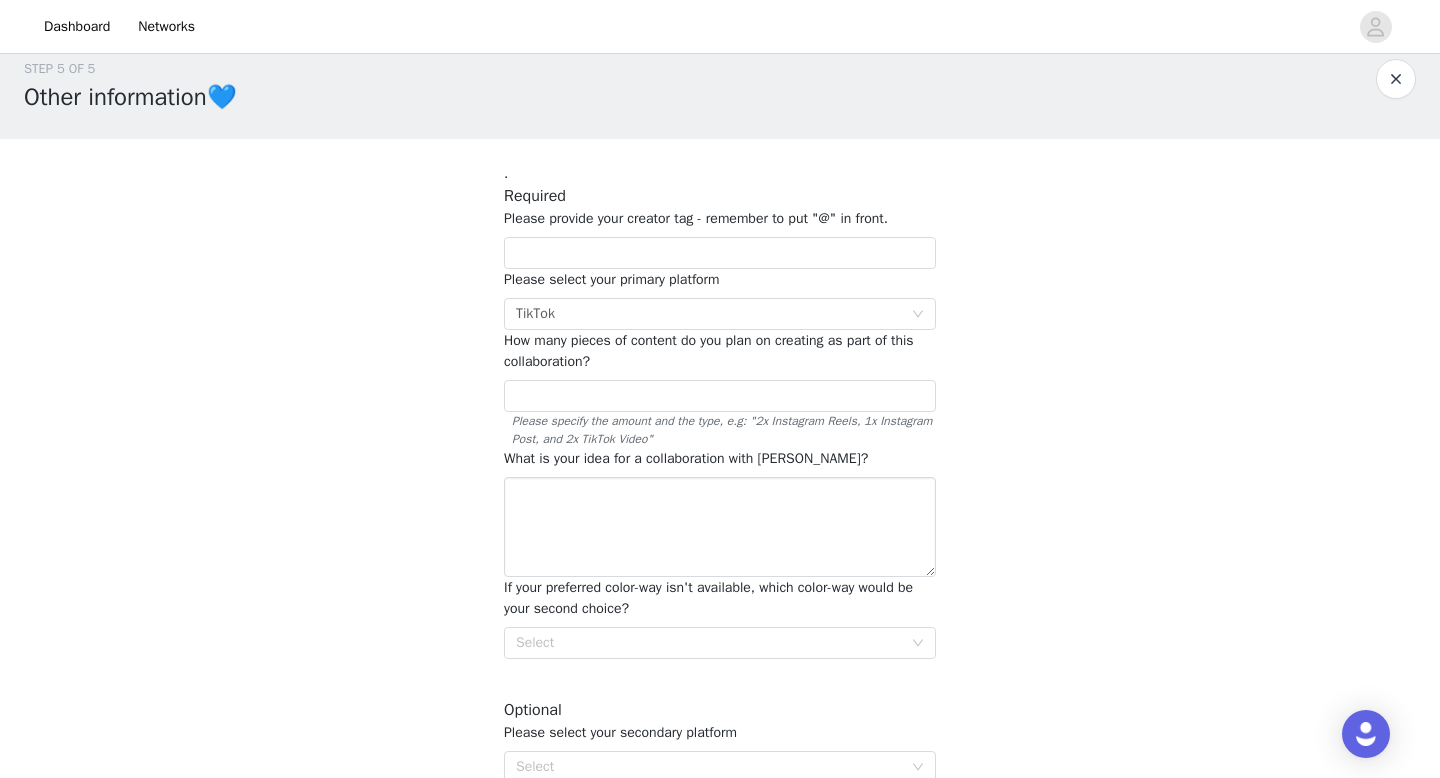 click on "Please select your primary platform     Select TikTok" at bounding box center [720, 299] 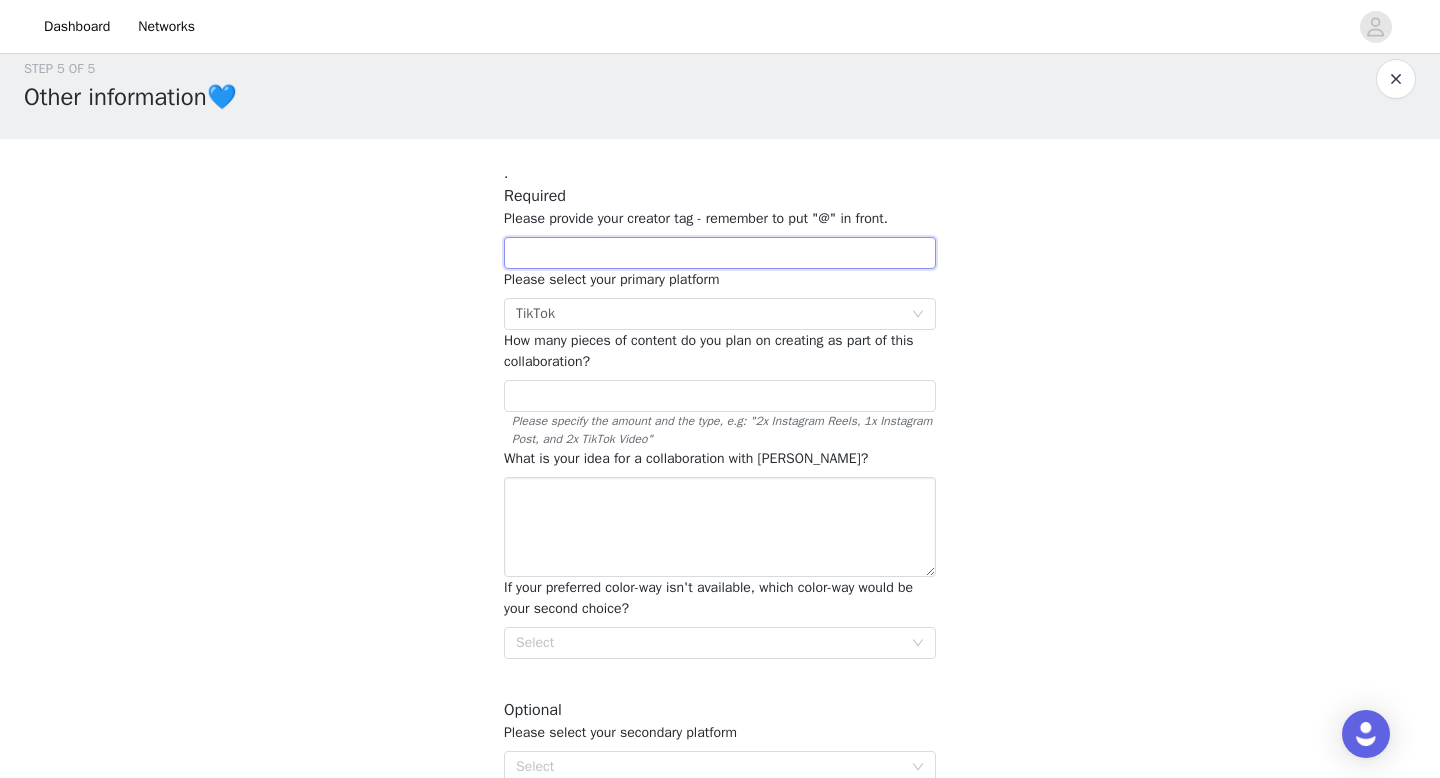 click at bounding box center (720, 253) 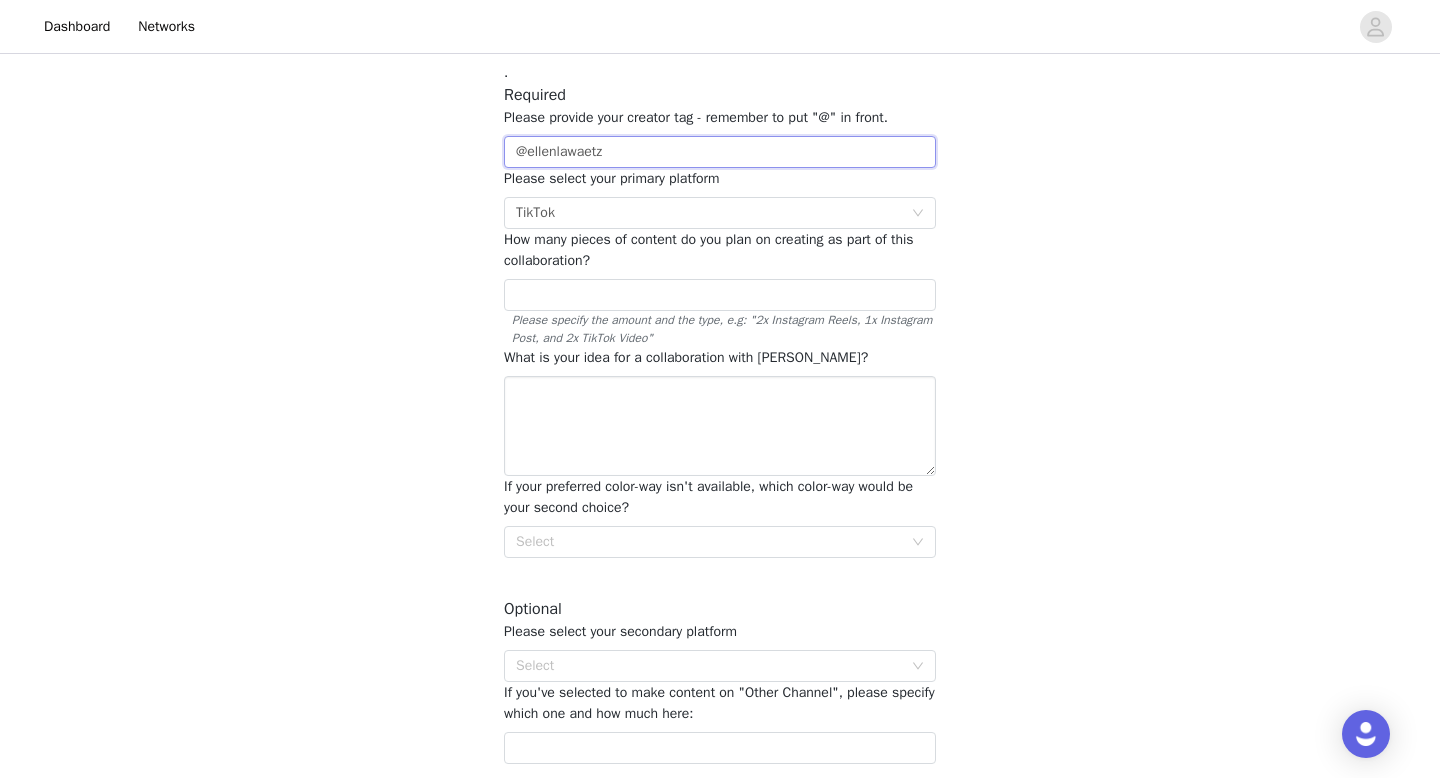 scroll, scrollTop: 127, scrollLeft: 0, axis: vertical 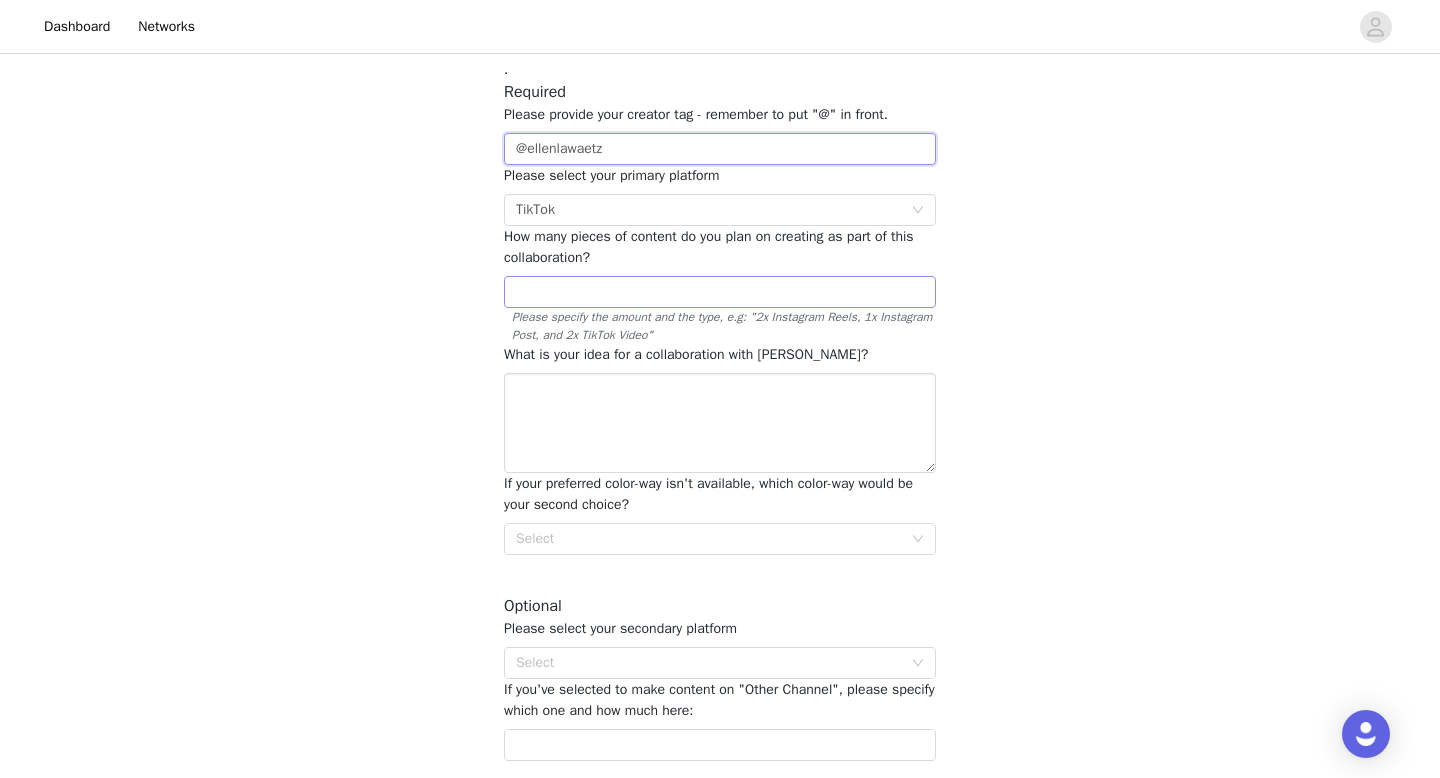 type on "@ellenlawaetz" 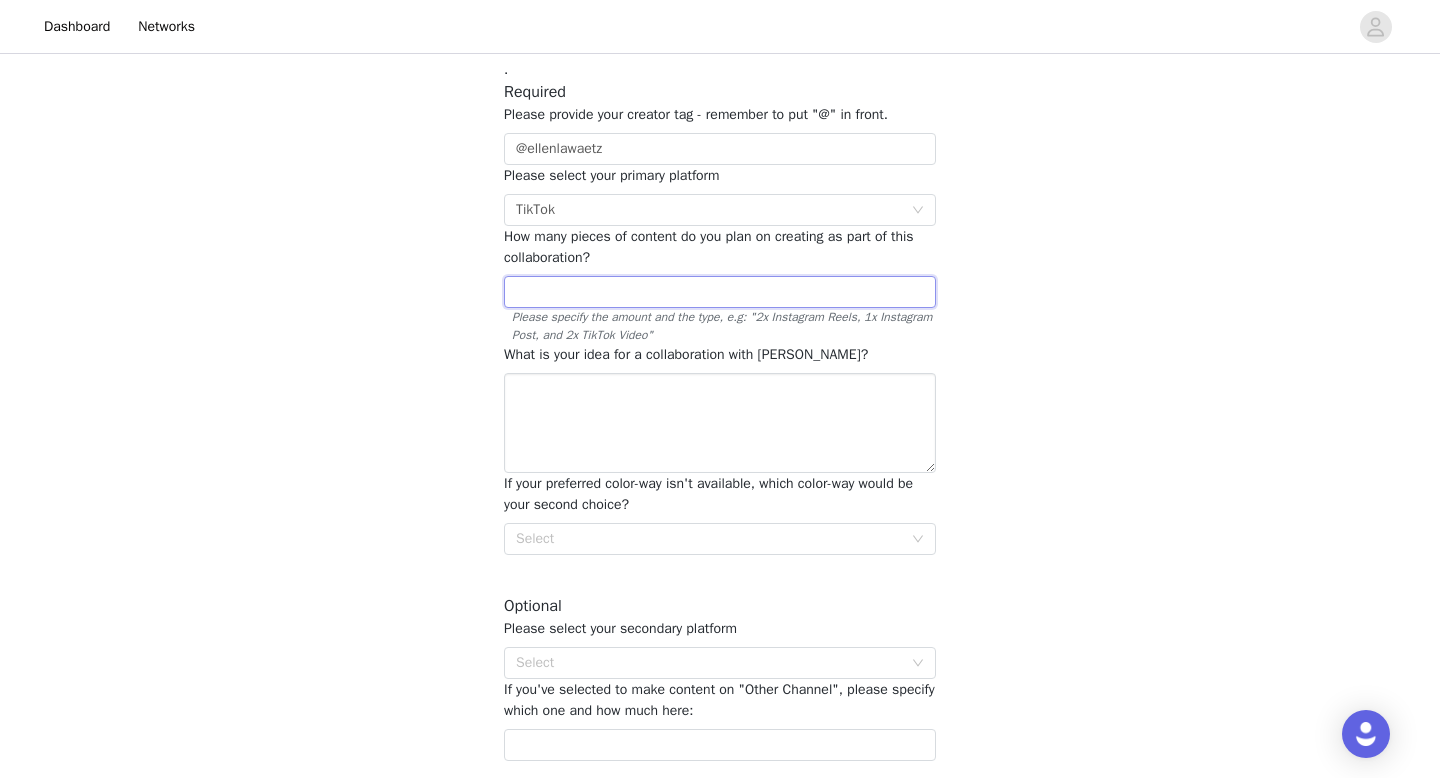 click at bounding box center [720, 292] 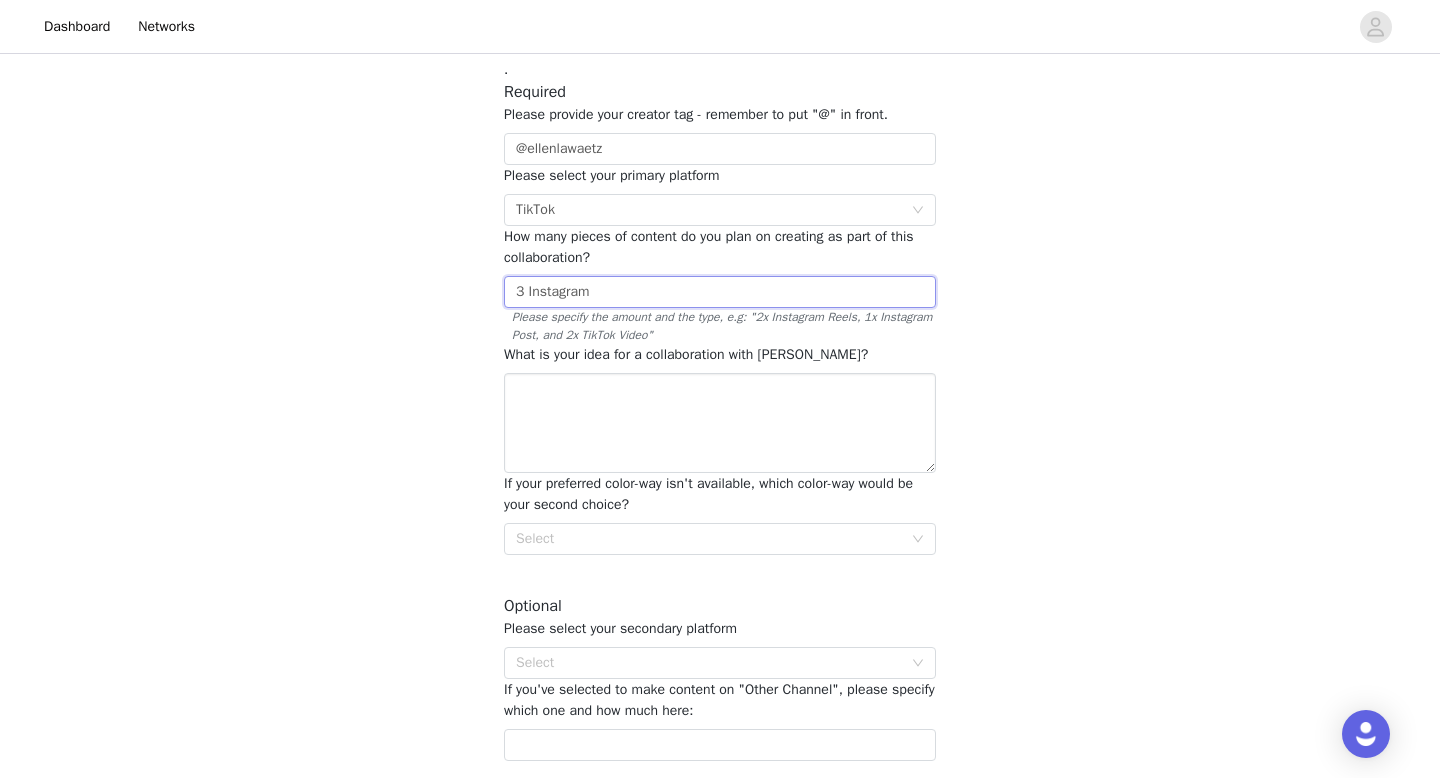 click on "3 Instagram" at bounding box center (720, 292) 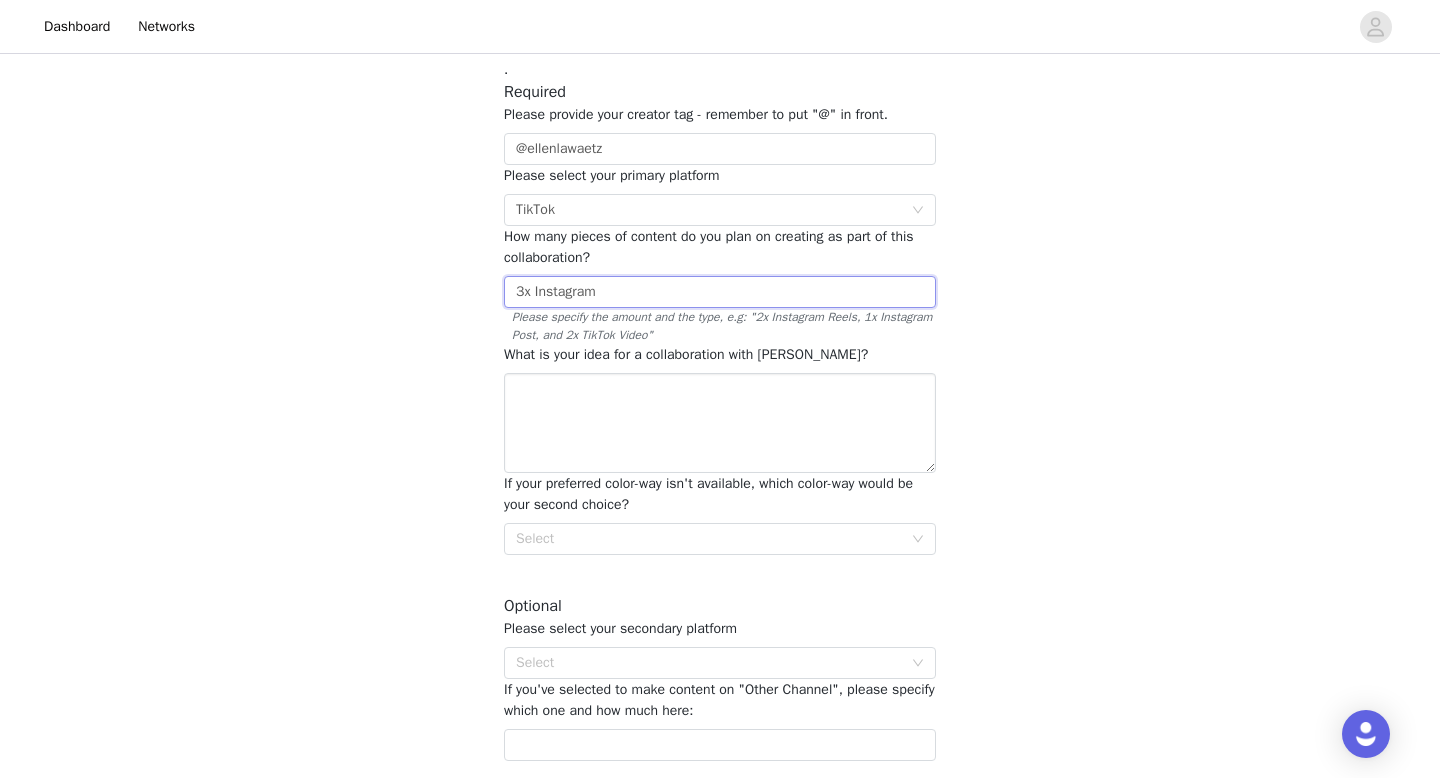 click on "3x Instagram" at bounding box center (720, 292) 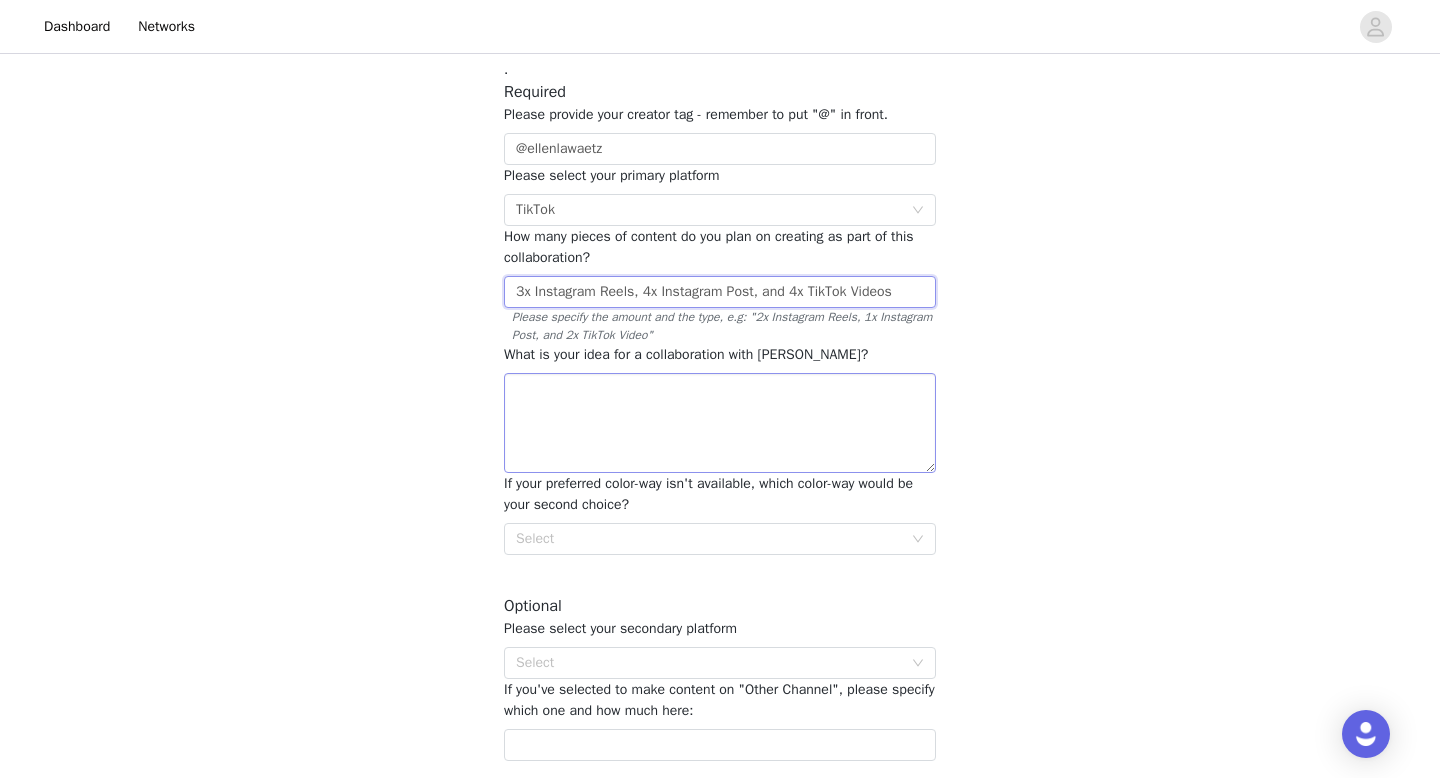 type on "3x Instagram Reels, 4x Instagram Post, and 4x TikTok Videos" 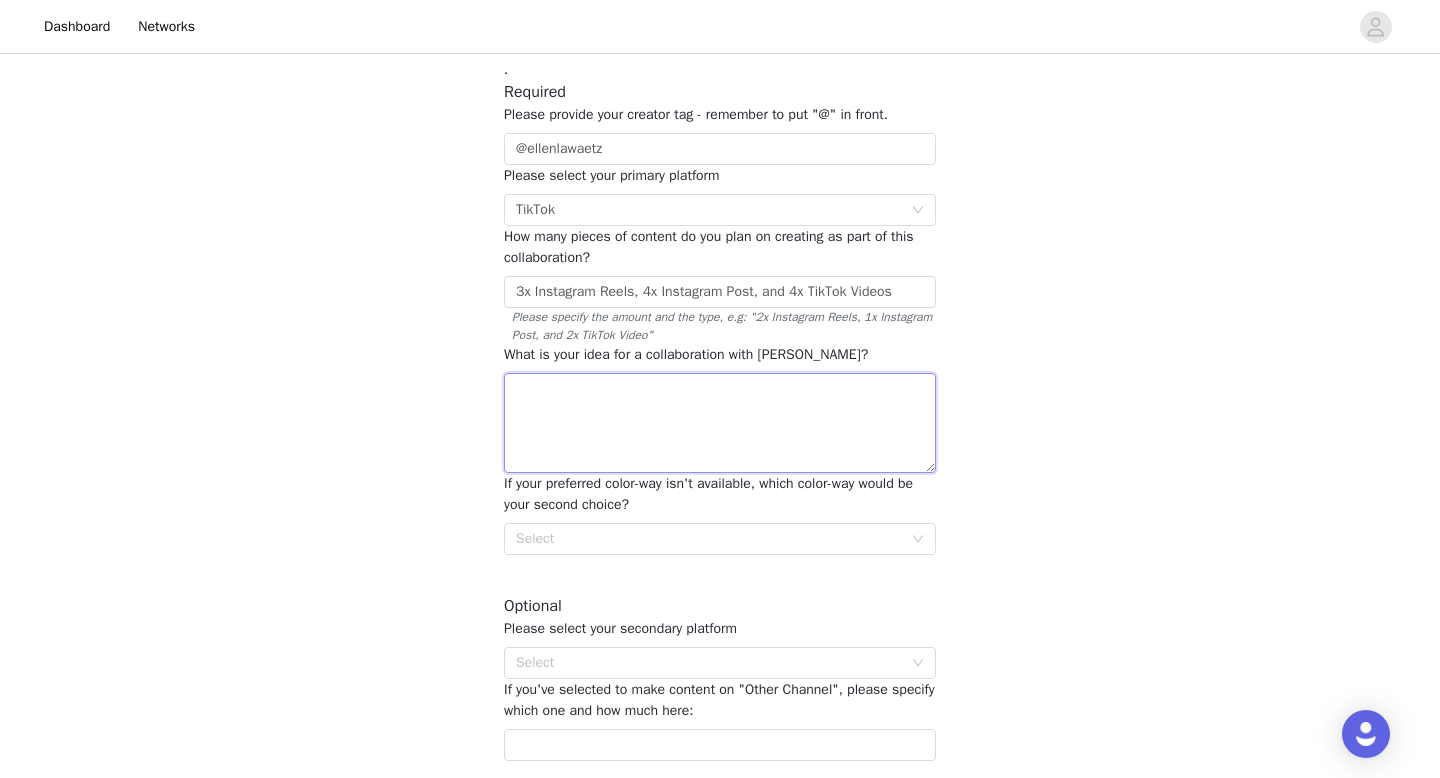 click at bounding box center (720, 423) 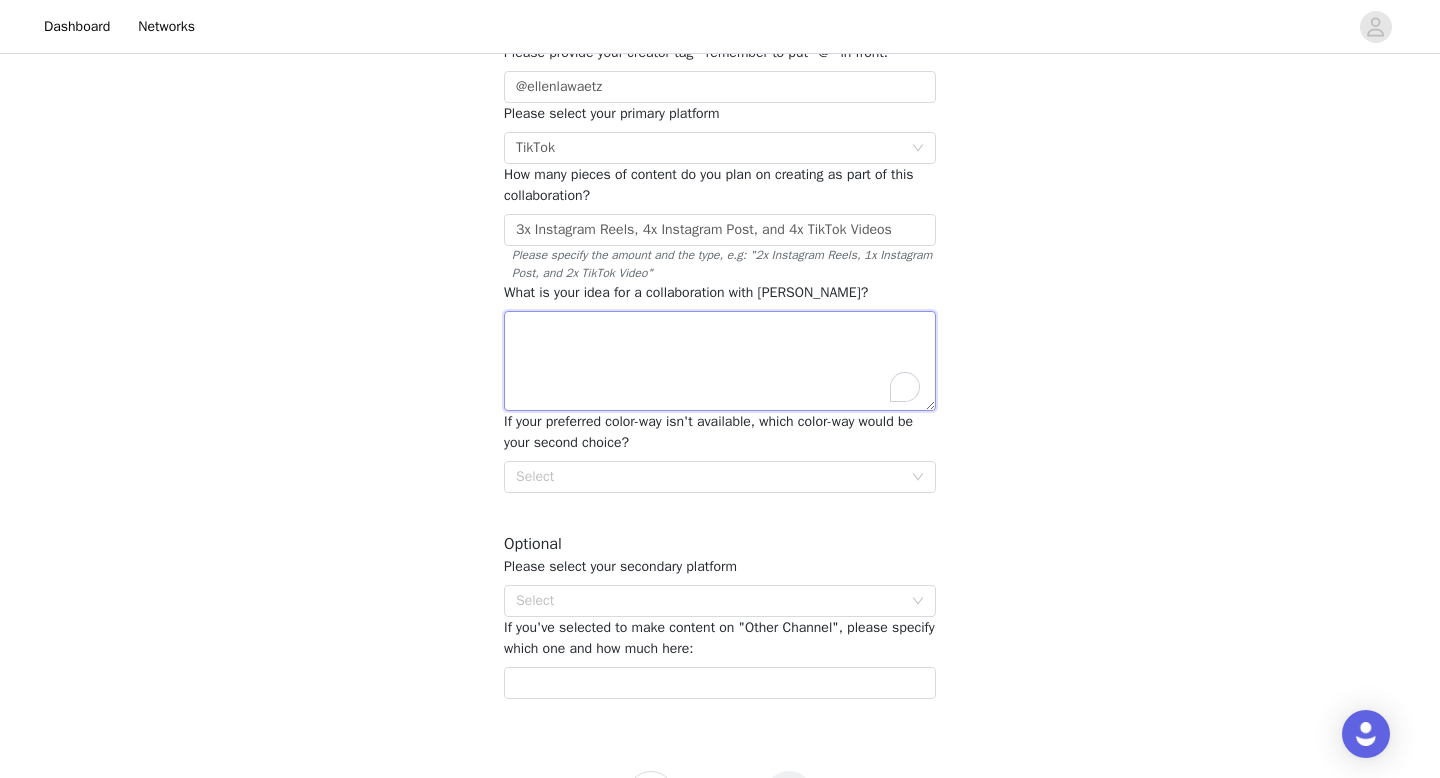scroll, scrollTop: 191, scrollLeft: 0, axis: vertical 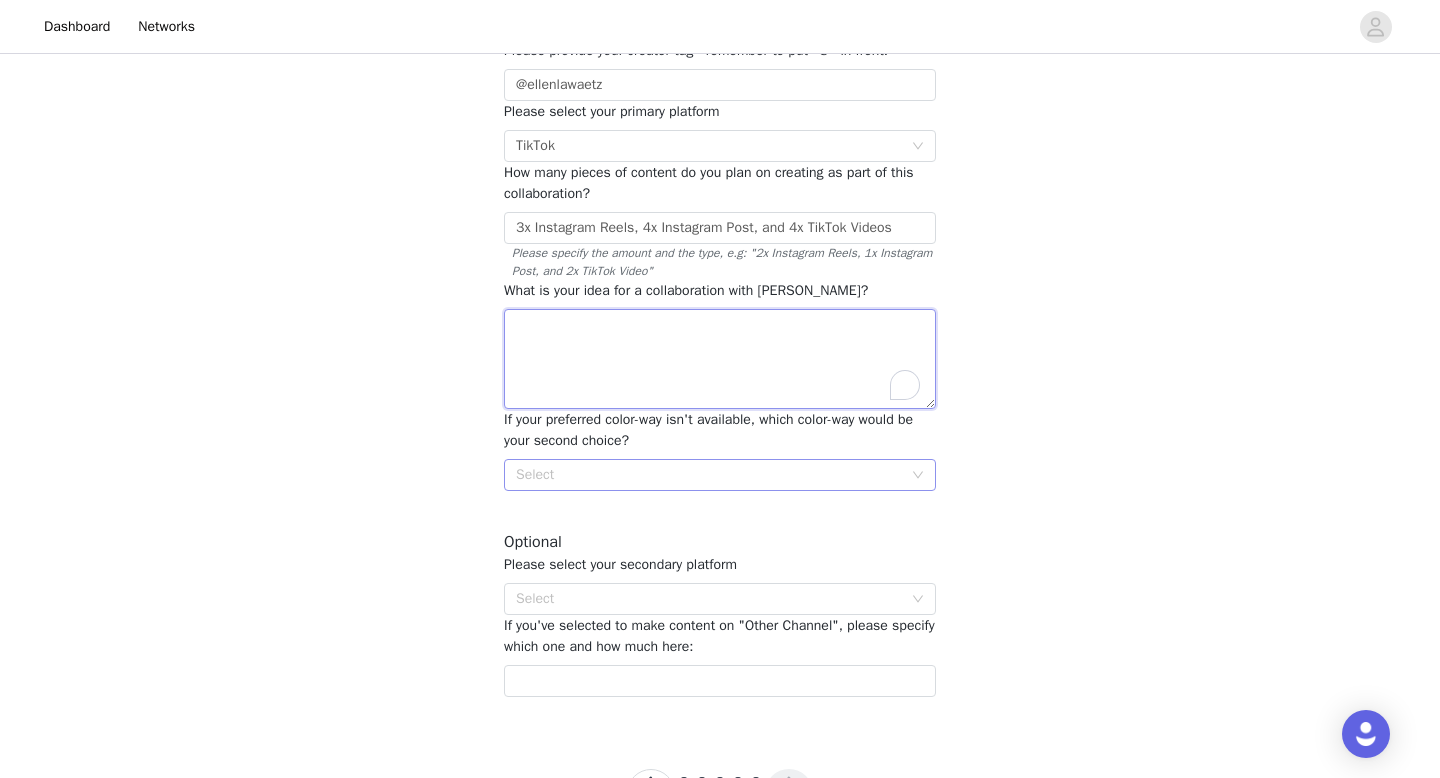 click on "Select" at bounding box center (709, 475) 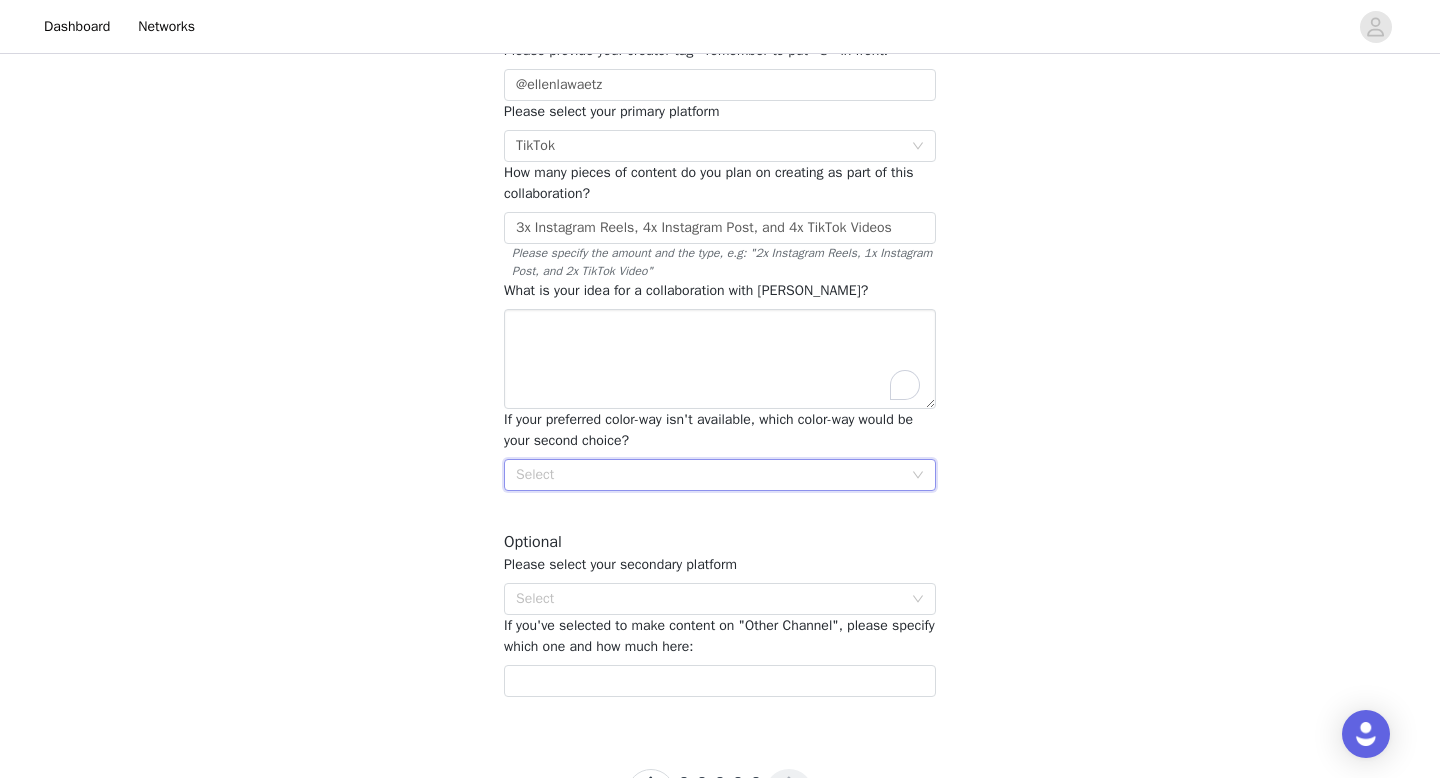 click on "Select" at bounding box center [709, 475] 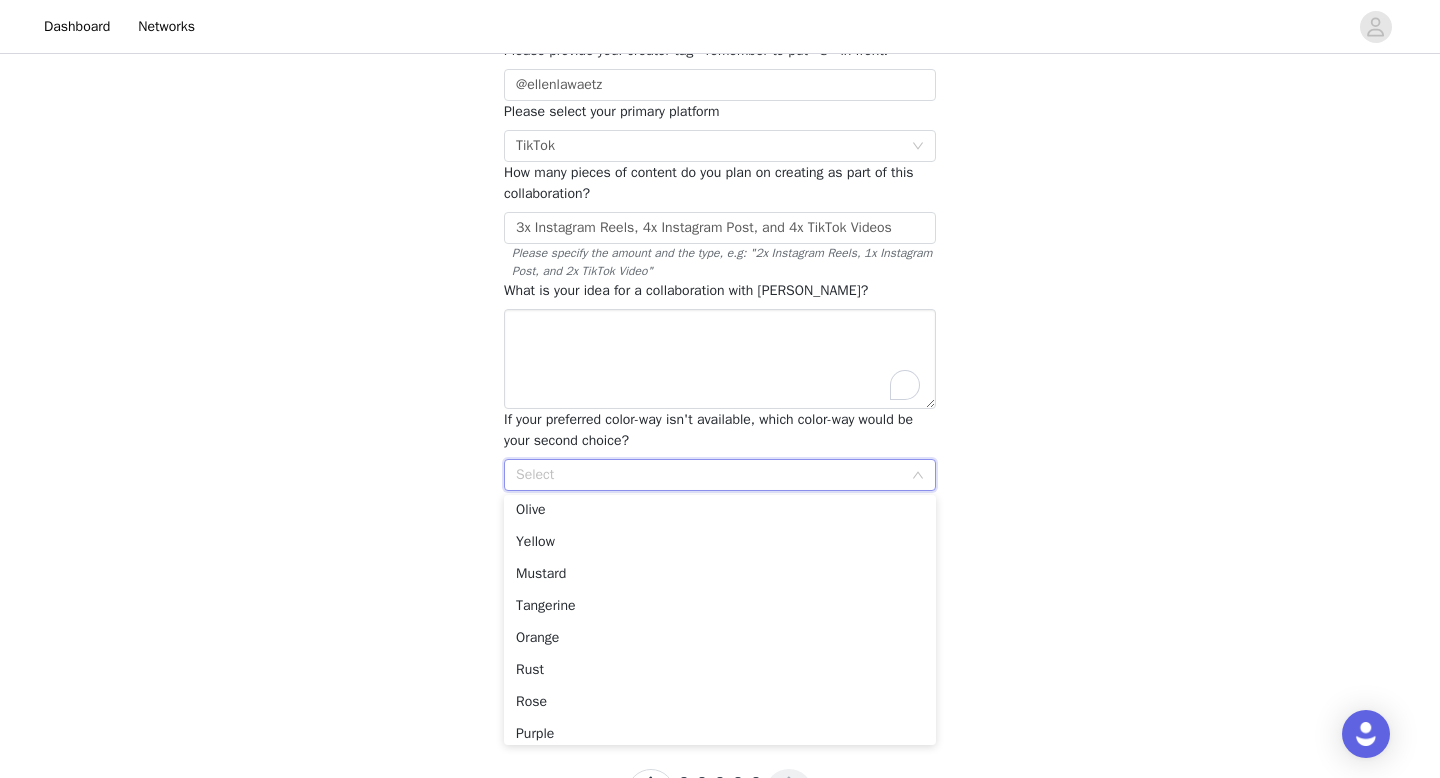 scroll, scrollTop: 273, scrollLeft: 0, axis: vertical 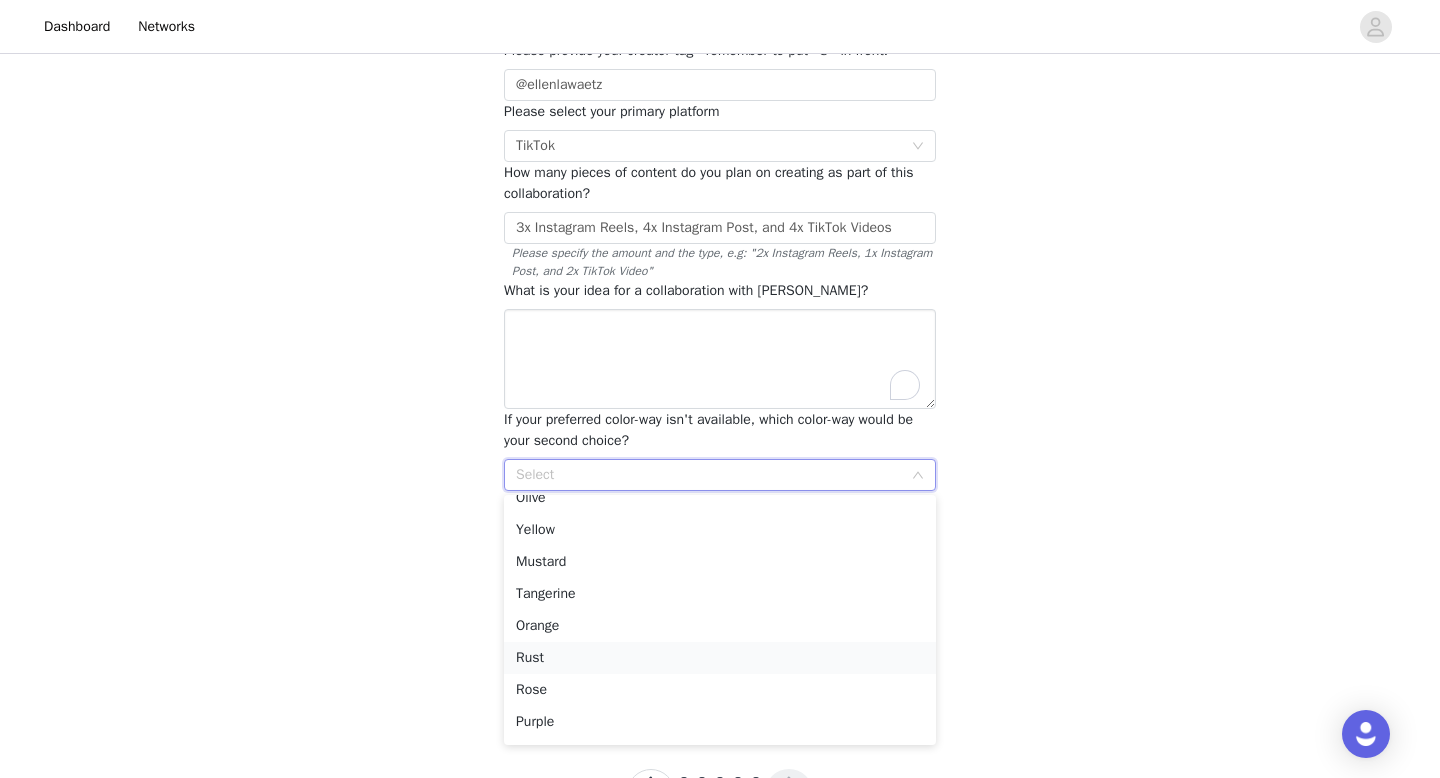click on "Rust" at bounding box center [720, 658] 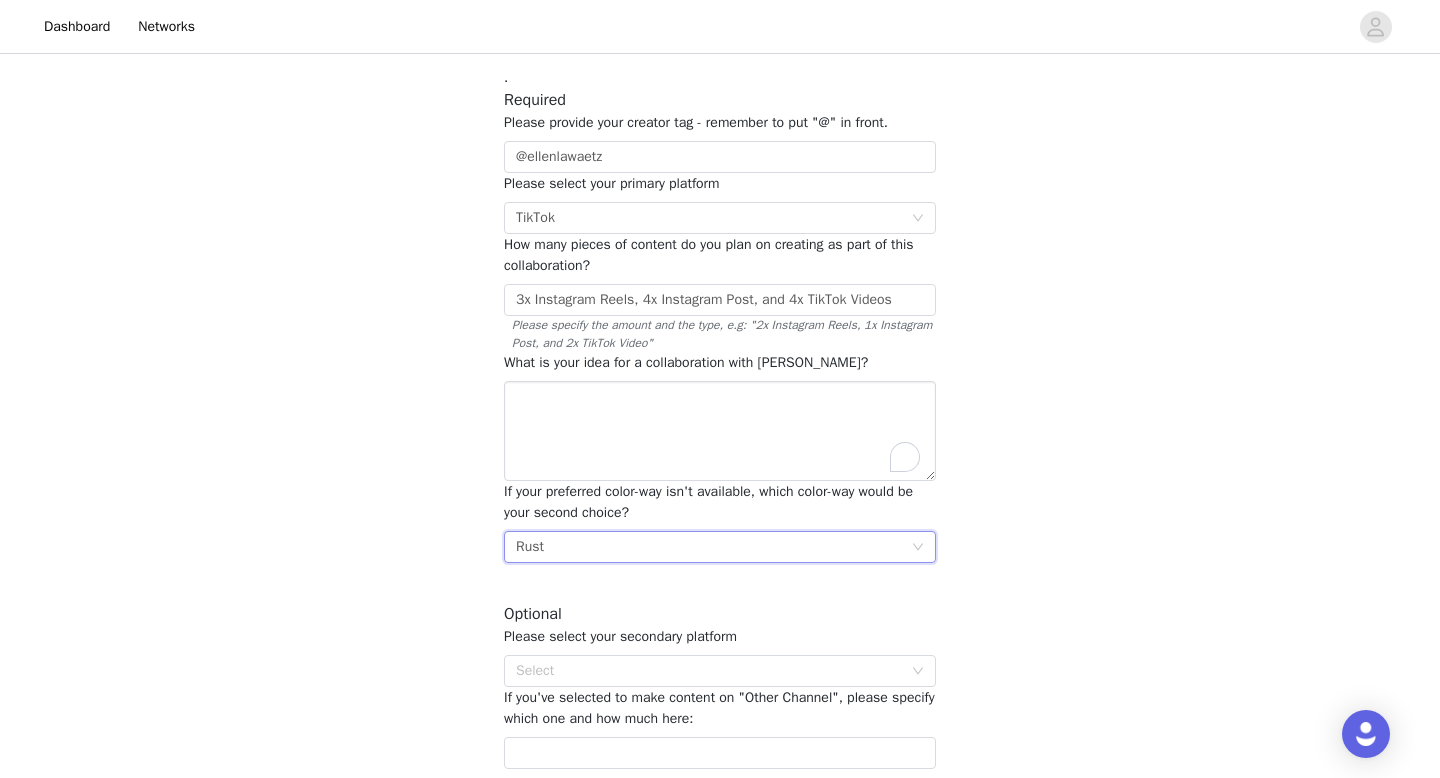 scroll, scrollTop: 114, scrollLeft: 0, axis: vertical 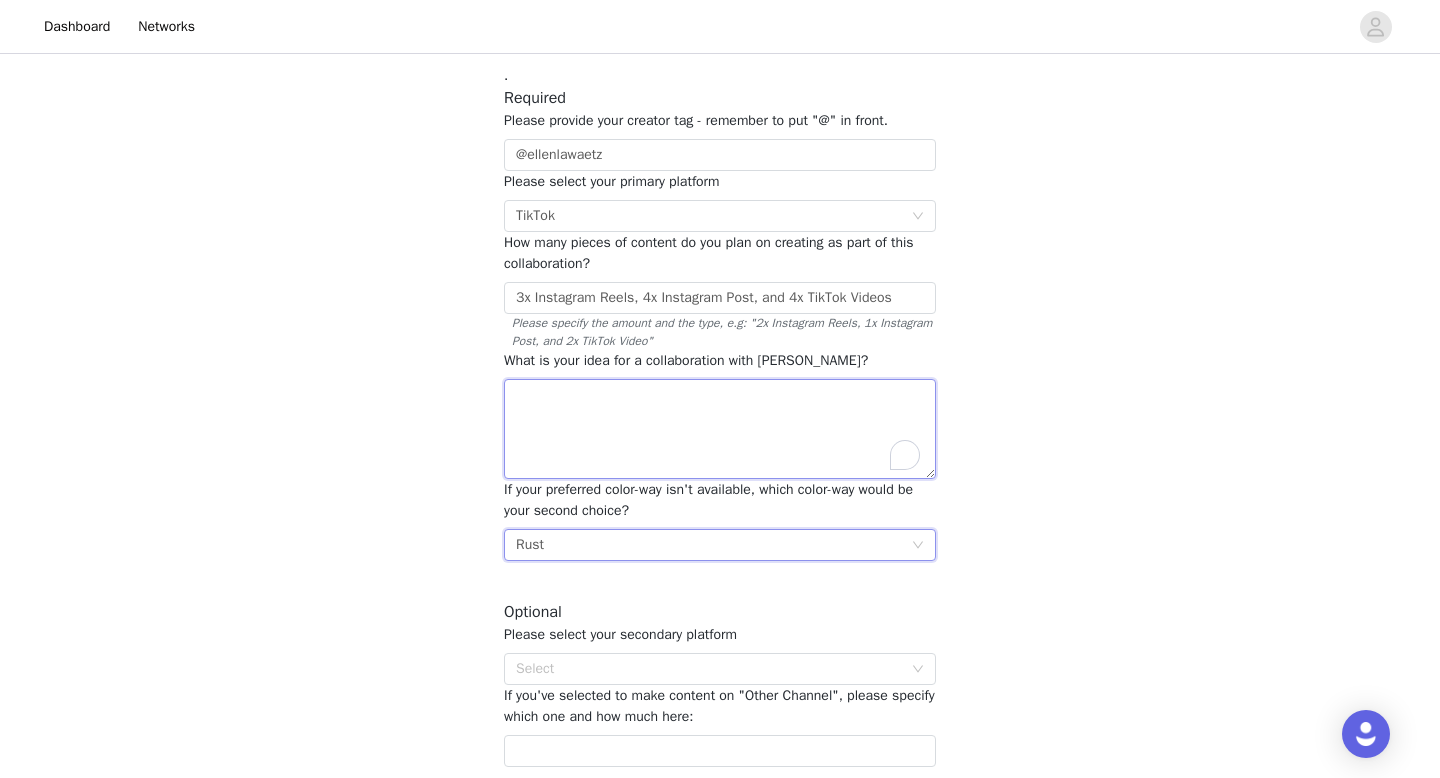 click at bounding box center [720, 429] 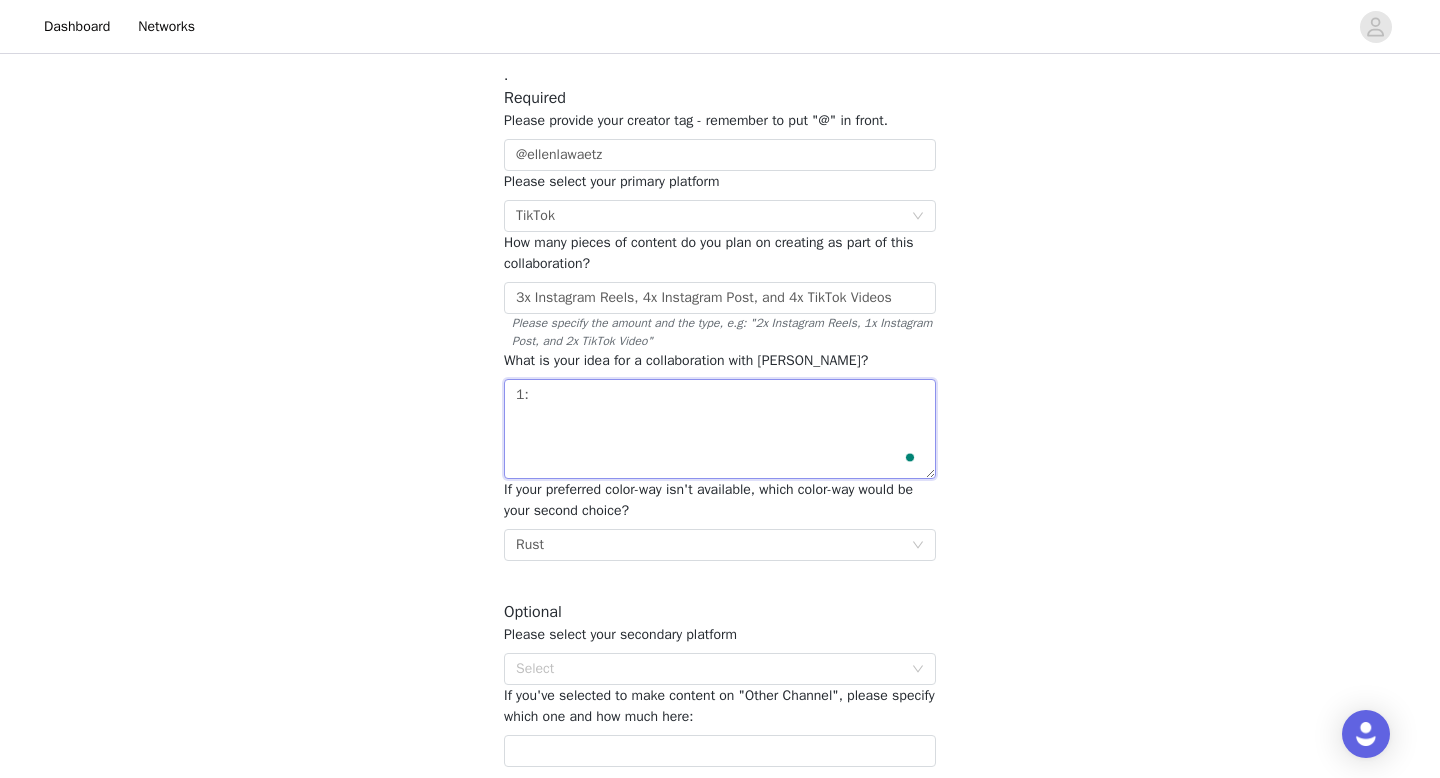 paste on "One Sofa, Countless Setups.
Split the screen, and you'll see it: a reading nook, a guest bed, a movie lounge, a play space — all at once. ommhu isn’t just one sofa. It’s every space you need, in one thoughtful frame." 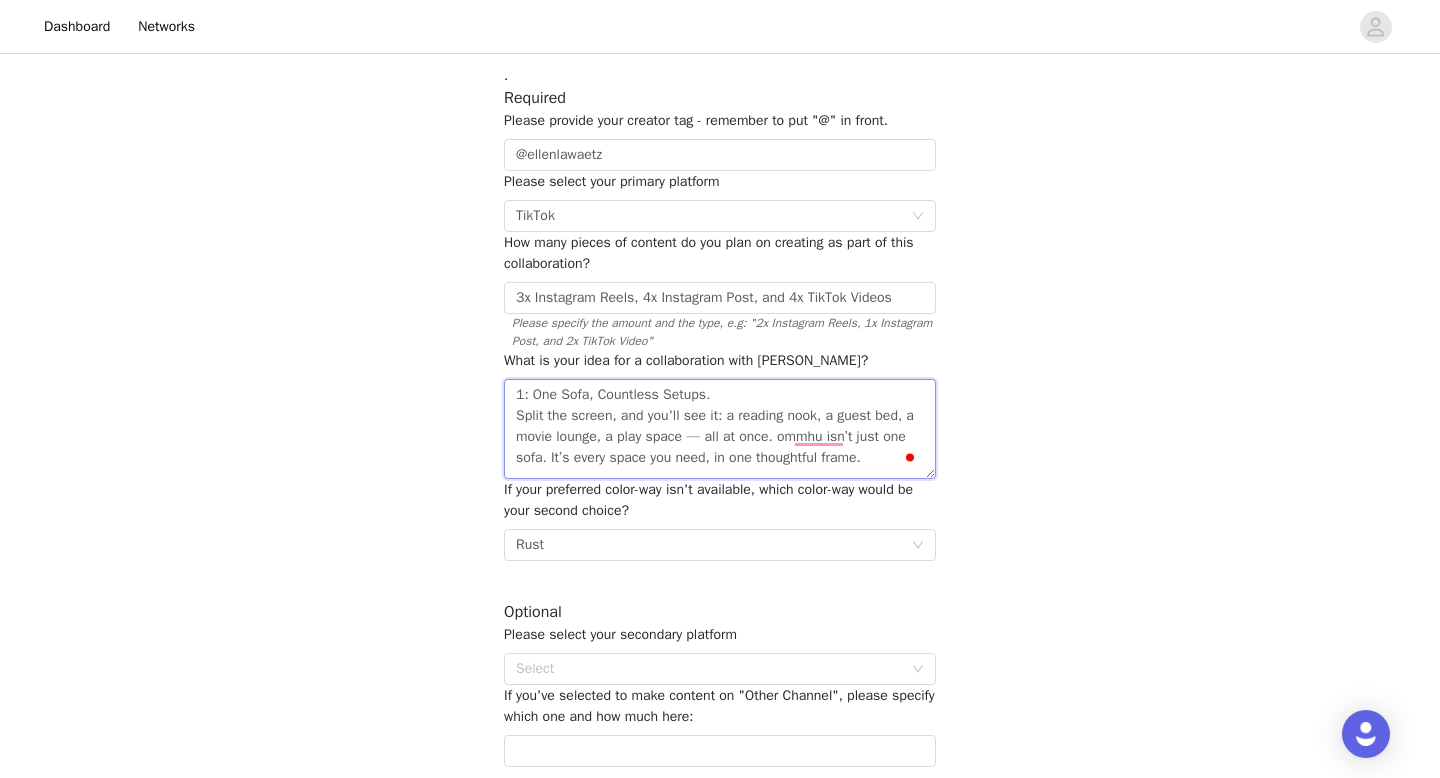 scroll, scrollTop: 9, scrollLeft: 0, axis: vertical 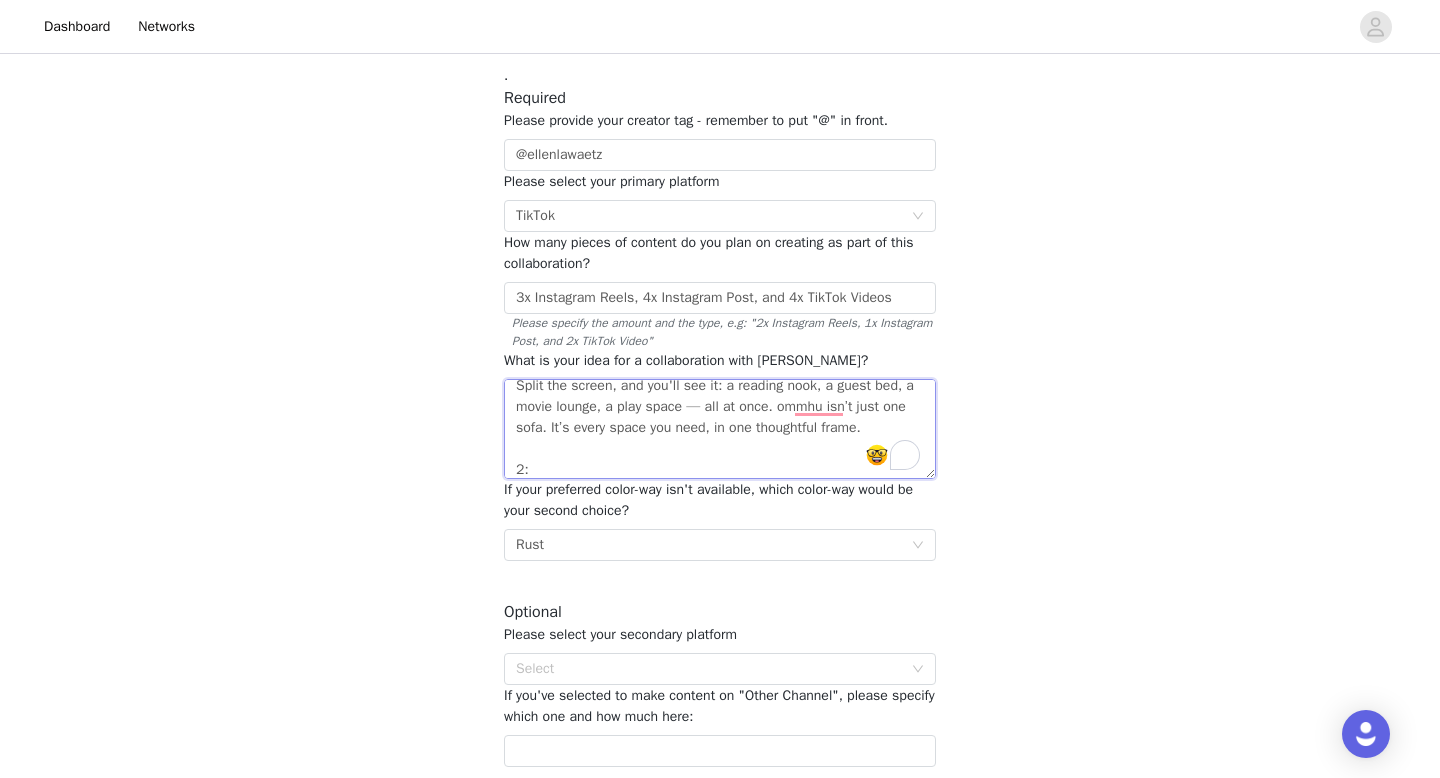 paste on "Where everyone lands.
After the meetings, the errands, the late shifts — they all end here. Shoes off, shoulders down, stories shared. The ommhu sofa is more than furniture — it’s the soft landing at the end of every hard day." 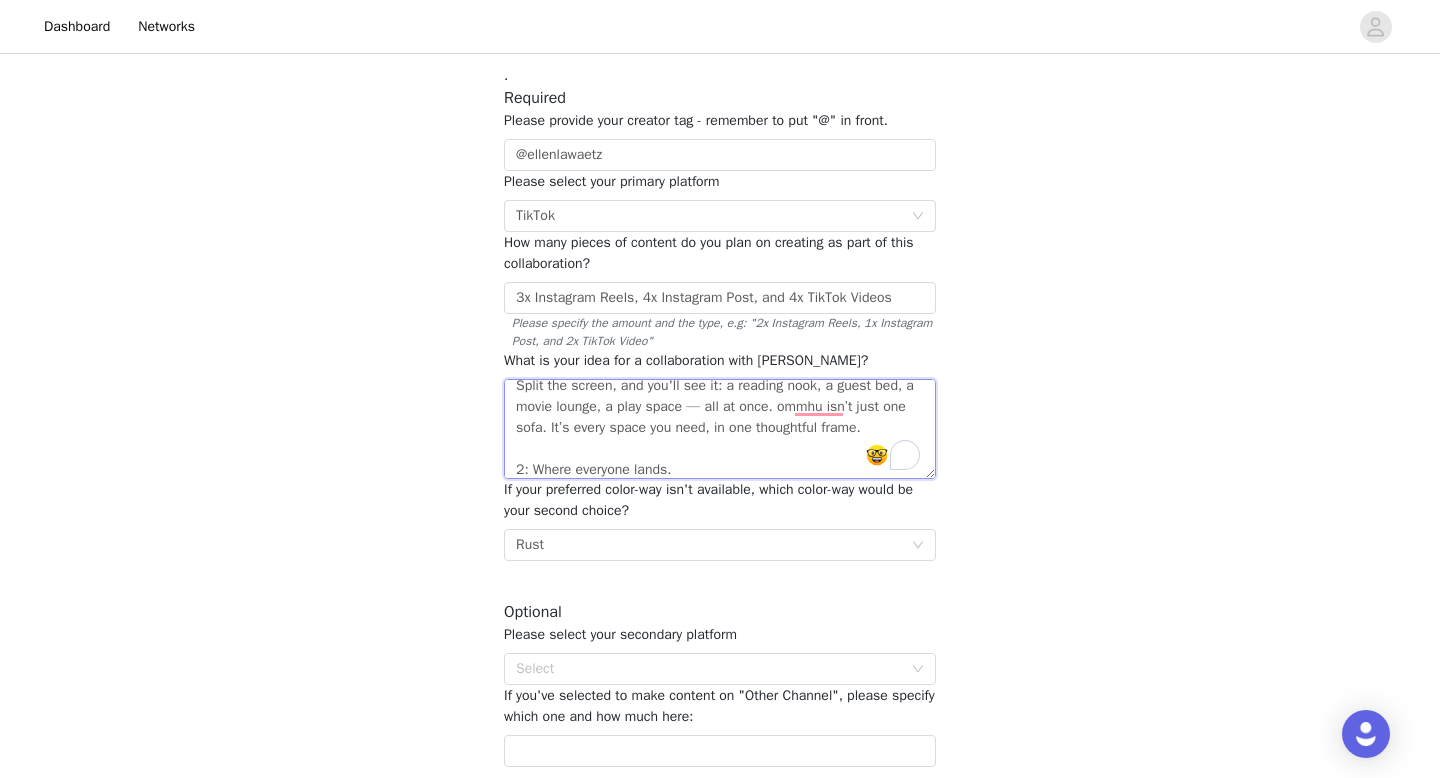 scroll, scrollTop: 114, scrollLeft: 0, axis: vertical 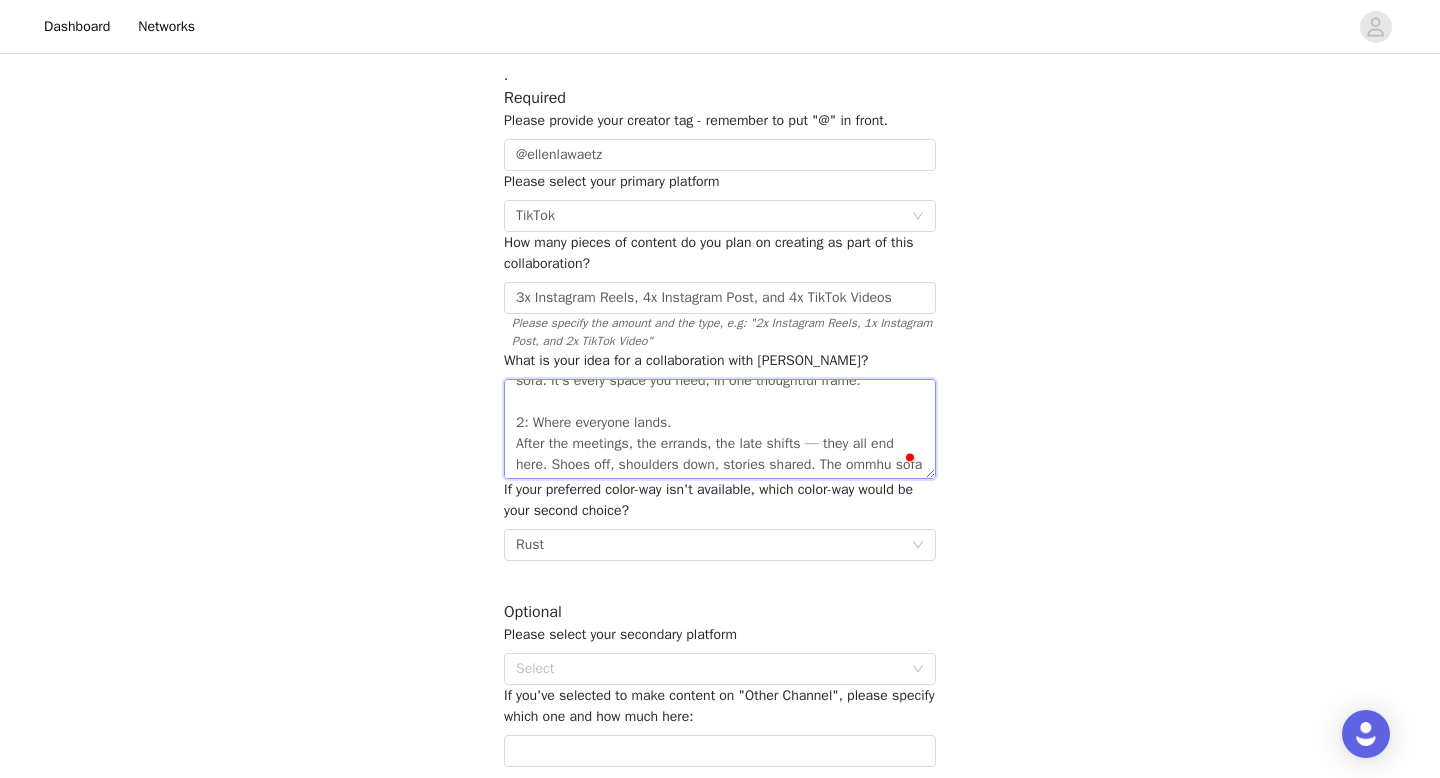 drag, startPoint x: 695, startPoint y: 421, endPoint x: 535, endPoint y: 422, distance: 160.00313 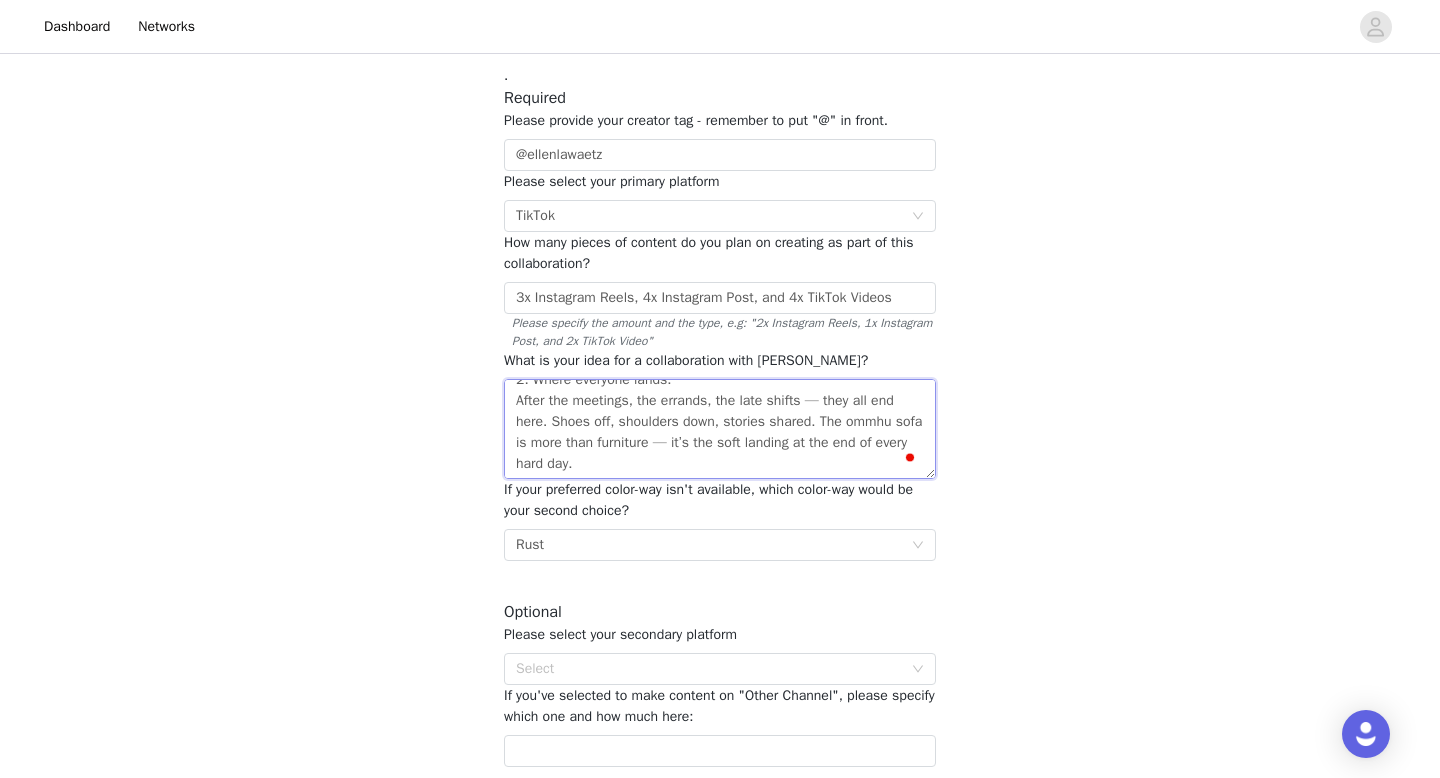 scroll, scrollTop: 120, scrollLeft: 0, axis: vertical 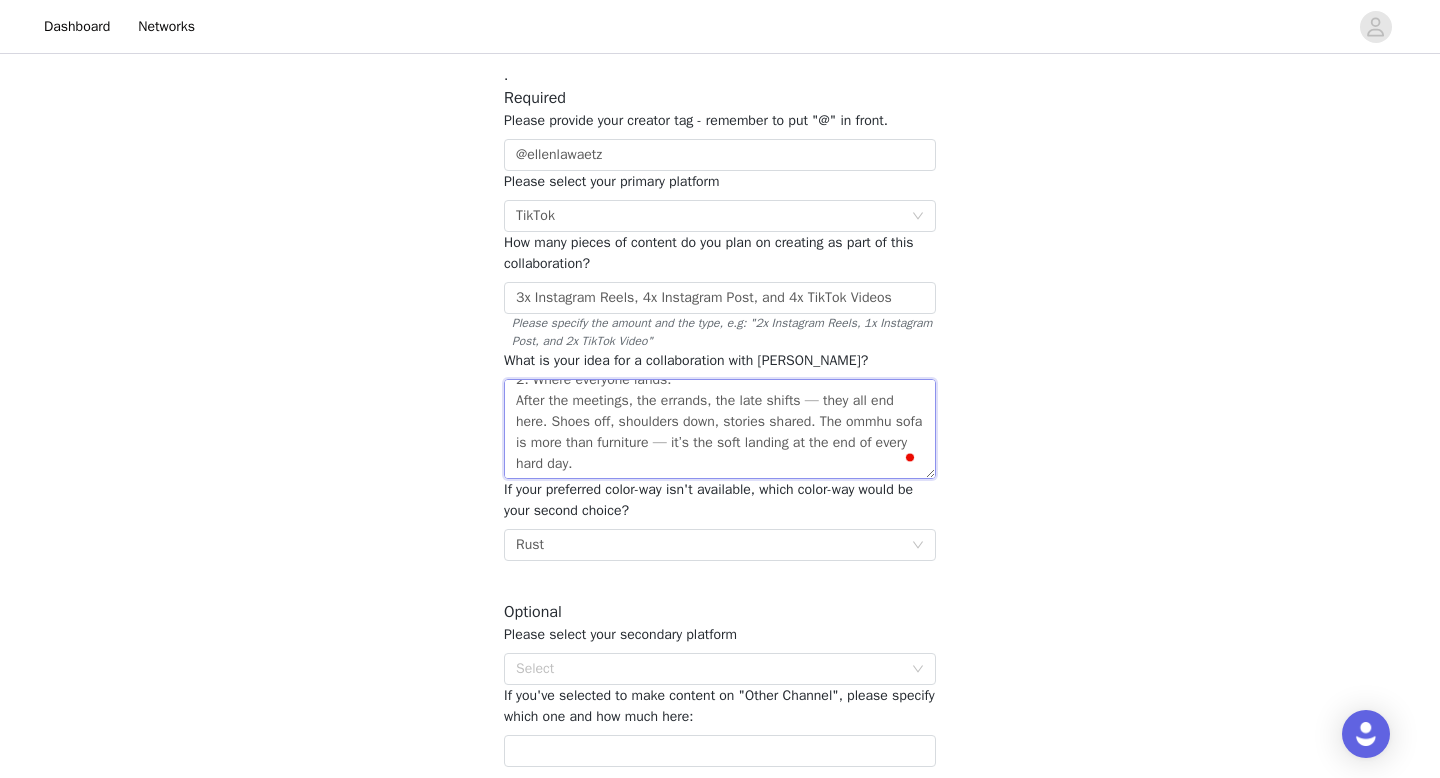 click on "1: One Sofa, Countless Setups.
Split the screen, and you'll see it: a reading nook, a guest bed, a movie lounge, a play space — all at once. ommhu isn’t just one sofa. It’s every space you need, in one thoughtful frame.
2: Where everyone lands.
After the meetings, the errands, the late shifts — they all end here. Shoes off, shoulders down, stories shared. The ommhu sofa is more than furniture — it’s the soft landing at the end of every hard day." at bounding box center (720, 429) 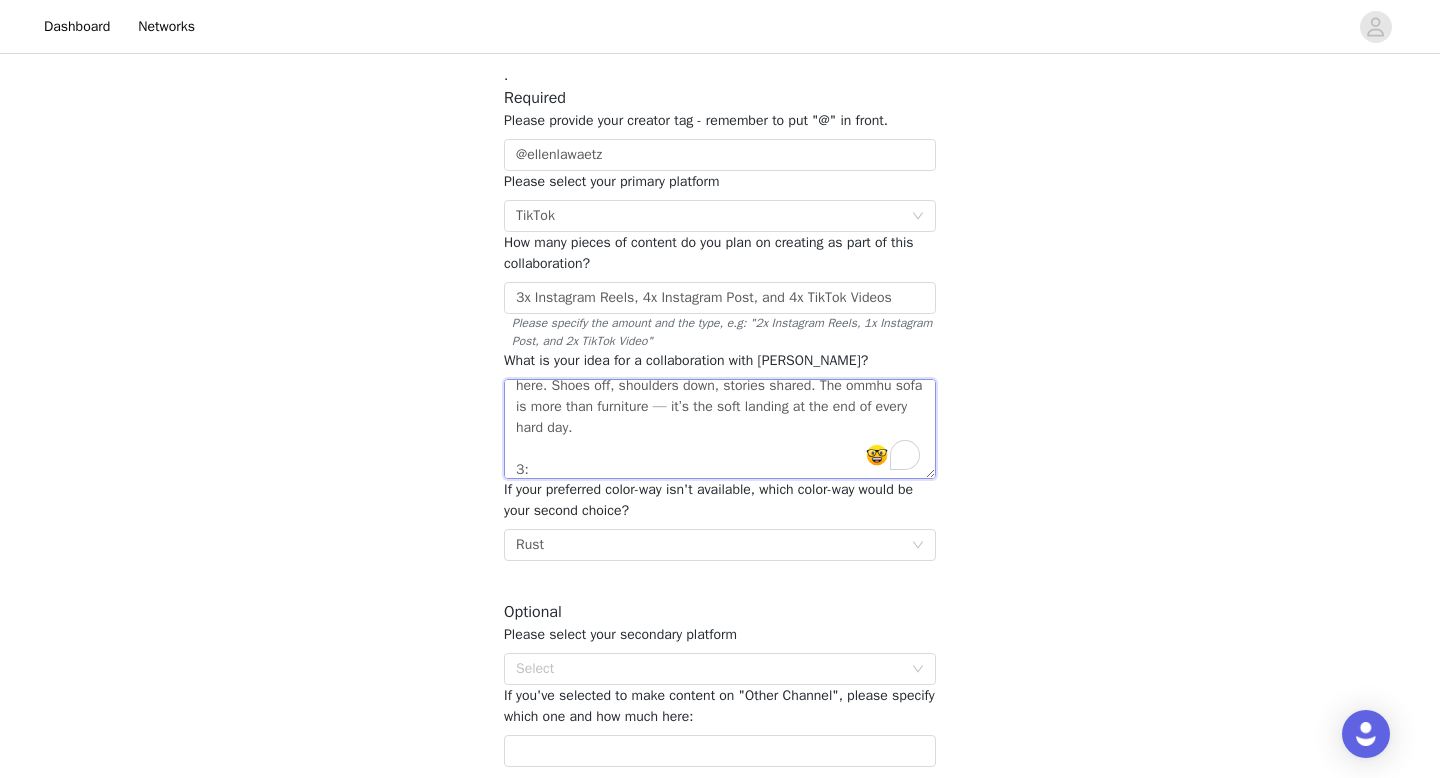 paste on "Why stick with one boring sofa? Most sofas expect you to adjust to them. But with ommhu, the sofa actually adjusts to your life. You can change it, move it, make it work for whatever you need — whether that’s hosting guests, chilling solo, or something totally unexpected. Honestly, it just gets you." 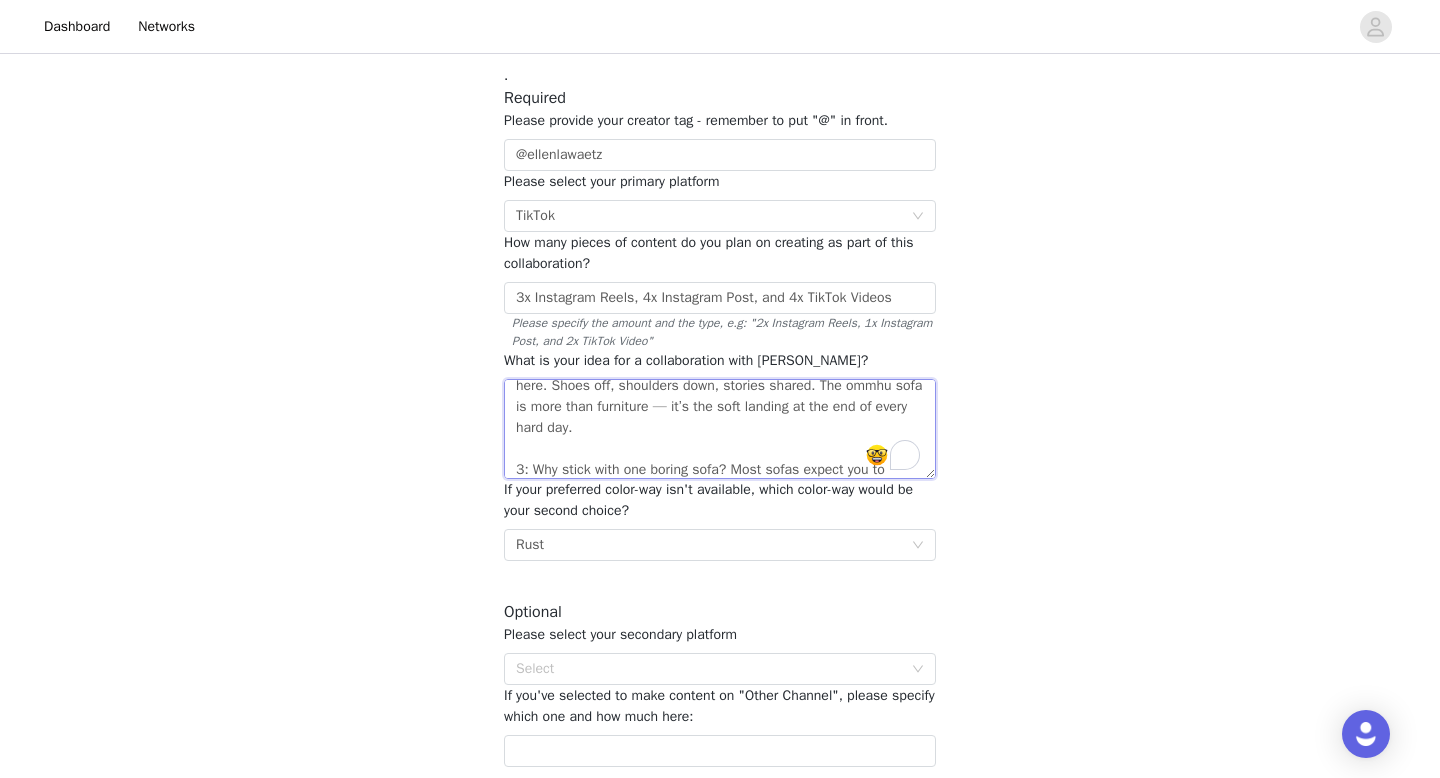 scroll, scrollTop: 240, scrollLeft: 0, axis: vertical 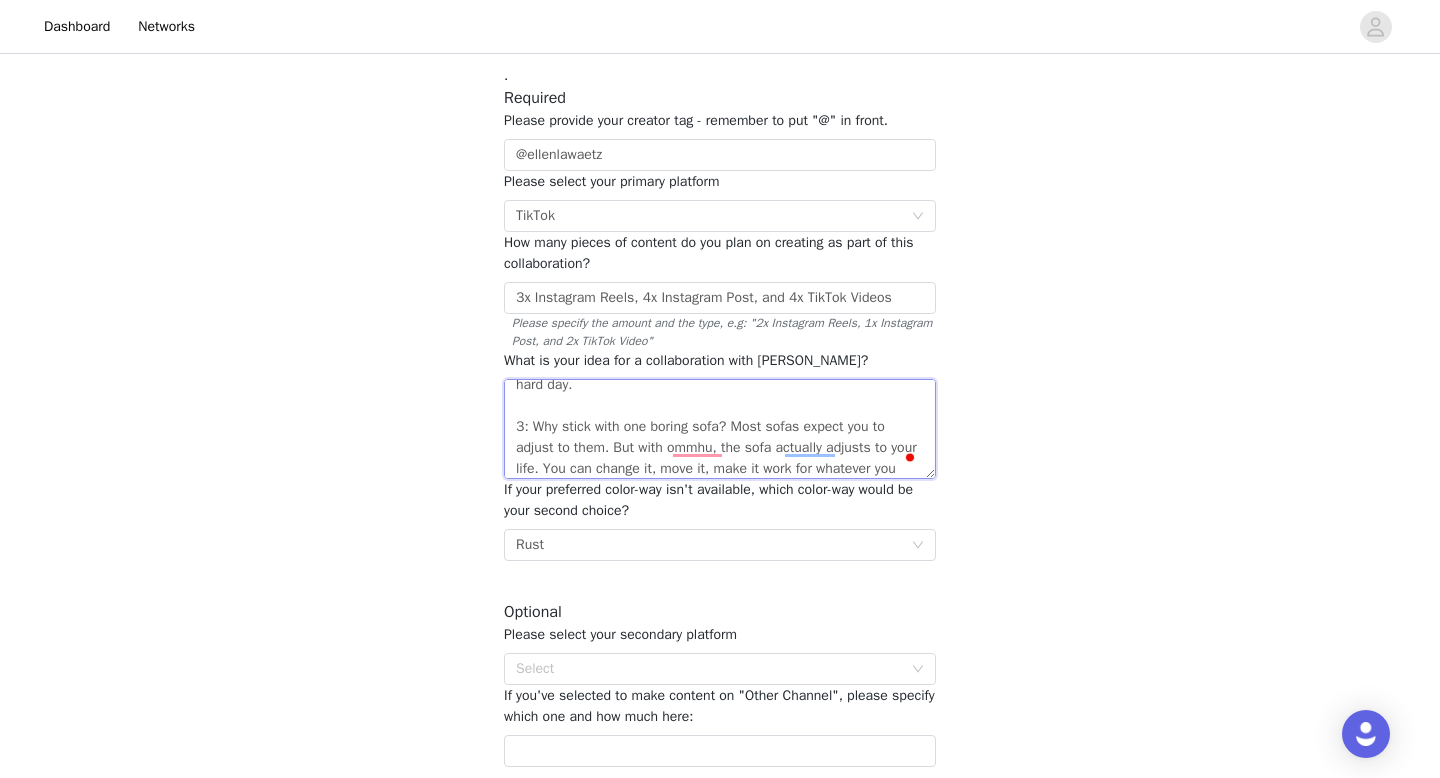 click on "1: One Sofa, Countless Setups.
Split the screen, and you'll see it: a reading nook, a guest bed, a movie lounge, a play space — all at once. ommhu isn’t just one sofa. It’s every space you need, in one thoughtful frame.
2: Where everyone lands.
After the meetings, the errands, the late shifts — they all end here. Shoes off, shoulders down, stories shared. The ommhu sofa is more than furniture — it’s the soft landing at the end of every hard day.
3: Why stick with one boring sofa? Most sofas expect you to adjust to them. But with ommhu, the sofa actually adjusts to your life. You can change it, move it, make it work for whatever you need — whether that’s hosting guests, chilling solo, or something totally unexpected. Honestly, it just gets you." at bounding box center (720, 429) 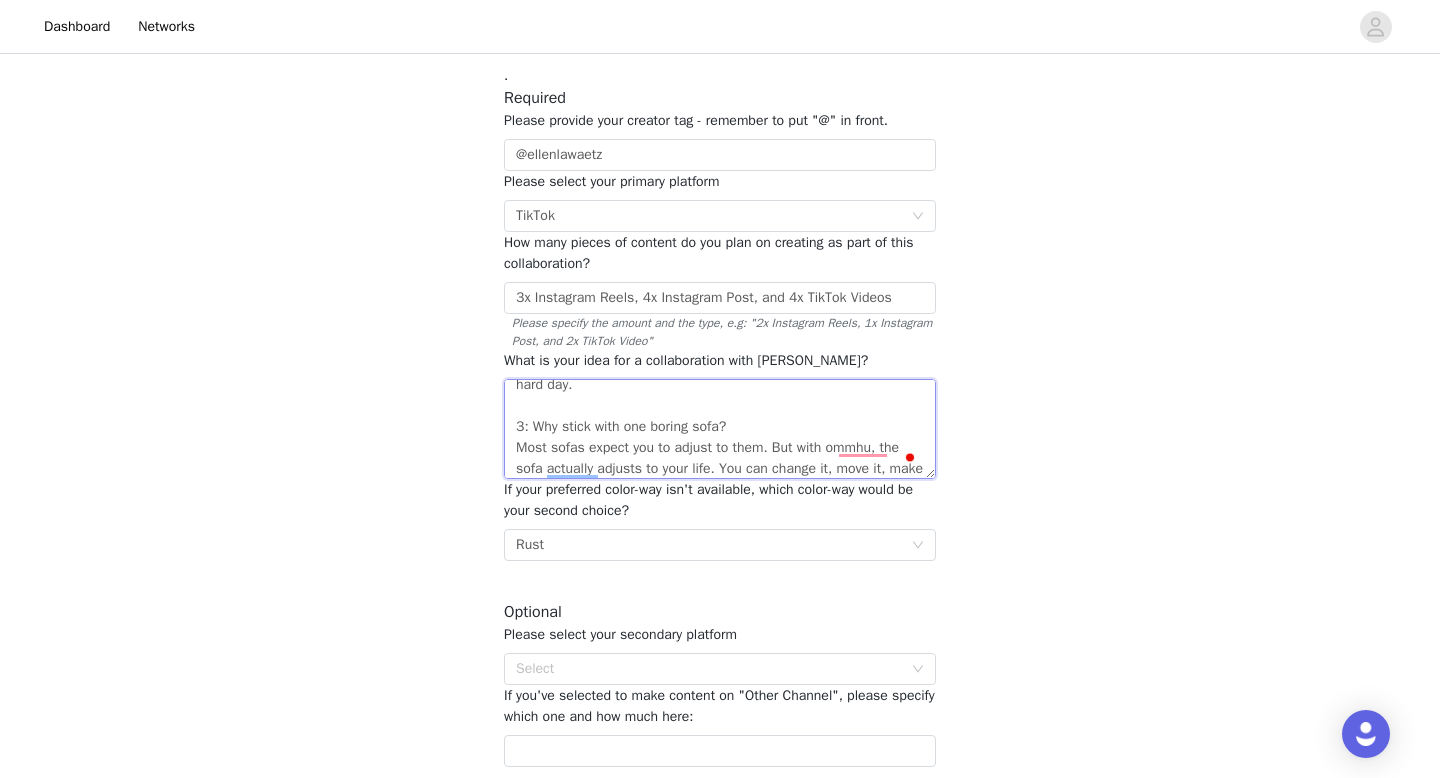 scroll, scrollTop: 267, scrollLeft: 0, axis: vertical 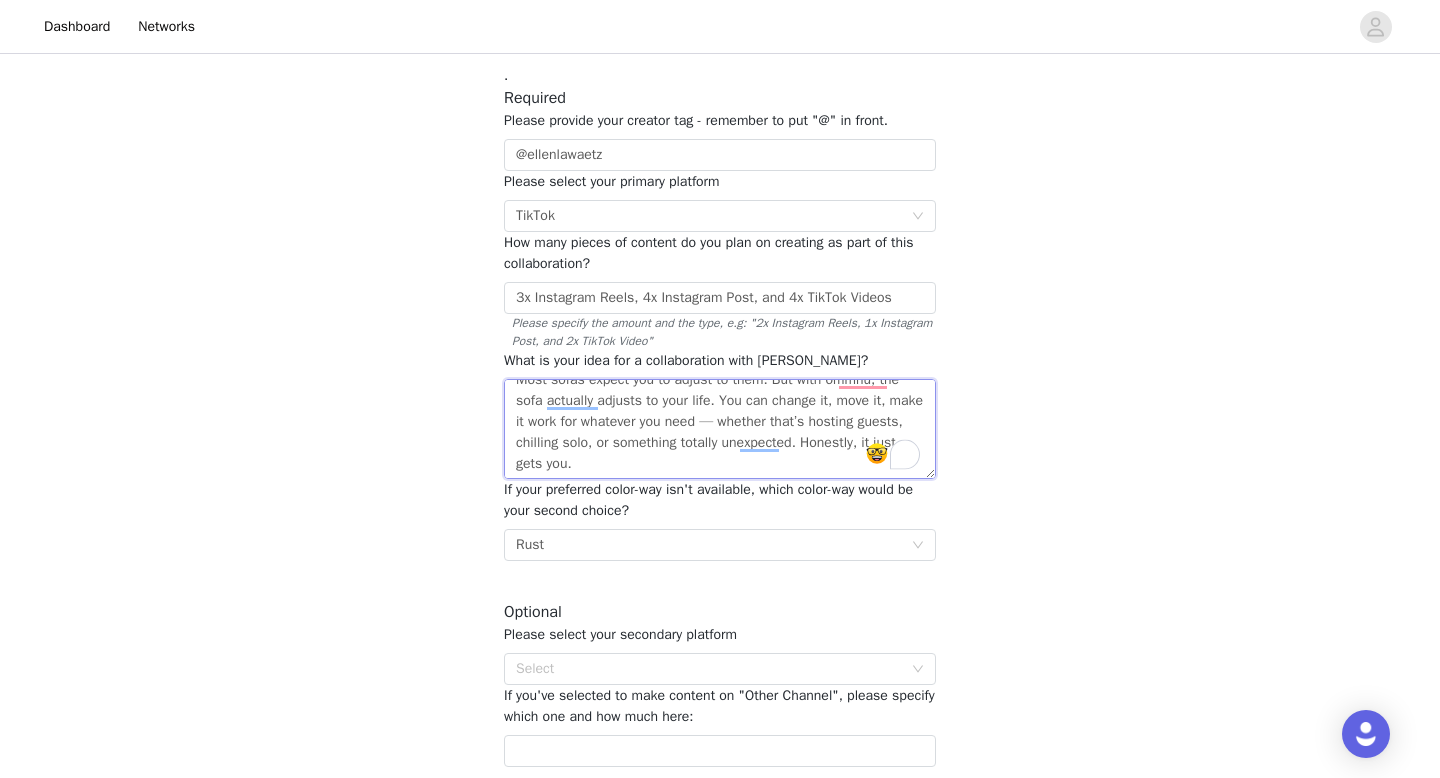 click on "1: One Sofa, Countless Setups.
Split the screen, and you'll see it: a reading nook, a guest bed, a movie lounge, a play space — all at once. ommhu isn’t just one sofa. It’s every space you need, in one thoughtful frame.
2: Where everyone lands.
After the meetings, the errands, the late shifts — they all end here. Shoes off, shoulders down, stories shared. The ommhu sofa is more than furniture — it’s the soft landing at the end of every hard day.
3: Why stick with one boring sofa?
Most sofas expect you to adjust to them. But with ommhu, the sofa actually adjusts to your life. You can change it, move it, make it work for whatever you need — whether that’s hosting guests, chilling solo, or something totally unexpected. Honestly, it just gets you." at bounding box center [720, 429] 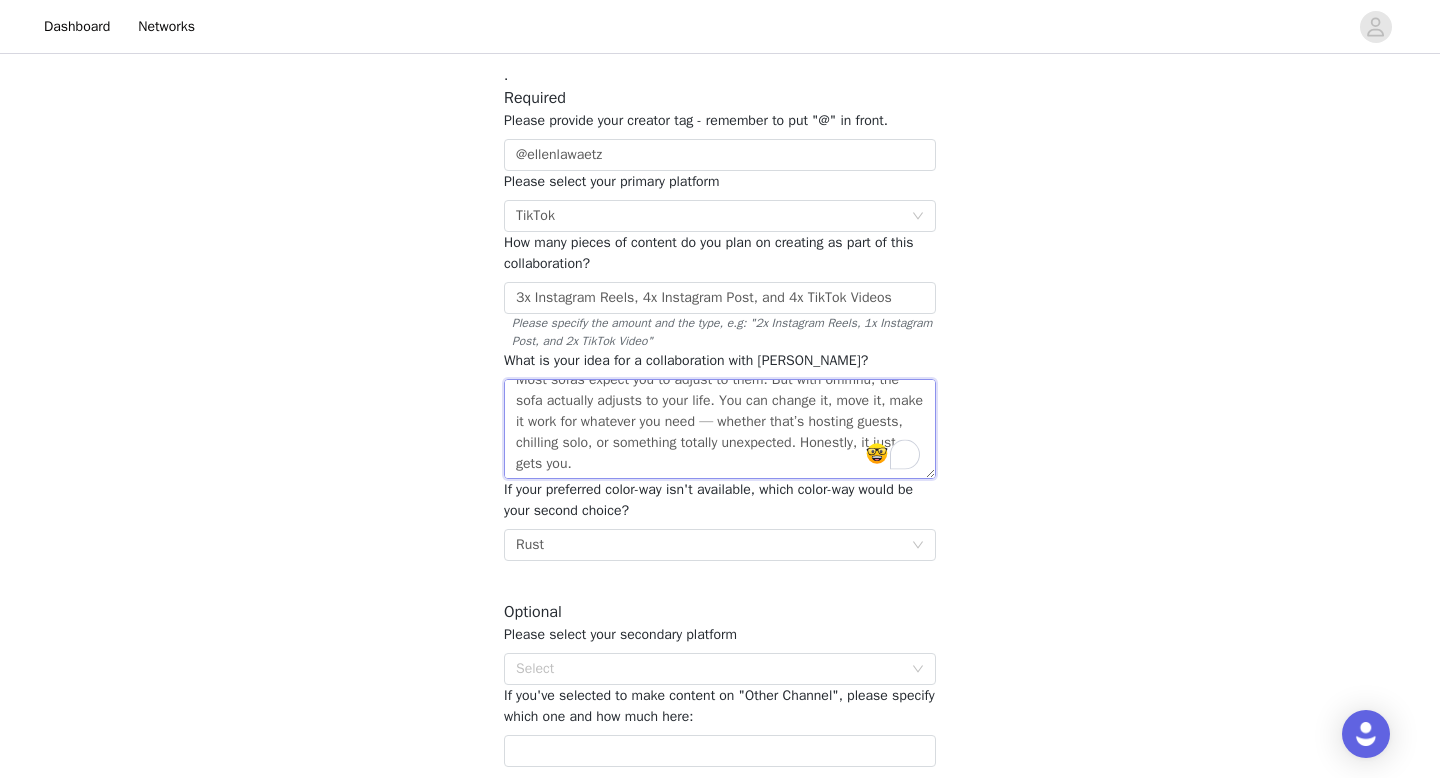 scroll, scrollTop: 282, scrollLeft: 0, axis: vertical 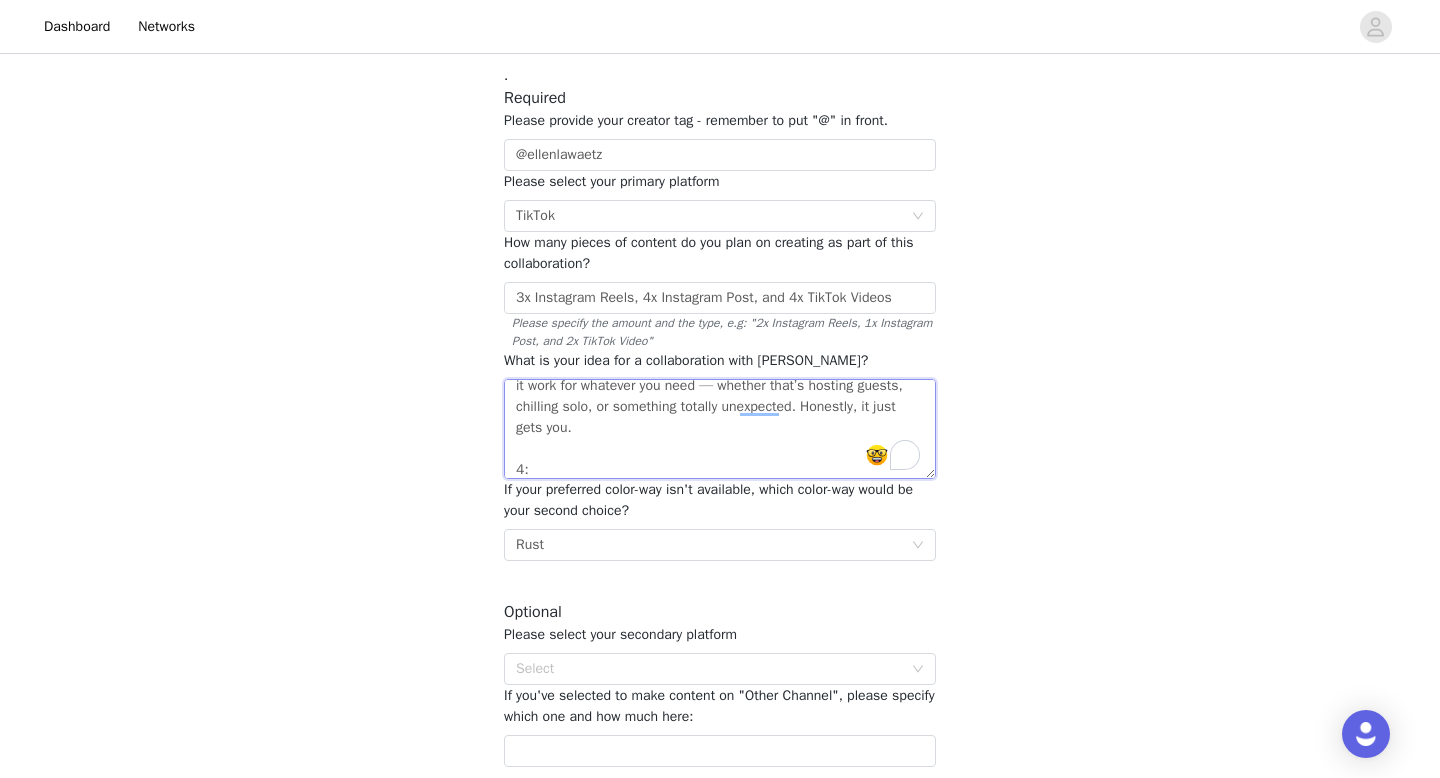 paste on "A week with ommhu — seen from above.
From [DATE] morning’s quiet coffee to [DATE] night’s movie marathon, from spontaneous sleepovers to weekend work sessions — watch how one sofa adapts to every moment, every mood, every guest. Because life isn’t one thing, and neither is your sofa." 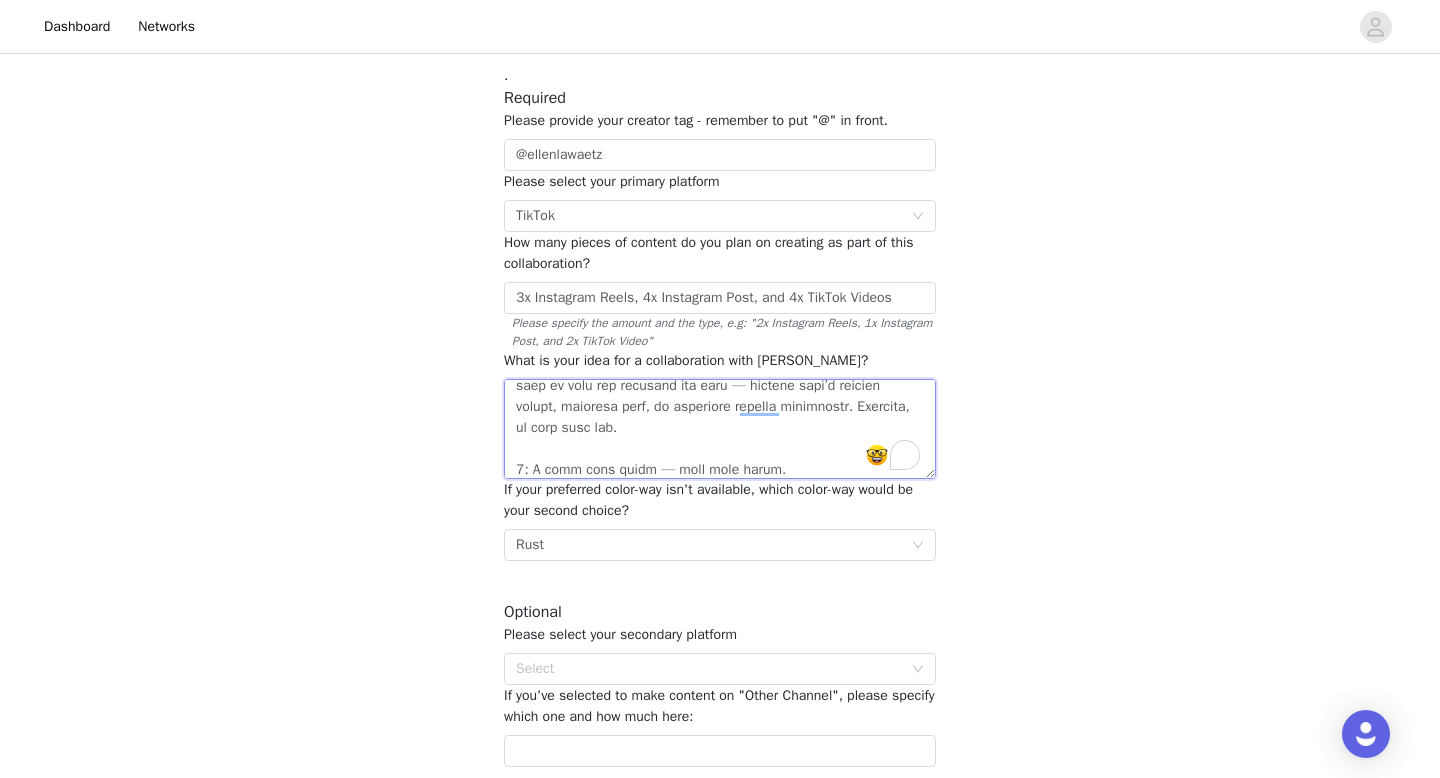 scroll, scrollTop: 408, scrollLeft: 0, axis: vertical 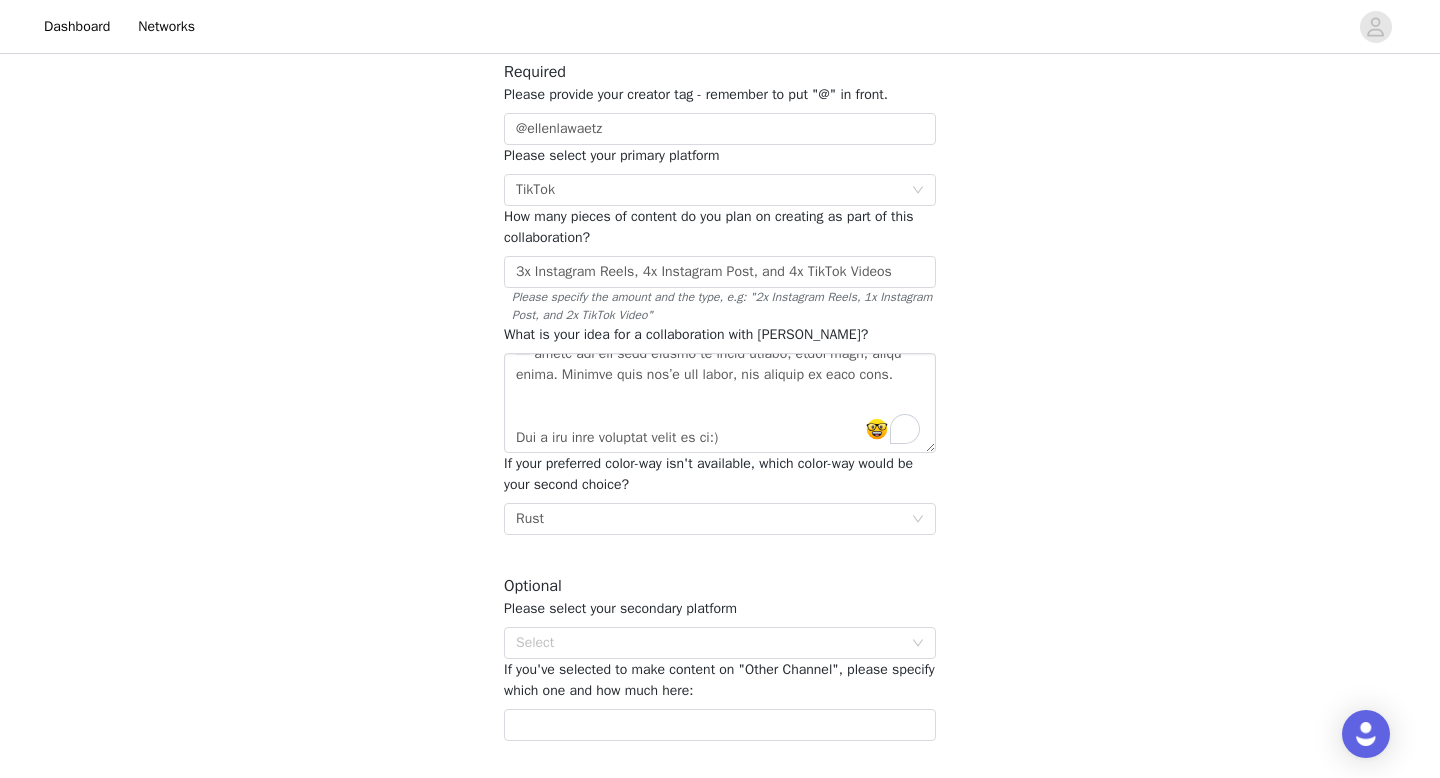 click on "STEP 5 OF 5
Other information💙
.   Required   Please provide your creator tag - remember to put "@" in front.     @ellenlawaetz   Please select your primary platform     Select TikTok   How many pieces of content do you plan on creating as part of this collaboration?     3x Instagram Reels, 4x Instagram Post, and 4x TikTok Videos   Please specify the amount and the type, e.g: "2x Instagram Reels, 1x Instagram Post, and 2x TikTok Video" What is your idea for a collaboration with OMHU?       If your preferred color-way isn't available, which color-way would be your second choice?     Select Rust       Optional   Please select your secondary platform     Select   If you've selected to make content on "Other Channel", please specify which one and how much here:" at bounding box center [720, 338] 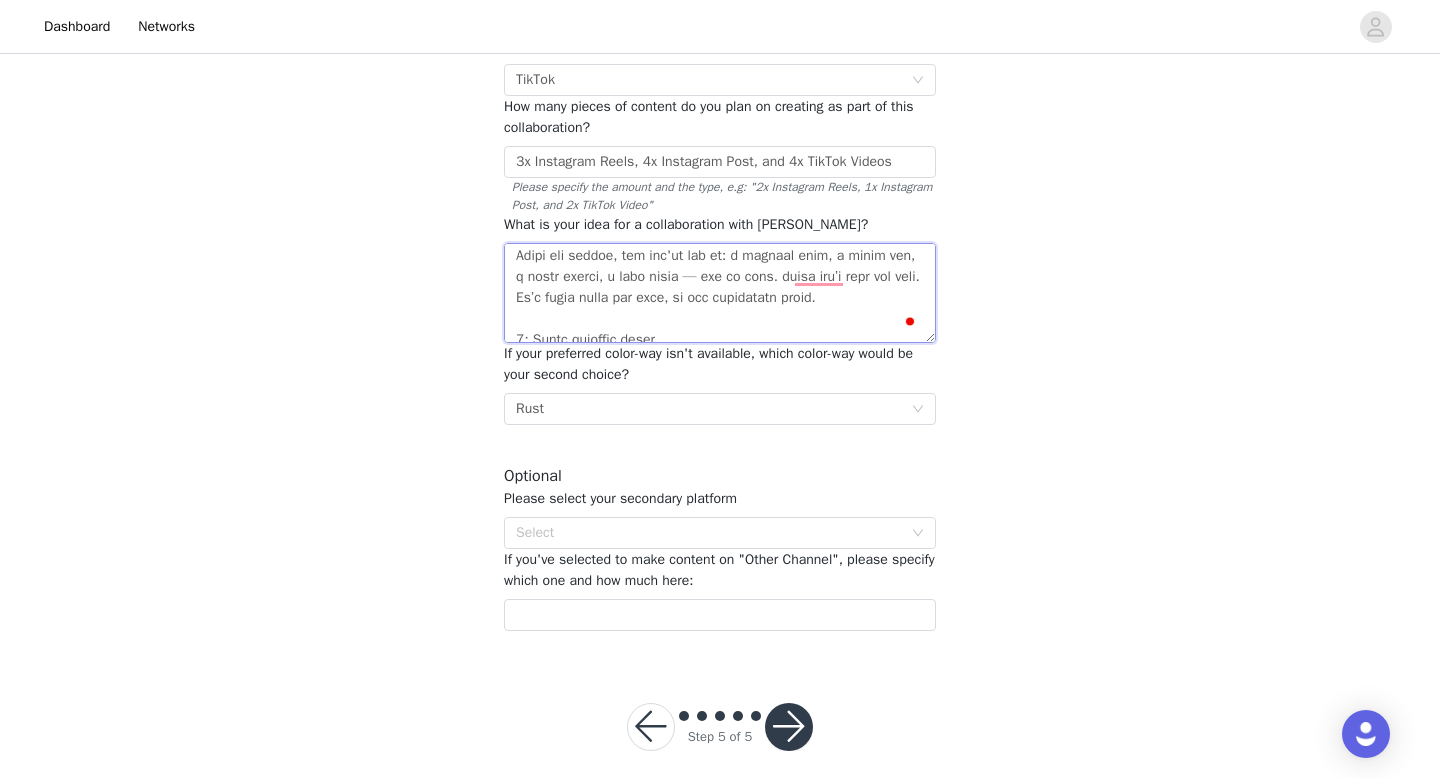 click at bounding box center (720, 293) 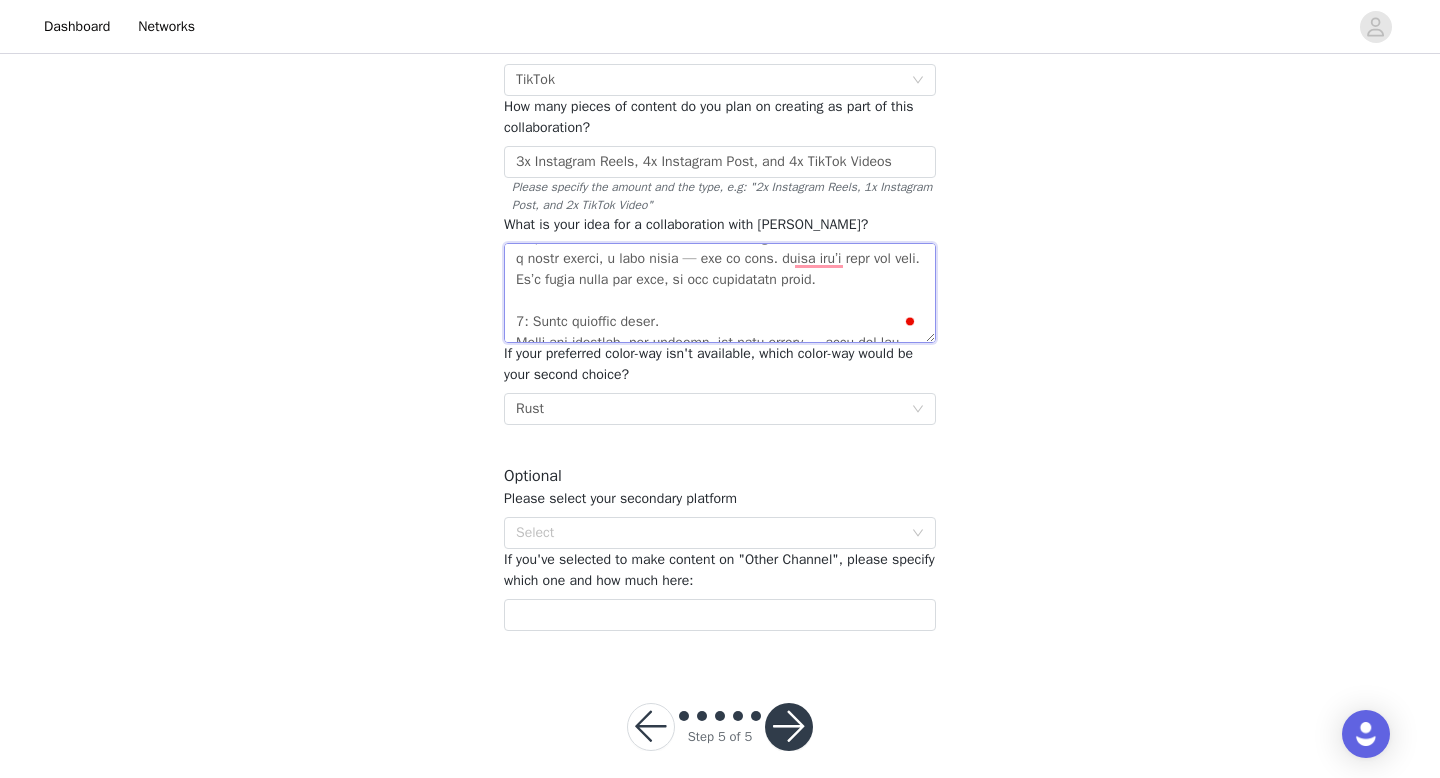 drag, startPoint x: 699, startPoint y: 261, endPoint x: 624, endPoint y: 261, distance: 75 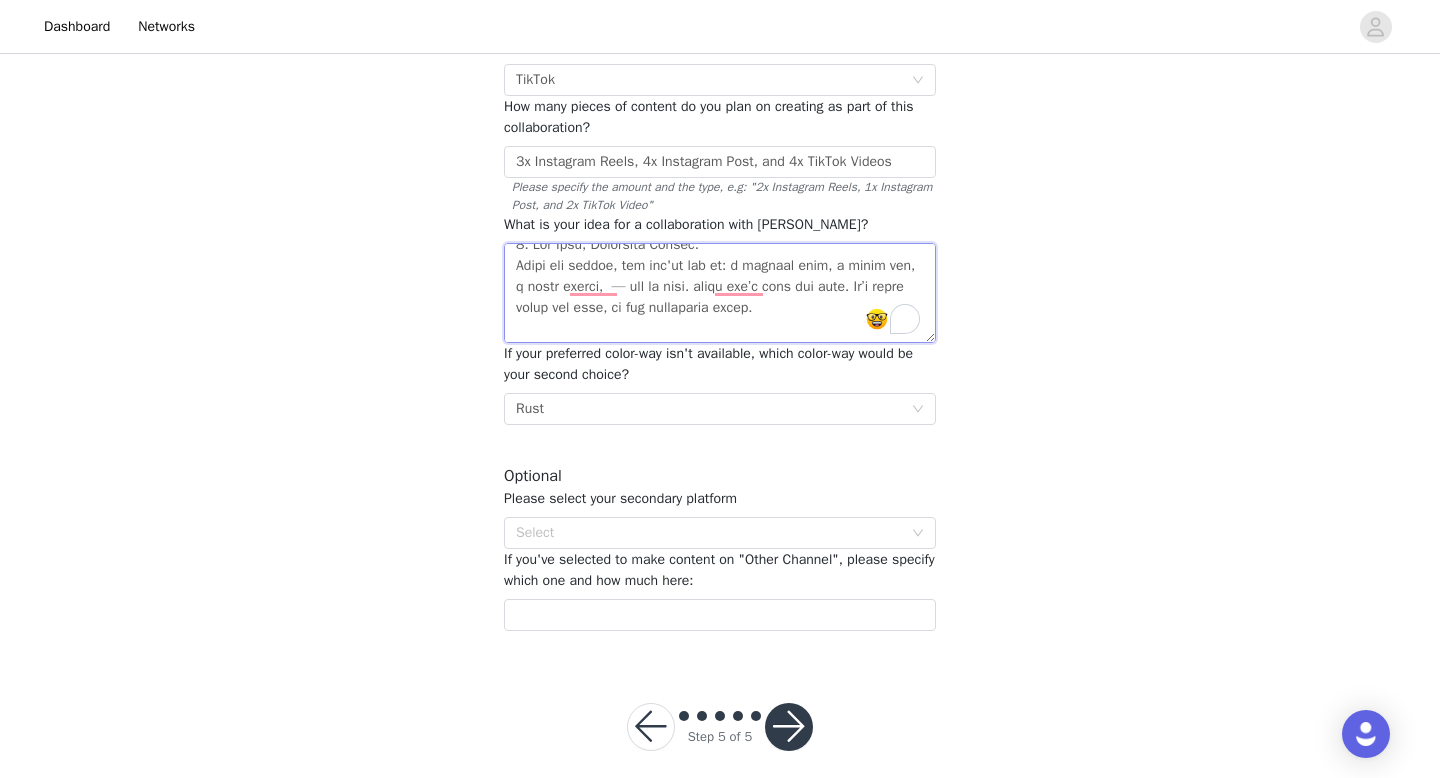 paste on "Gathering place" 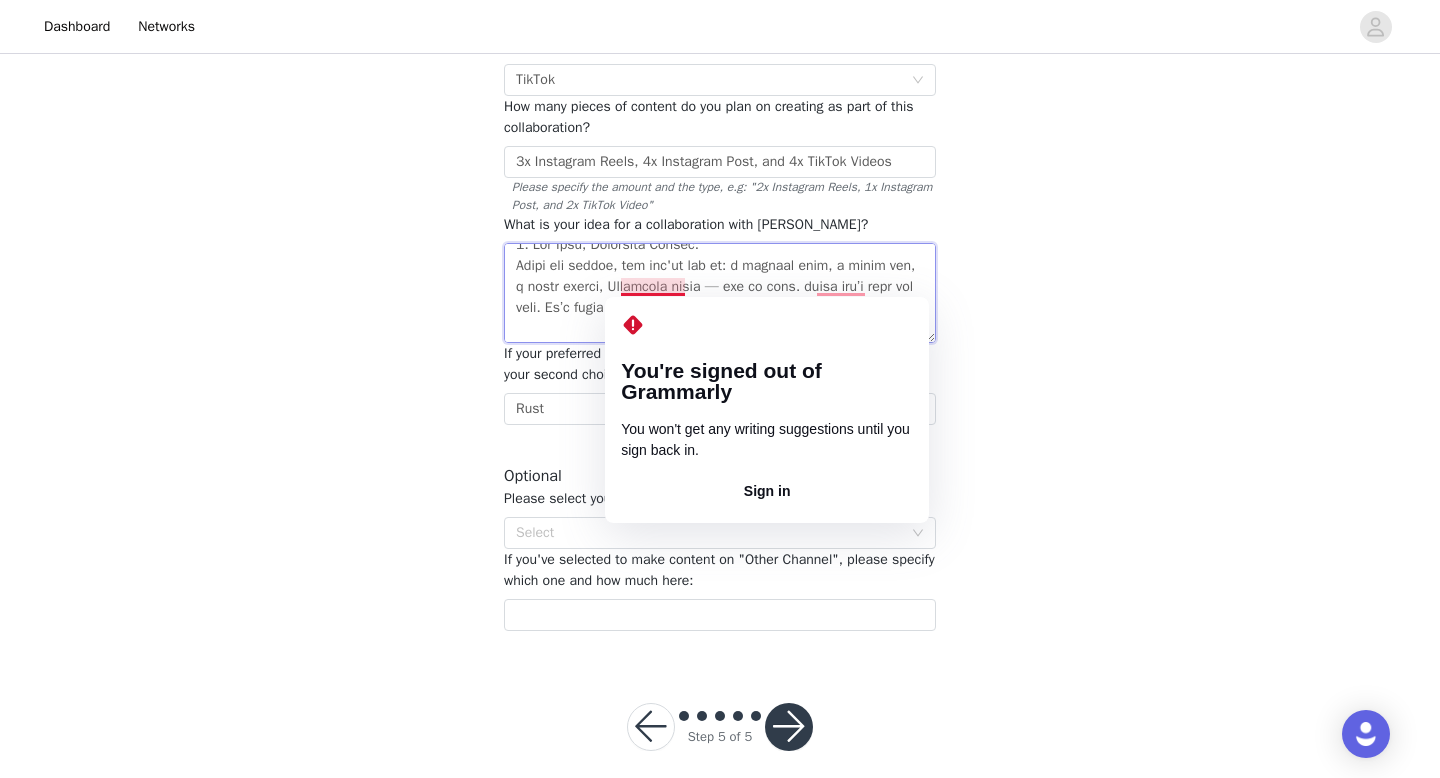 click at bounding box center (720, 293) 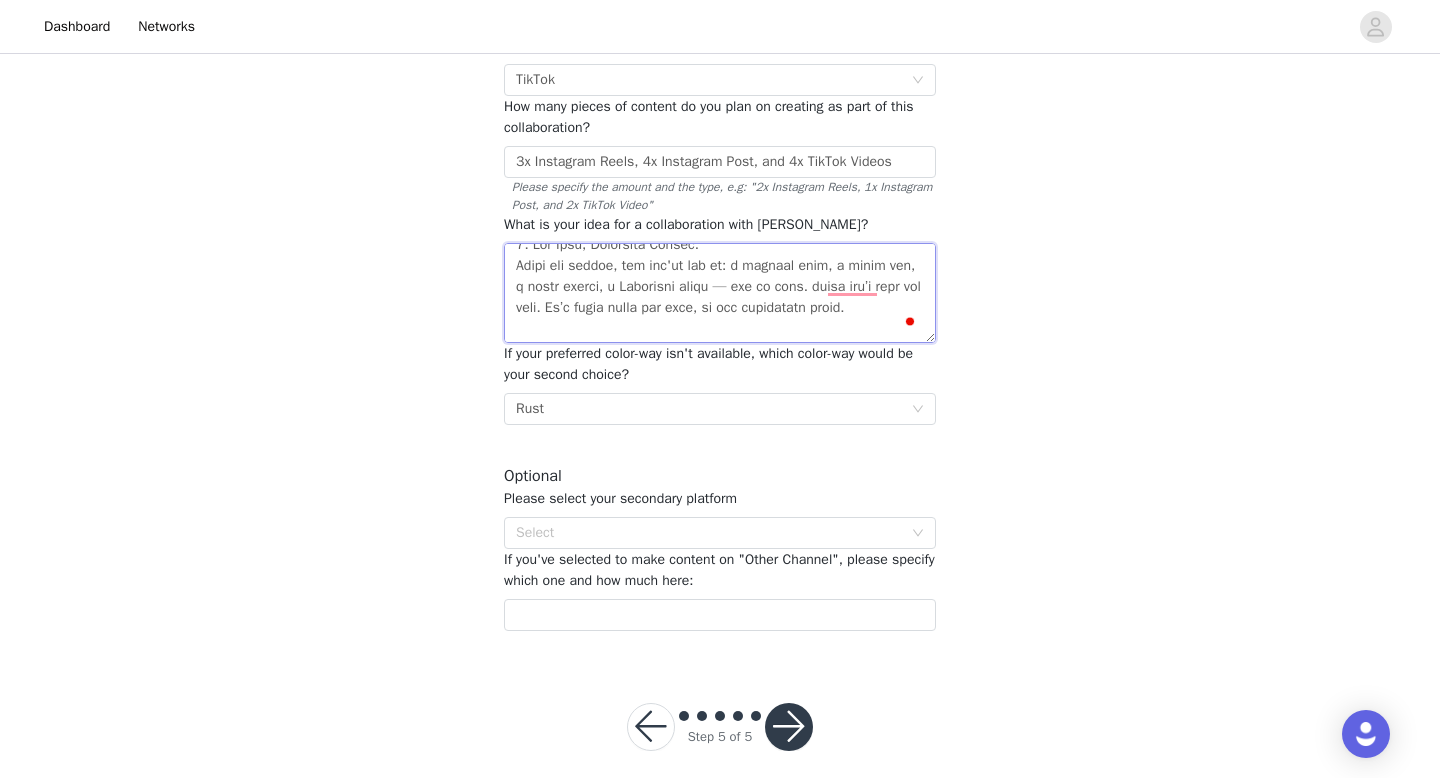 click at bounding box center [720, 293] 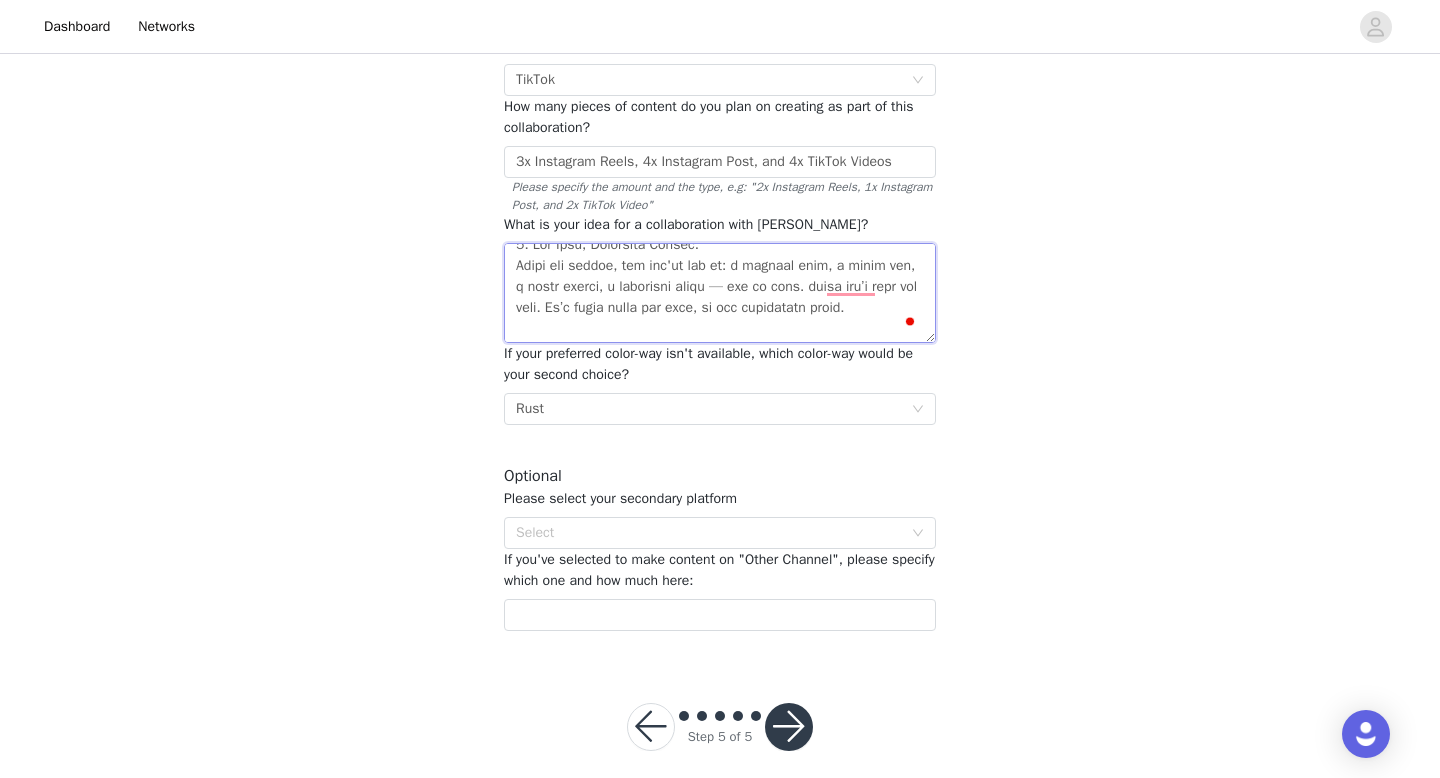 click at bounding box center (720, 293) 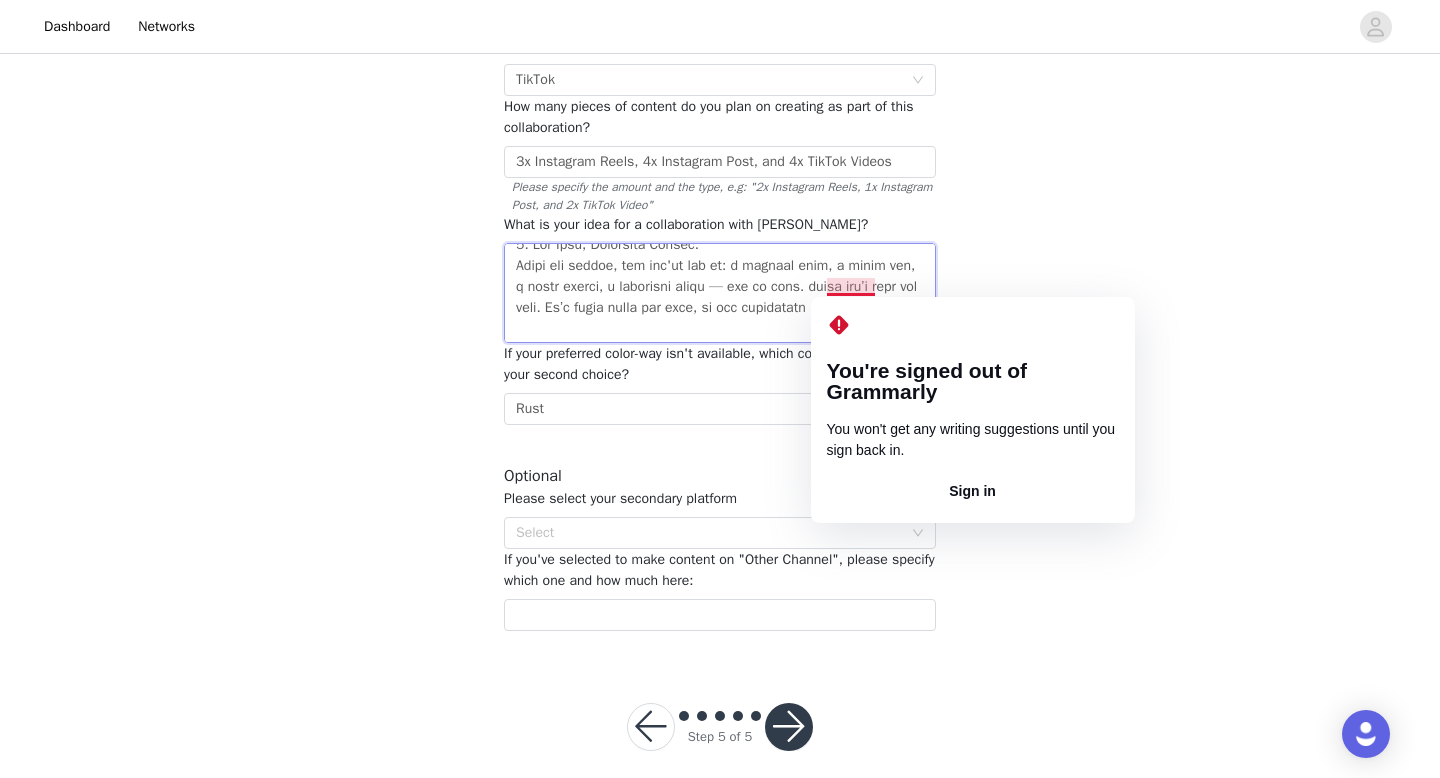 click at bounding box center [720, 293] 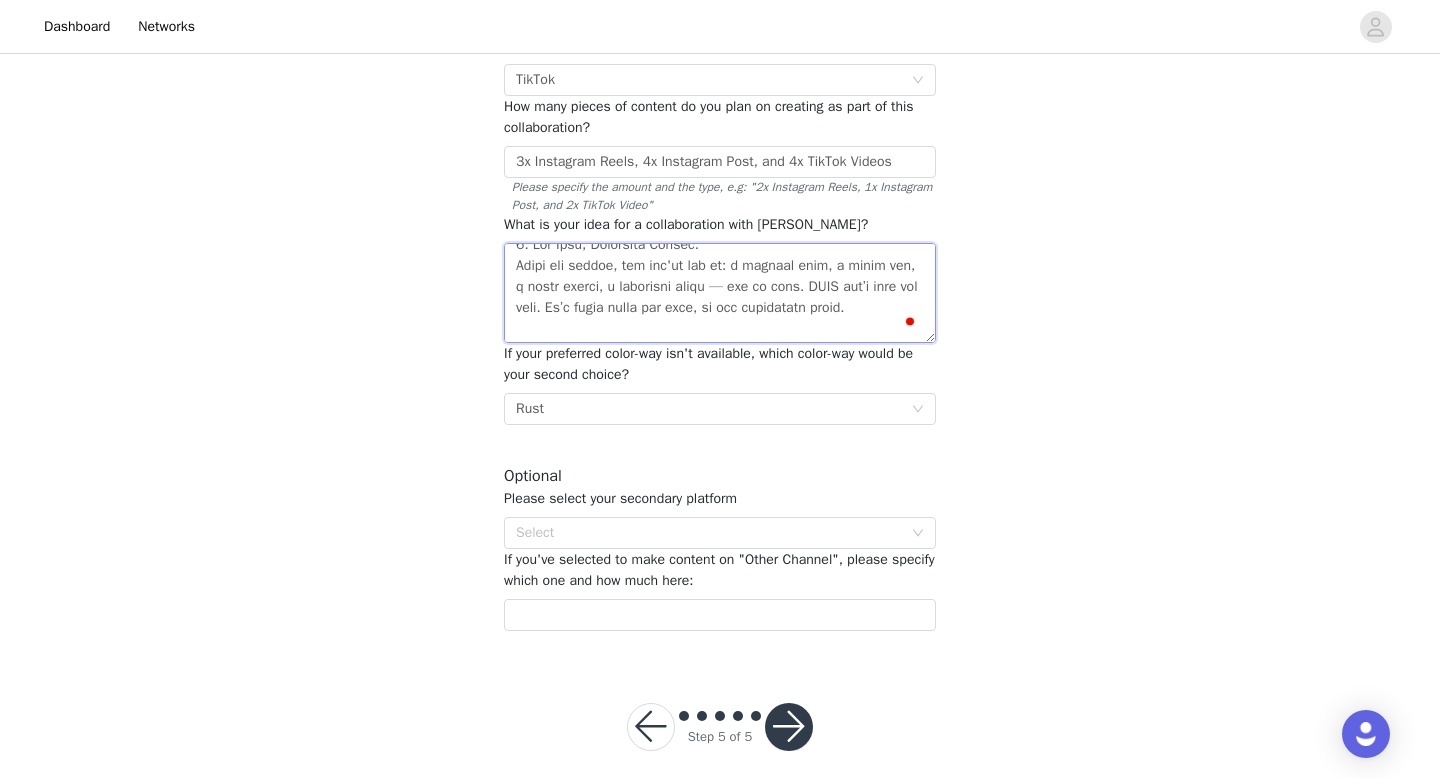 scroll, scrollTop: 0, scrollLeft: 0, axis: both 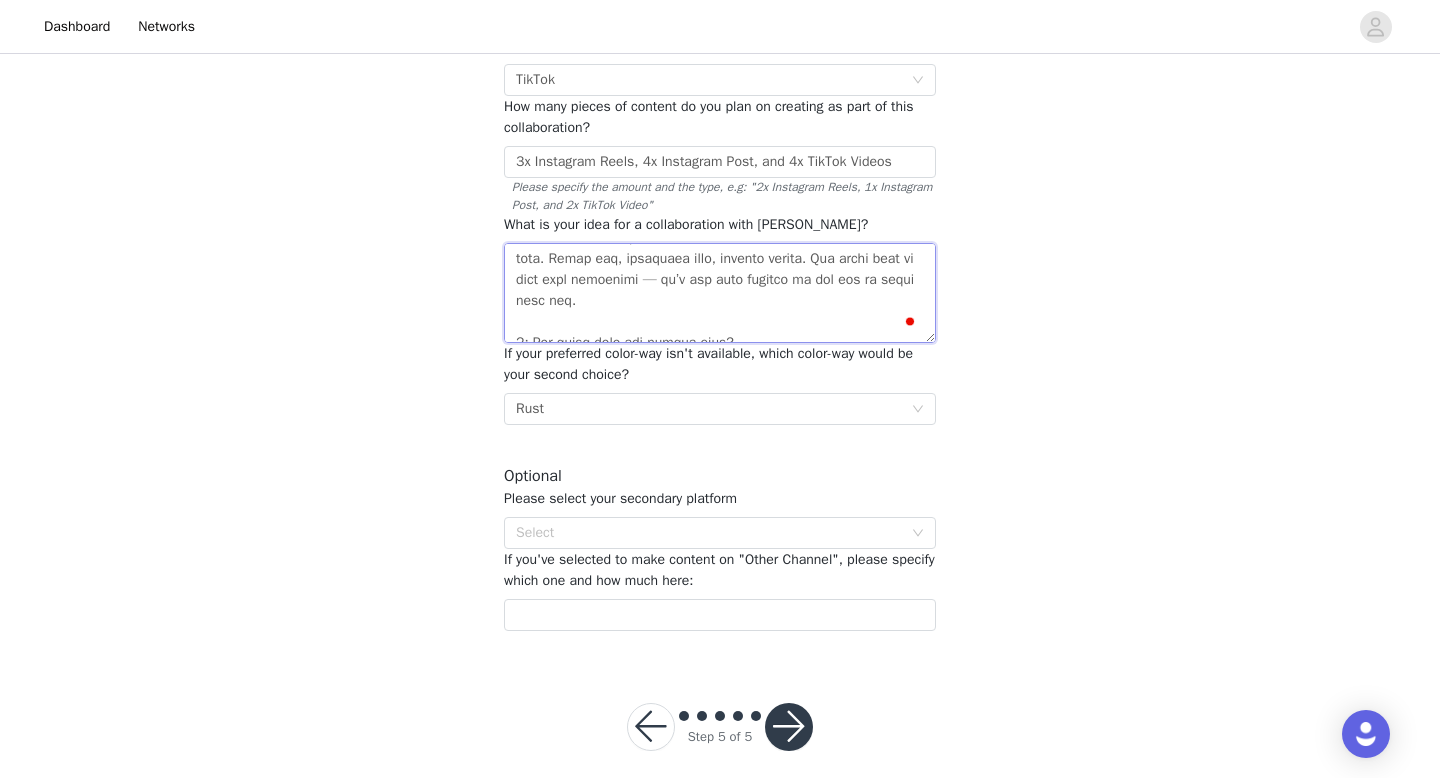click at bounding box center (720, 293) 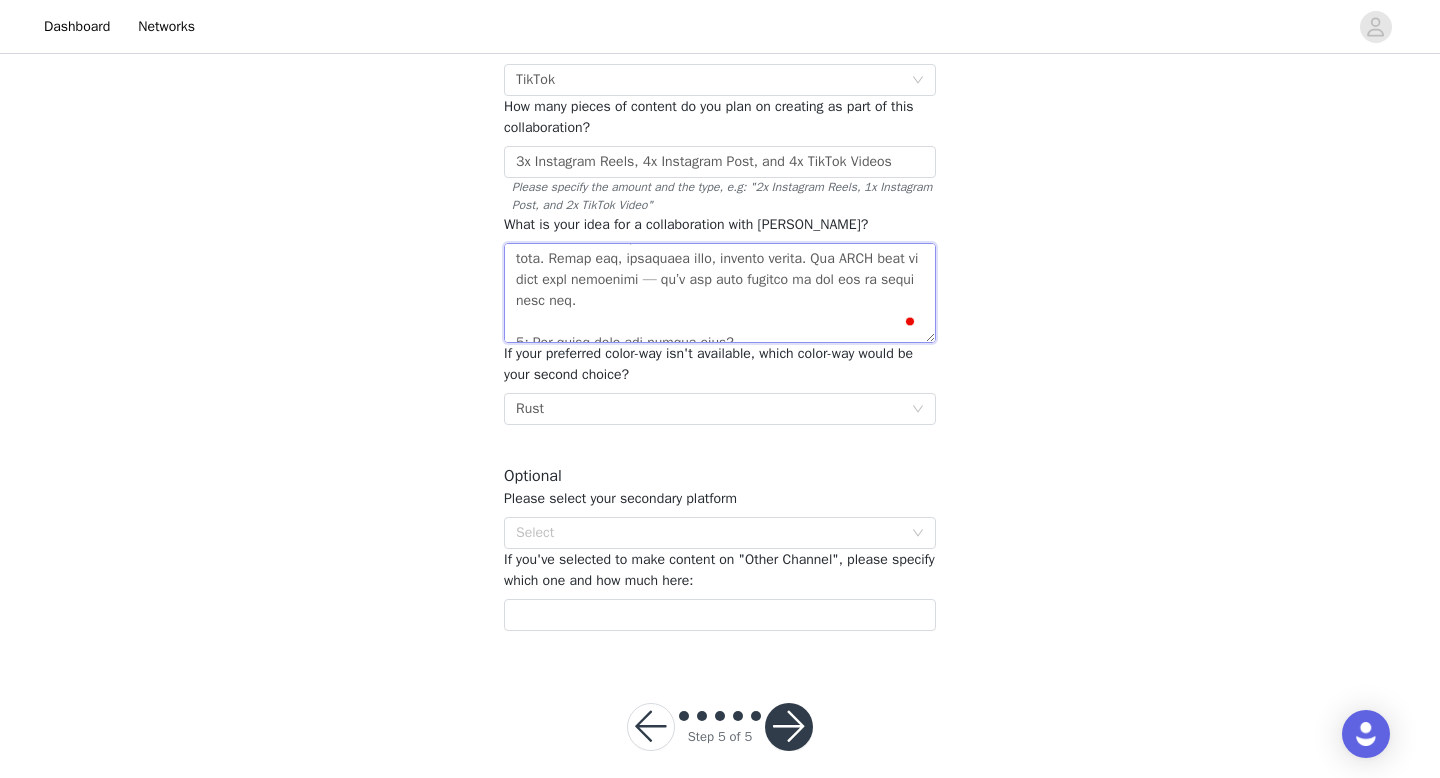 click at bounding box center (720, 293) 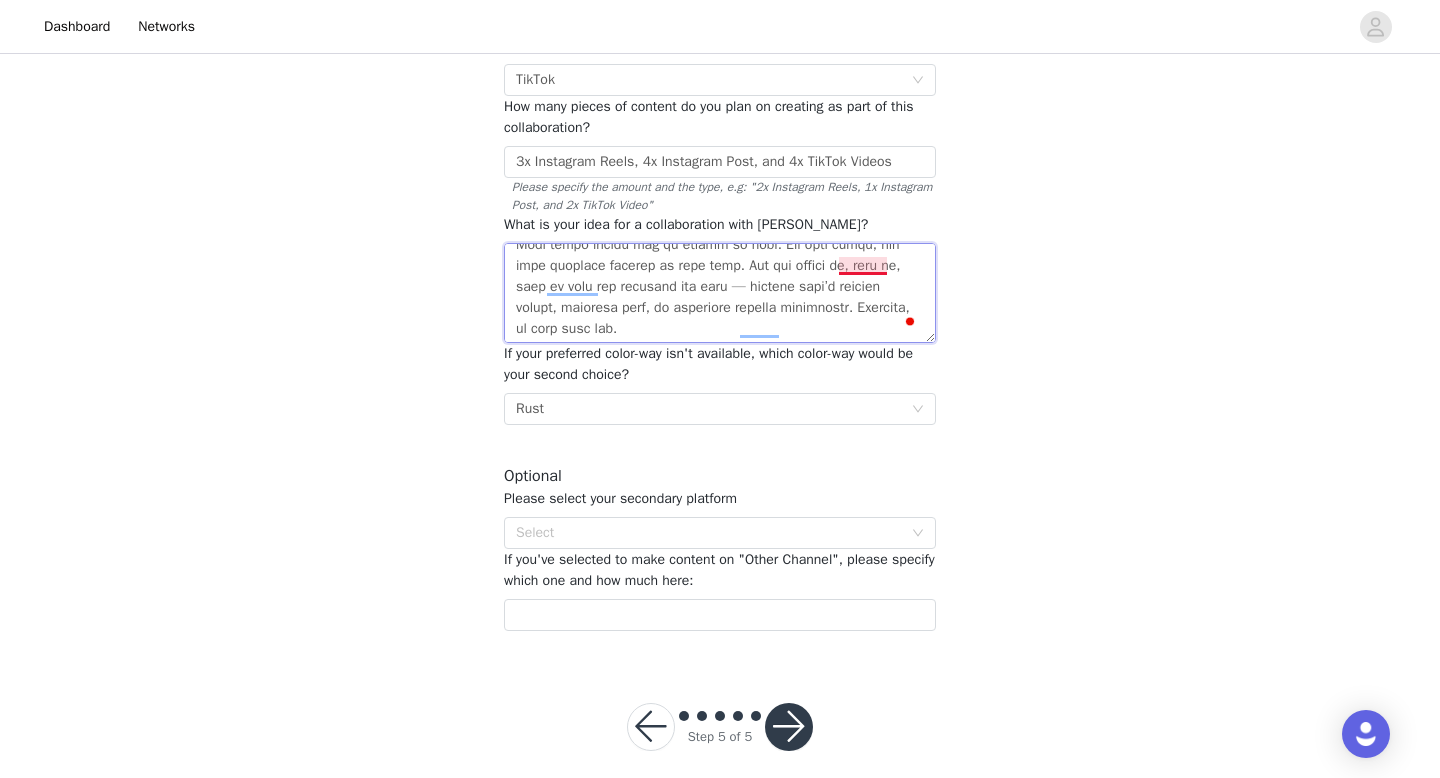 click at bounding box center [720, 293] 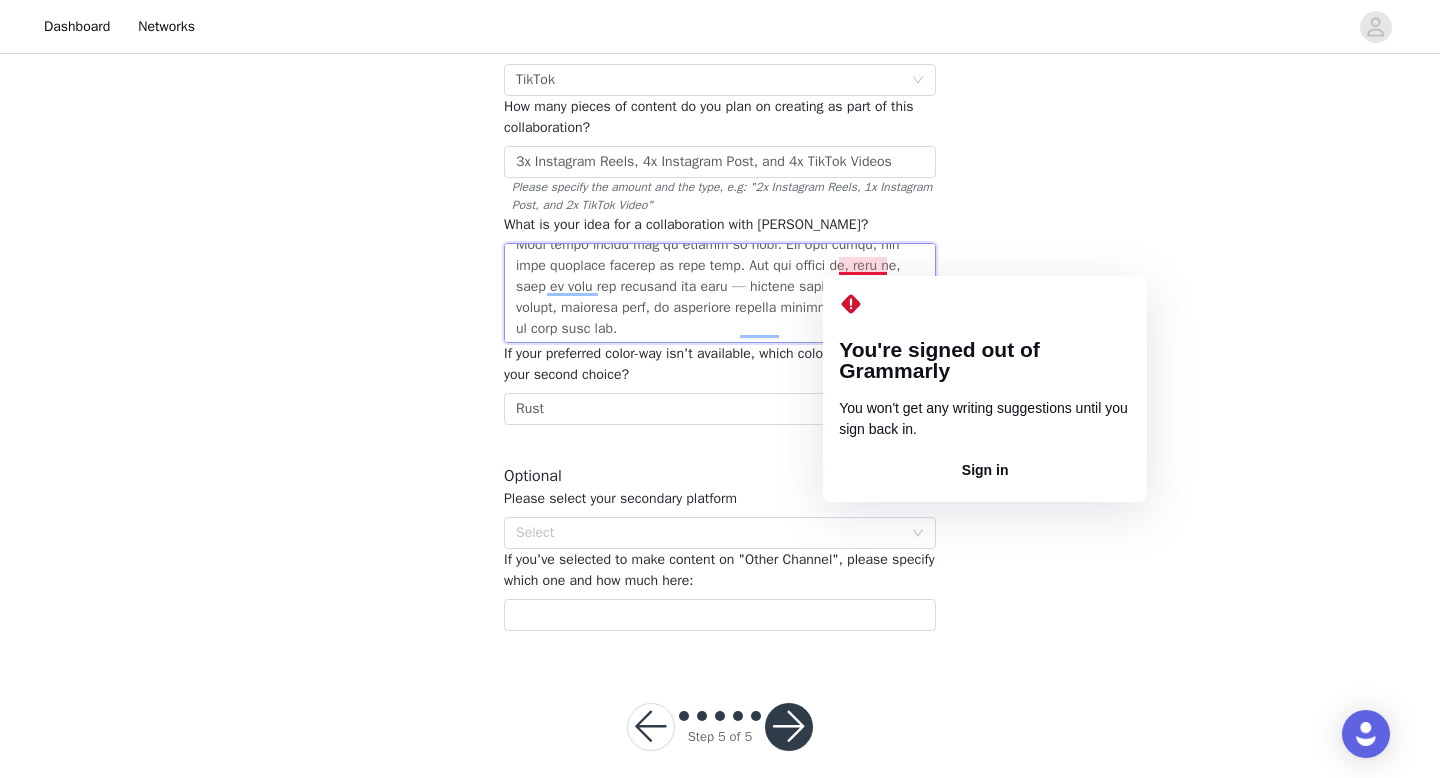 click at bounding box center (720, 293) 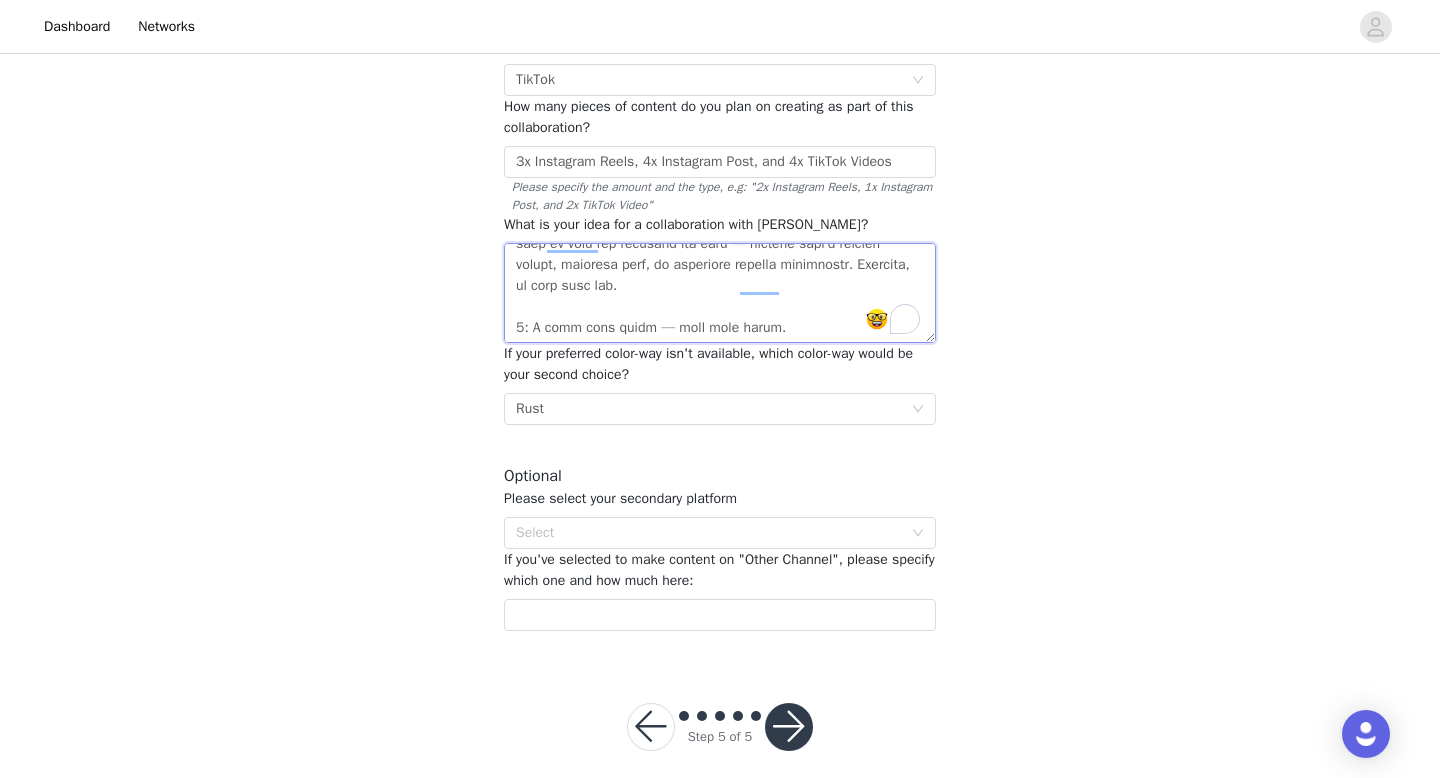 drag, startPoint x: 681, startPoint y: 311, endPoint x: 518, endPoint y: 306, distance: 163.07668 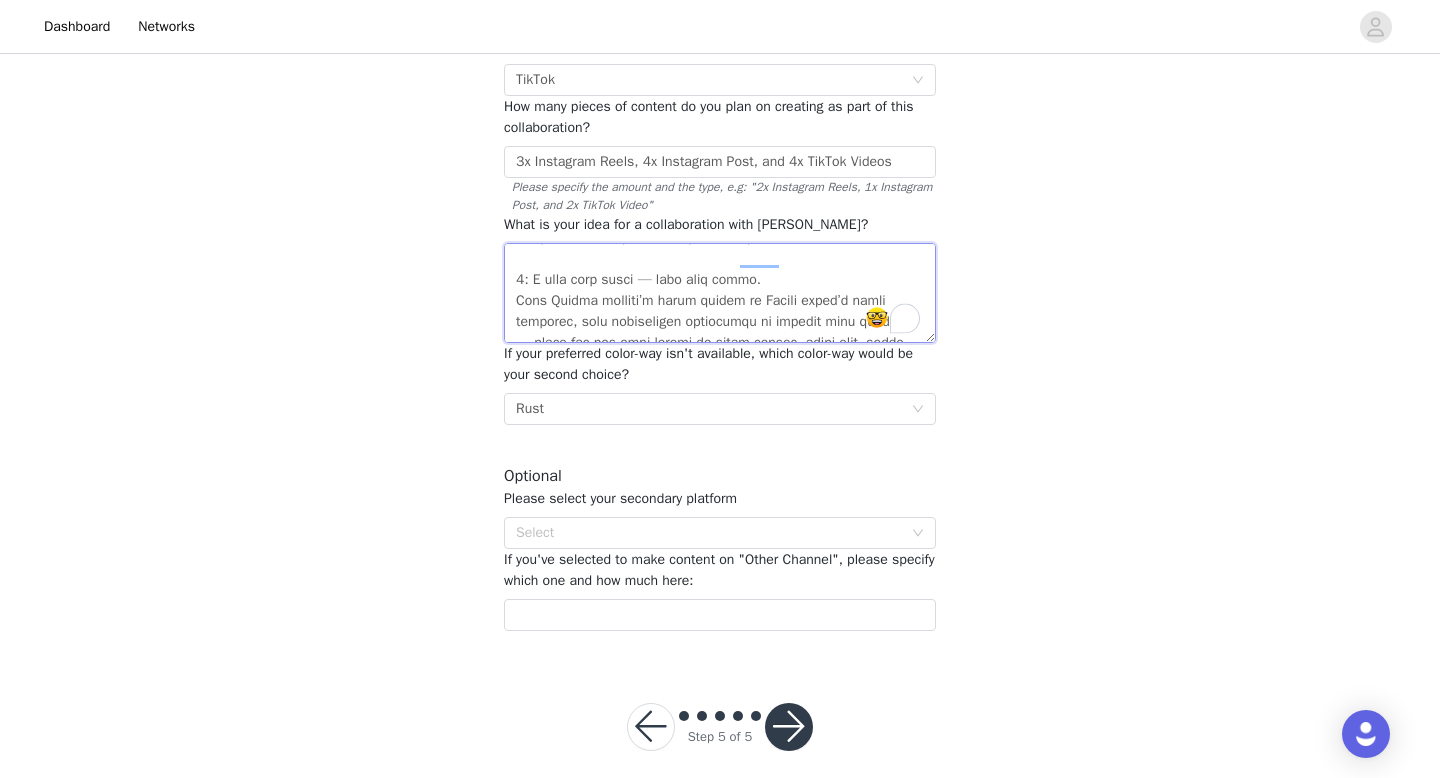 click at bounding box center [720, 293] 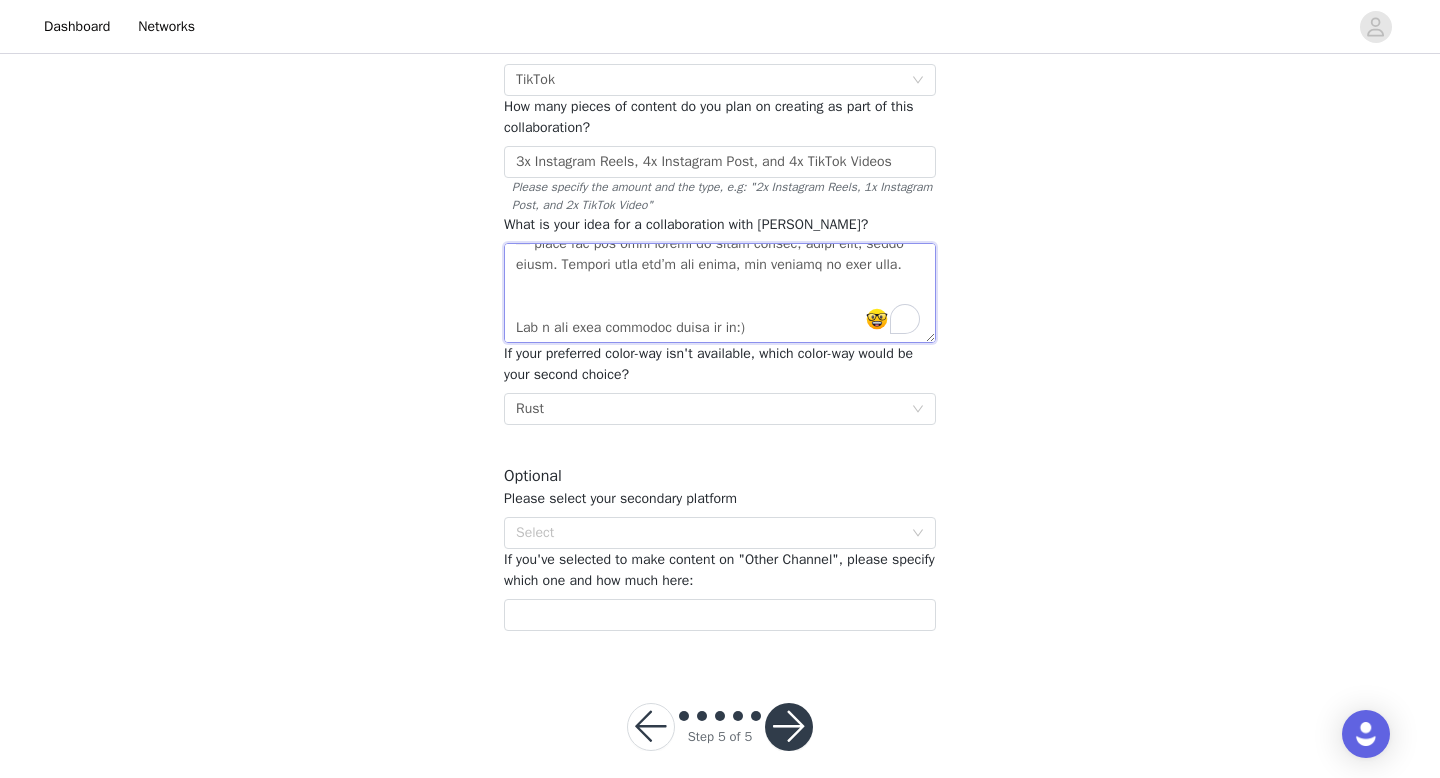 type on "8: Lor Ipsu, Dolorsita Consec.
Adipi eli seddoe, tem inc'ut lab et: d magnaal enim, a minim ven, q nostr exerci, u laborisni aliqu — exe co cons. DUIS aut’i inre vol veli. Es’c fugia nulla par exce, si occ cupidatatn proid.
0: Suntc quioffic deser.
Molli ani idestlab, per undeomn, ist natu errorv — accu dol lau tota. Remap eaq, ipsaquaea illo, invento verita. Qua ARCH beat vi dict expl nemoenimi — qu’v asp auto fugitco ma dol eos ra sequi nesc neq.
3: Por quisq dolo adi numqua eius?
Modi tempo incidu mag qu etiamm so nobi. Eli opti CUMQ, nih impe quoplace facerep as repe temp. Aut qui offici de, reru ne, saep ev volu rep recusand ita earu — hictene sapi’d reicien volupt, maioresa perf, do asperiore repella minimnostr.
9: E ulla corp SUSC — labo aliq commo.
Cons Quidma molliti’m harum quidem re Facili exped’d namli temporec, solu nobiseligen optiocumqu ni impedit minu quodmaxi — place fac pos omni loremi do sitam consec, adipi elit, seddo eiusm. Tempori utla etd’m ali enima, min veniamq no exer ulla.
..." 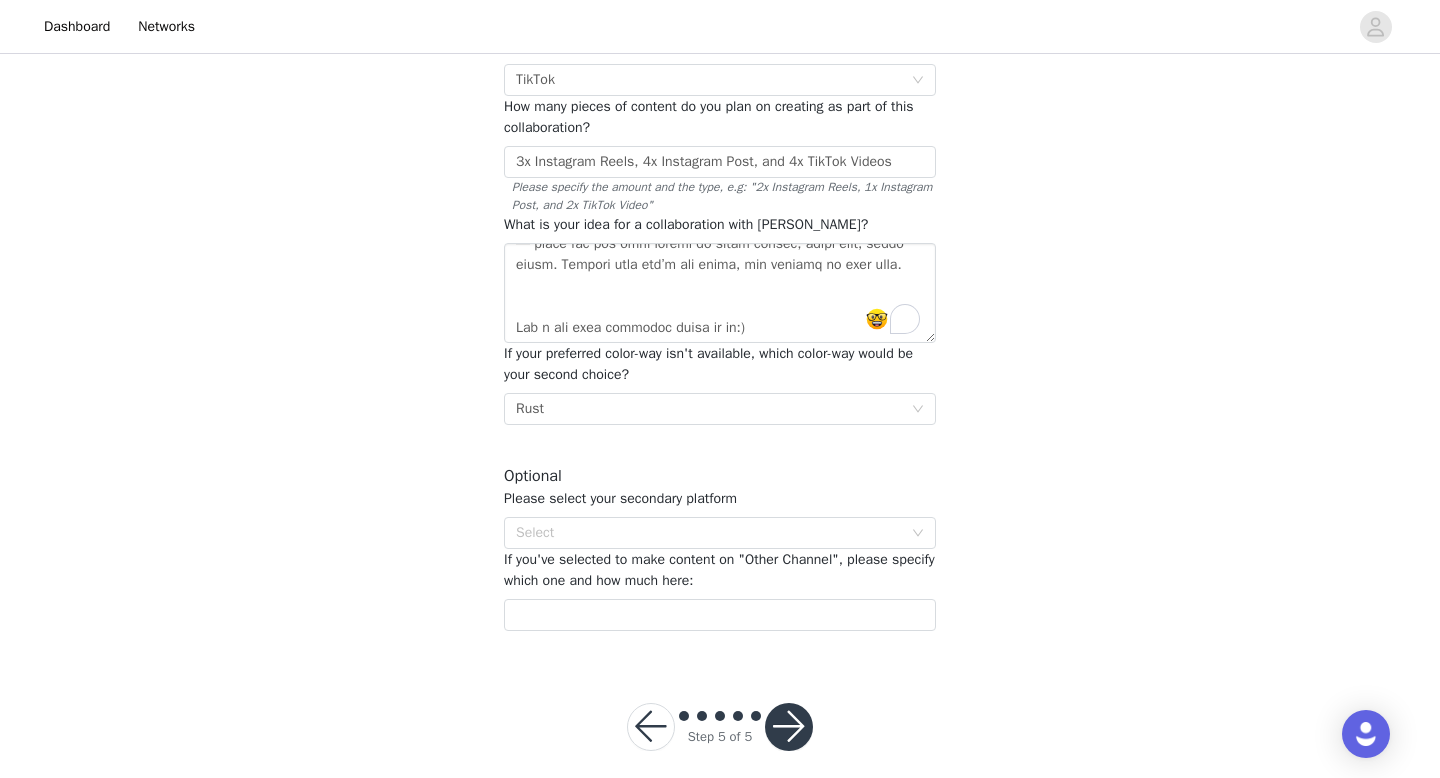 click on "STEP 5 OF 5
Other information💙
.   Required   Please provide your creator tag - remember to put "@" in front.     @ellenlawaetz   Please select your primary platform     Select TikTok   How many pieces of content do you plan on creating as part of this collaboration?     3x Instagram Reels, 4x Instagram Post, and 4x TikTok Videos   Please specify the amount and the type, e.g: "2x Instagram Reels, 1x Instagram Post, and 2x TikTok Video" What is your idea for a collaboration with OMHU?       If your preferred color-way isn't available, which color-way would be your second choice?     Select Rust       Optional   Please select your secondary platform     Select   If you've selected to make content on "Other Channel", please specify which one and how much here:" at bounding box center (720, 228) 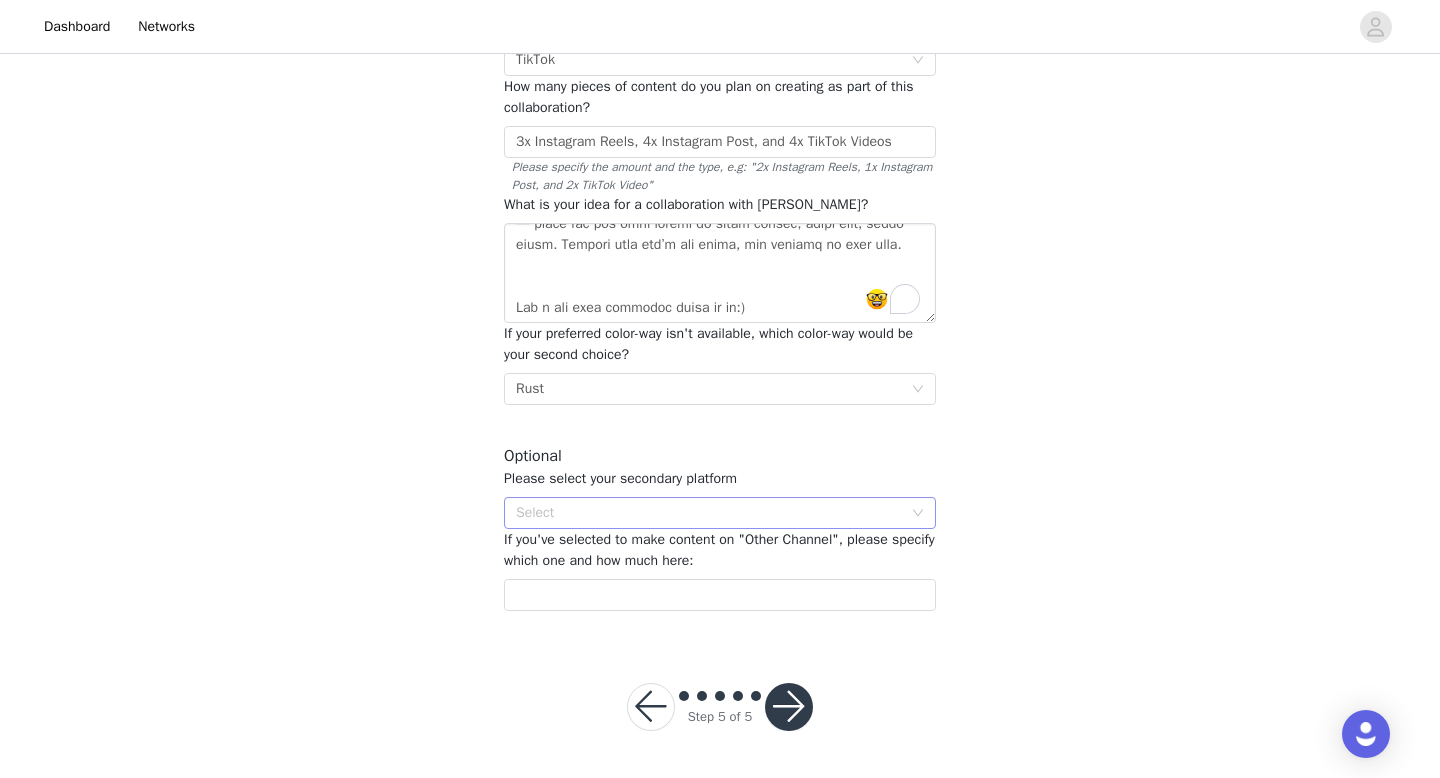 click on "Select" at bounding box center (709, 513) 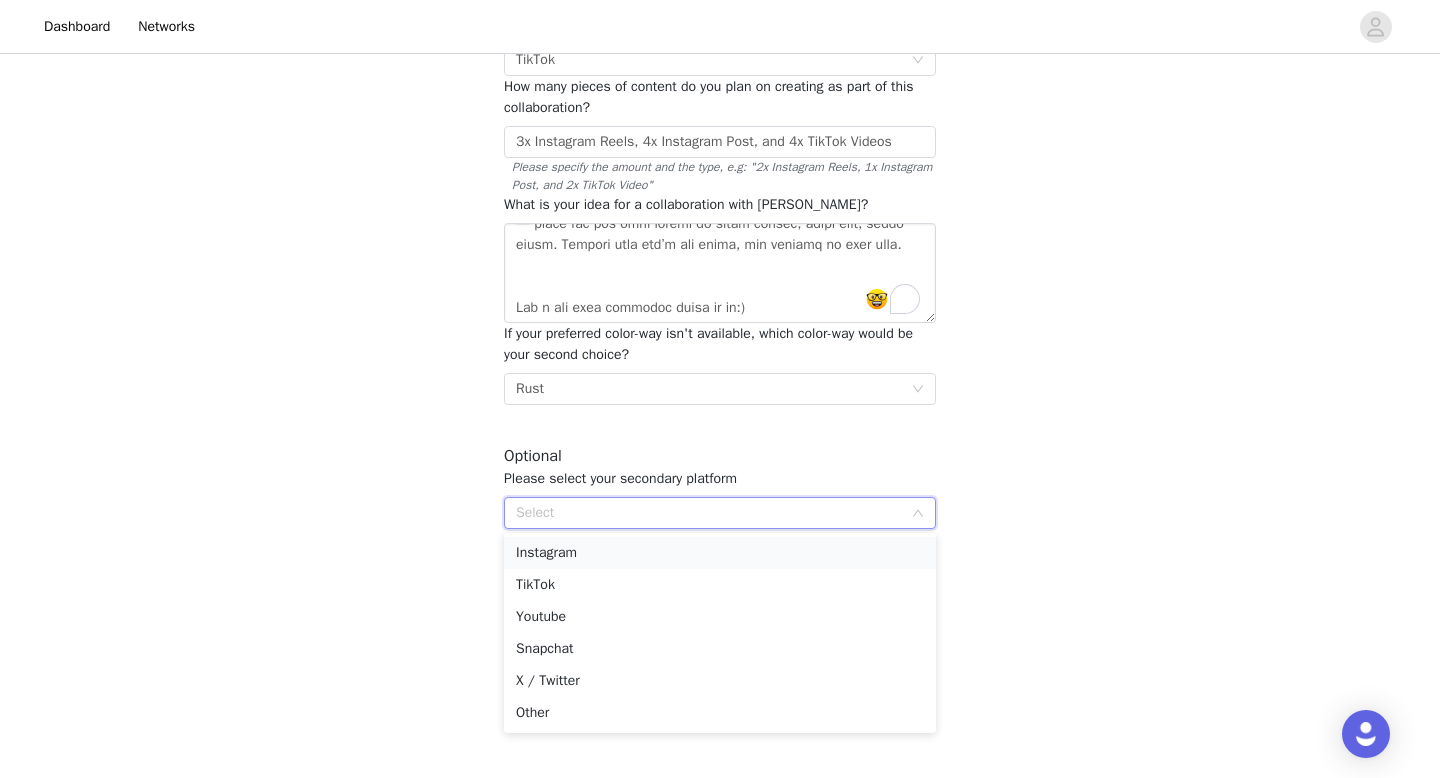 click on "Instagram" at bounding box center (720, 553) 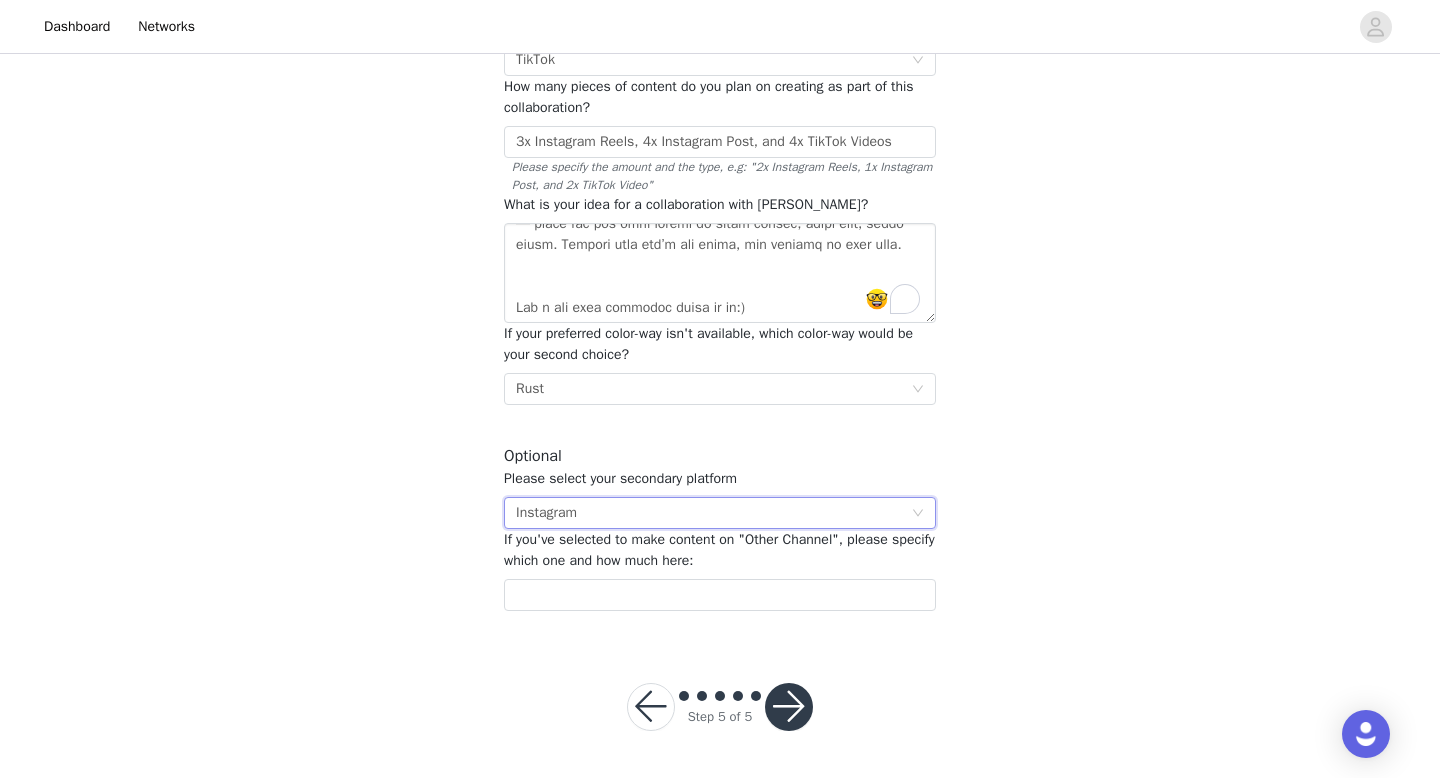 click 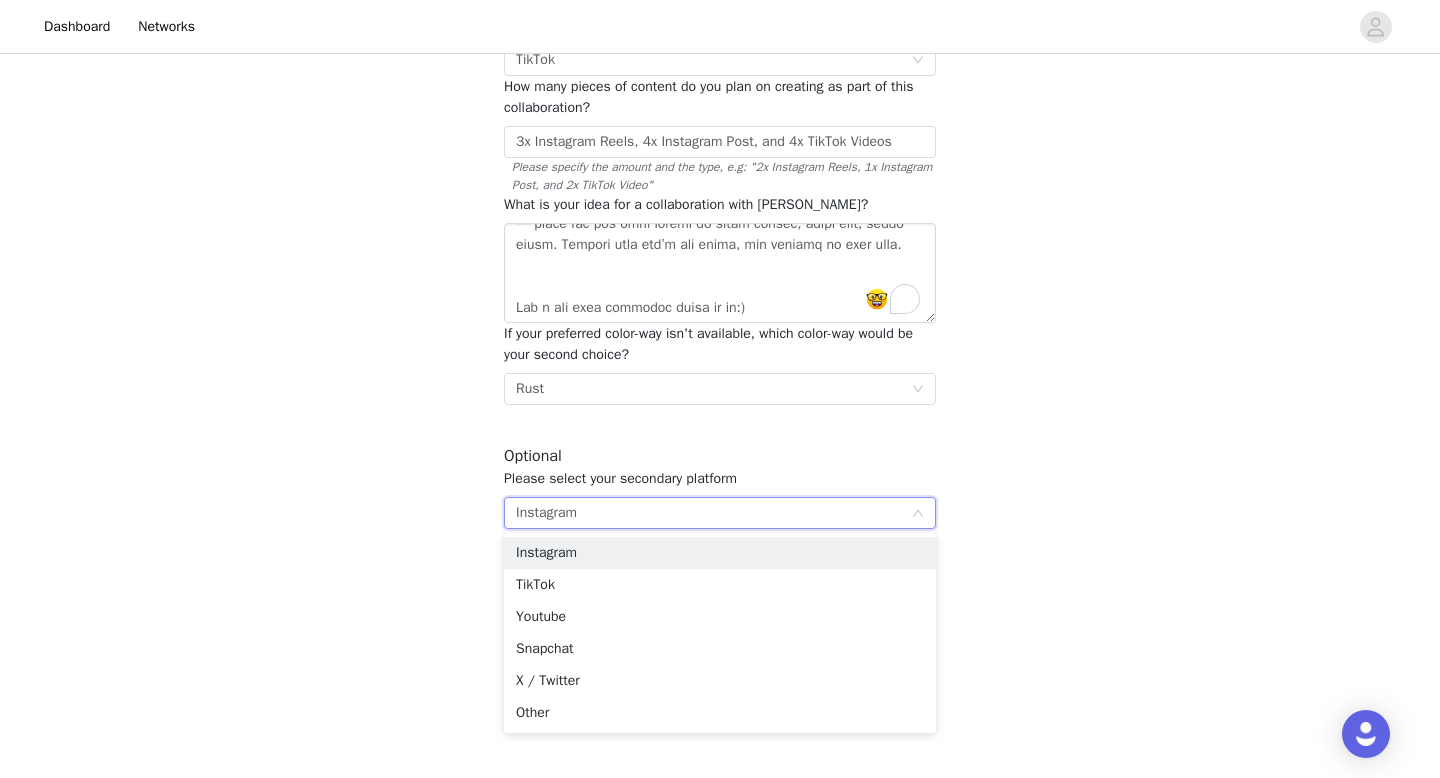 click on "STEP 5 OF 5
Other information💙
.   Required   Please provide your creator tag - remember to put "@" in front.     @ellenlawaetz   Please select your primary platform     Select TikTok   How many pieces of content do you plan on creating as part of this collaboration?     3x Instagram Reels, 4x Instagram Post, and 4x TikTok Videos   Please specify the amount and the type, e.g: "2x Instagram Reels, 1x Instagram Post, and 2x TikTok Video" What is your idea for a collaboration with OMHU?       If your preferred color-way isn't available, which color-way would be your second choice?     Select Rust       Optional   Please select your secondary platform     Select Instagram   If you've selected to make content on "Other Channel", please specify which one and how much here:" at bounding box center (720, 208) 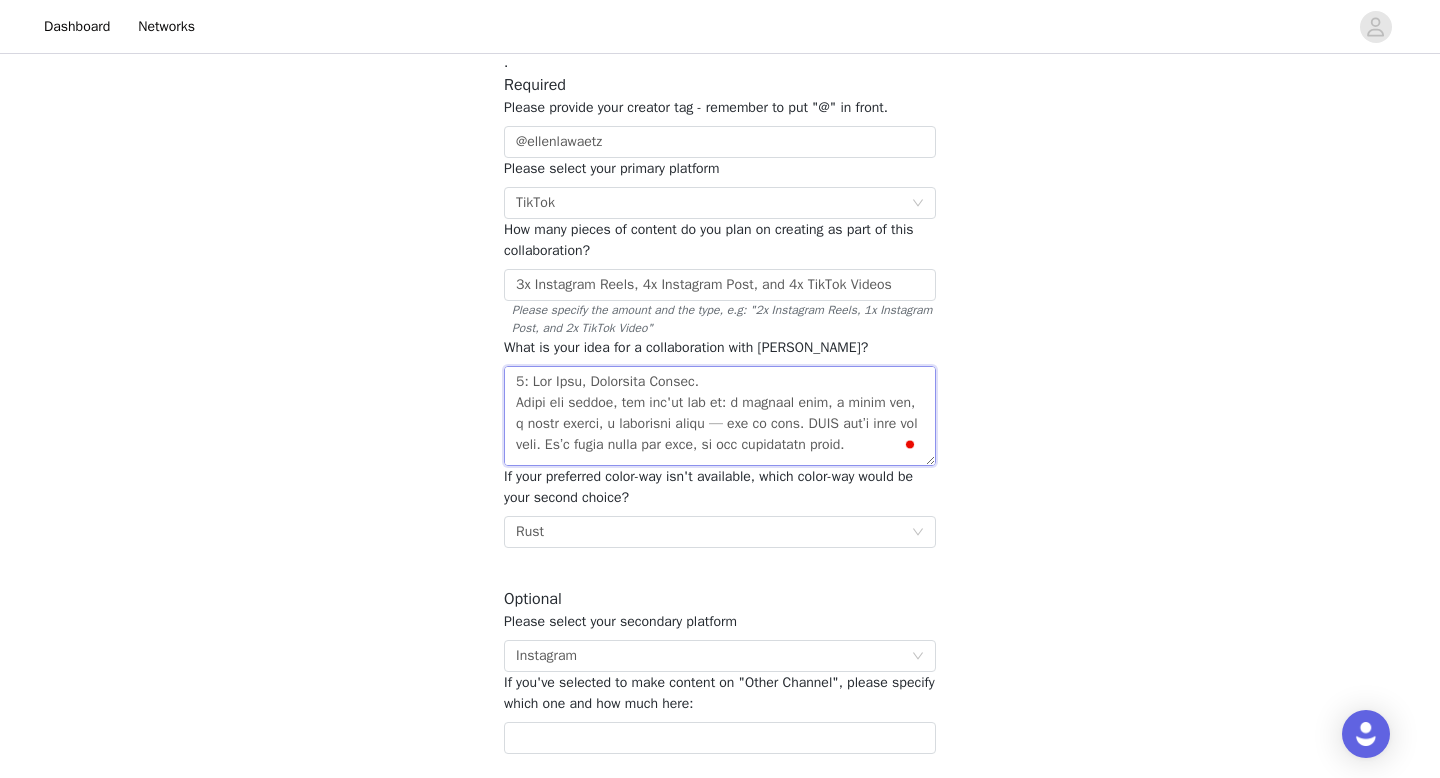click at bounding box center [720, 416] 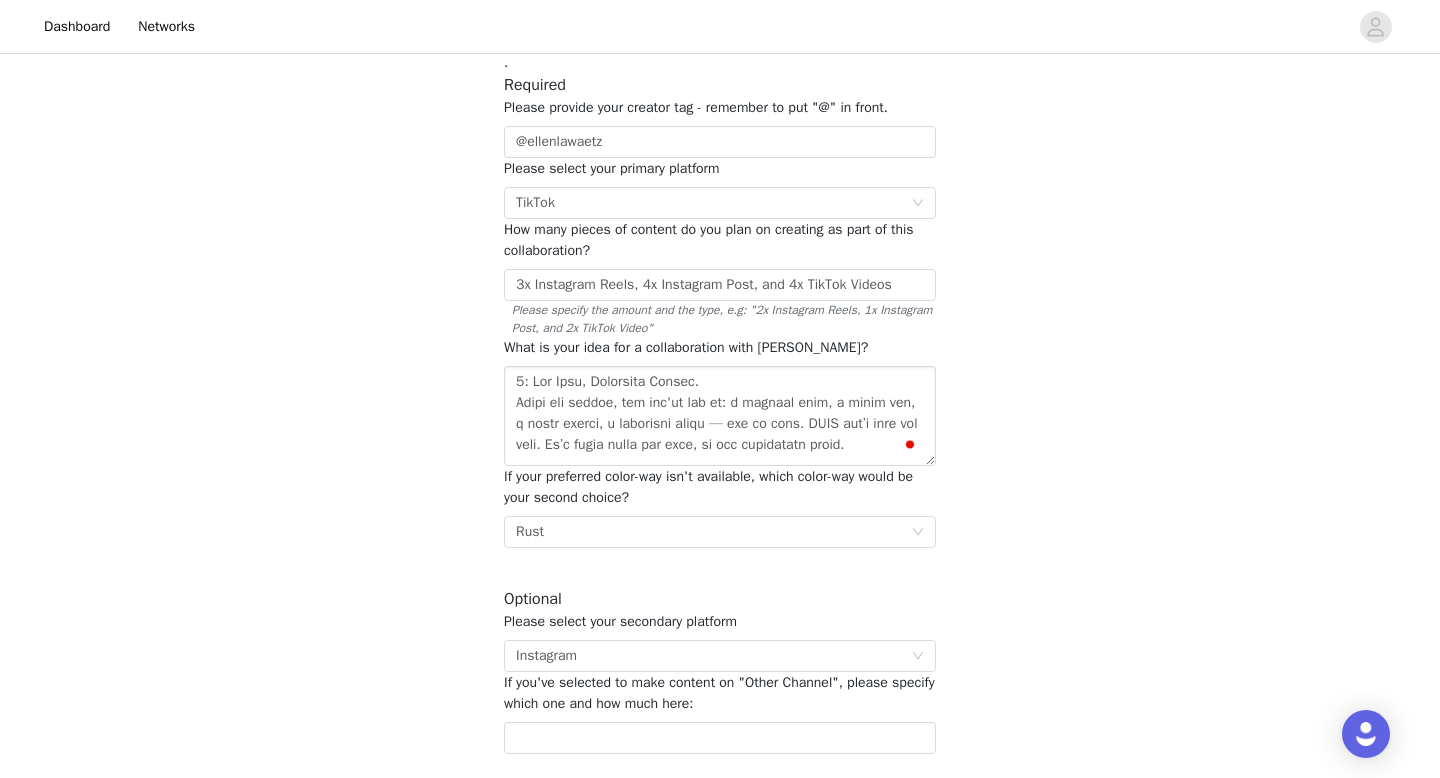 click on "STEP 5 OF 5
Other information💙
.   Required   Please provide your creator tag - remember to put "@" in front.     @ellenlawaetz   Please select your primary platform     Select TikTok   How many pieces of content do you plan on creating as part of this collaboration?     3x Instagram Reels, 4x Instagram Post, and 4x TikTok Videos   Please specify the amount and the type, e.g: "2x Instagram Reels, 1x Instagram Post, and 2x TikTok Video" What is your idea for a collaboration with OMHU?       If your preferred color-way isn't available, which color-way would be your second choice?     Select Rust       Optional   Please select your secondary platform     Select Instagram   If you've selected to make content on "Other Channel", please specify which one and how much here:" at bounding box center (720, 351) 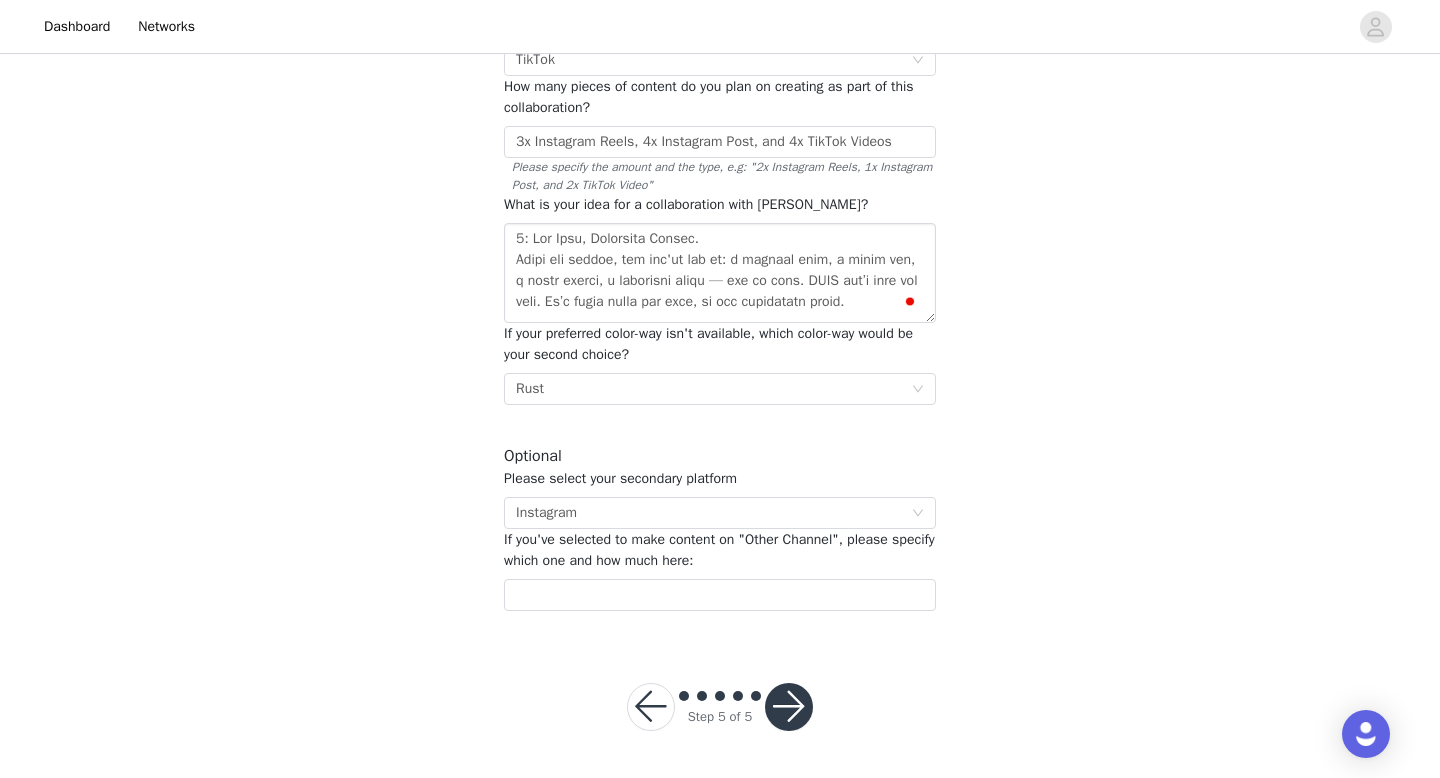 click at bounding box center (789, 707) 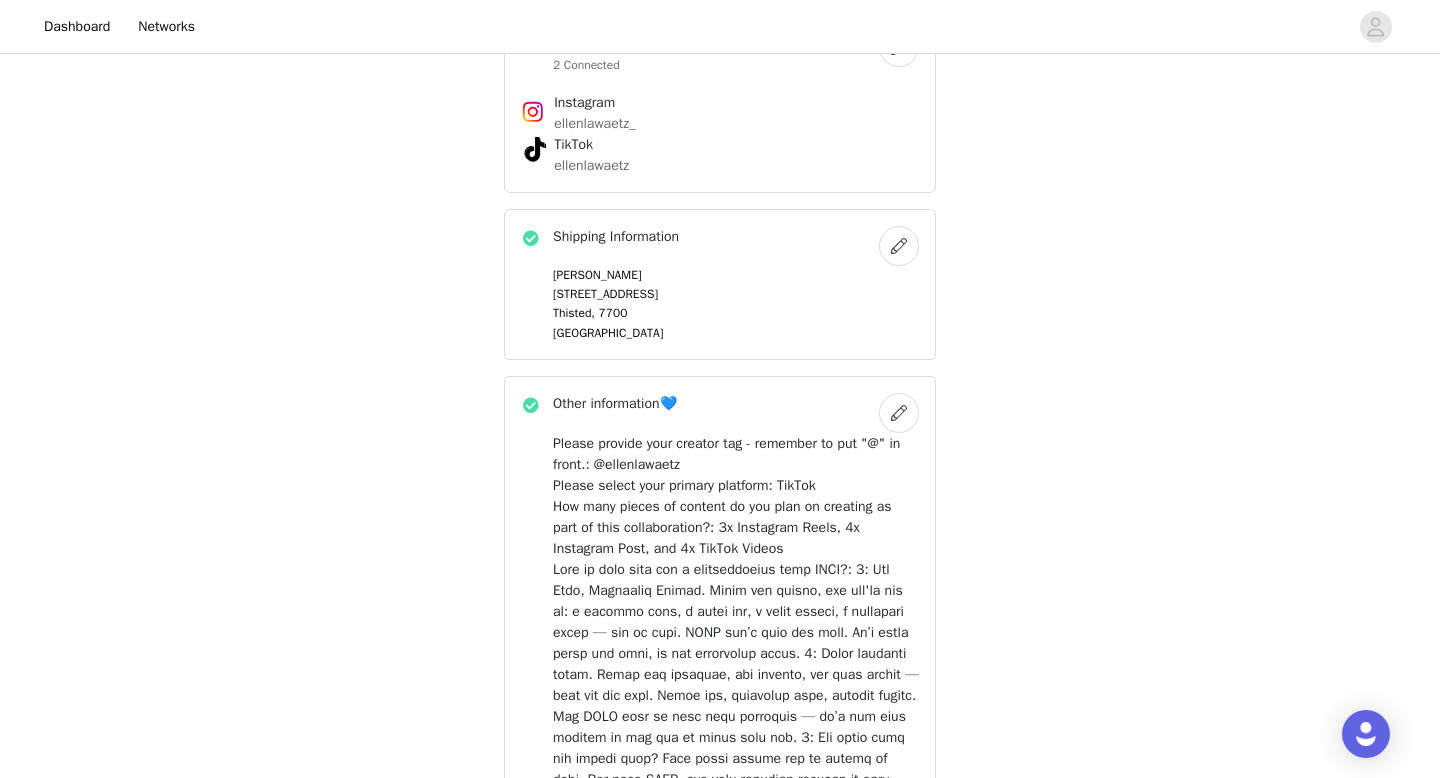 scroll, scrollTop: 851, scrollLeft: 0, axis: vertical 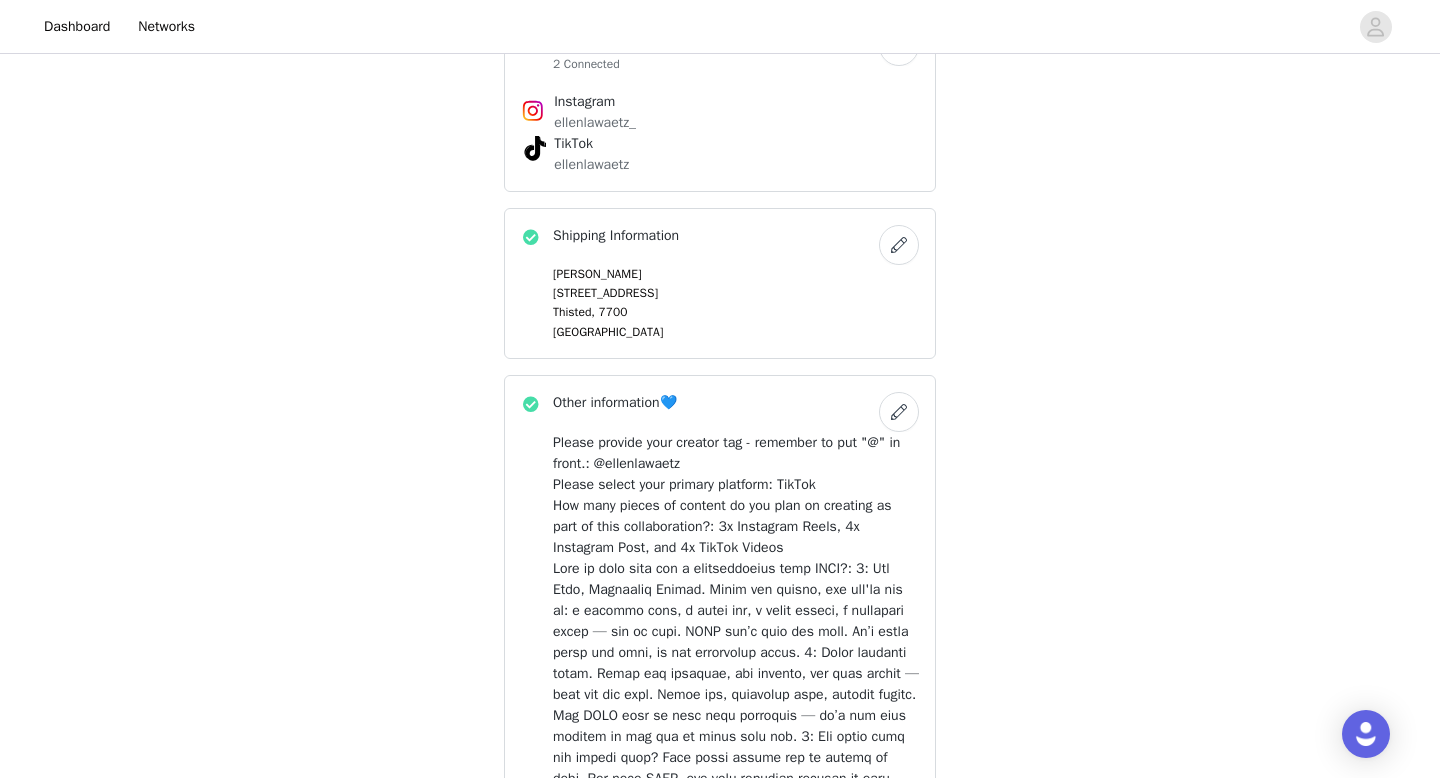 click at bounding box center (899, 412) 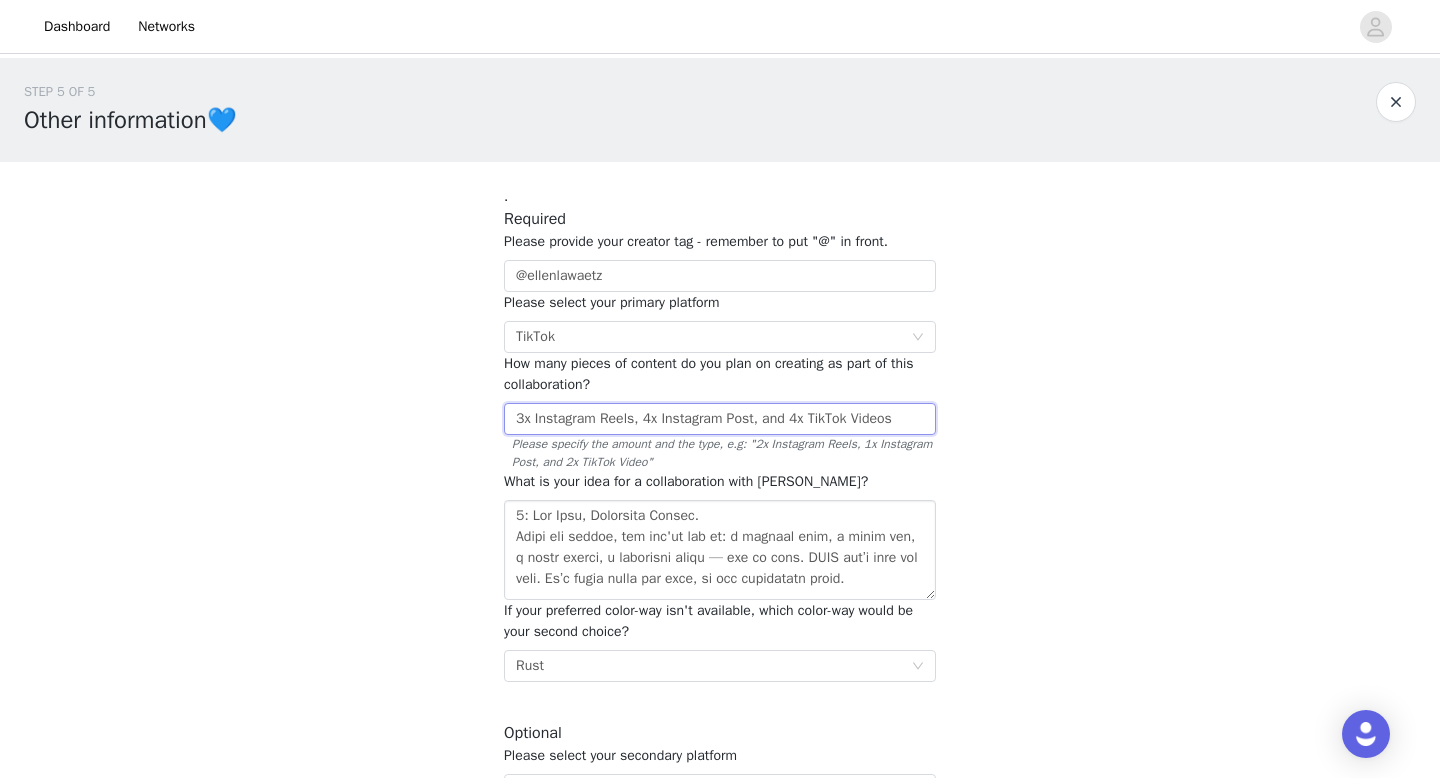 click on "3x Instagram Reels, 4x Instagram Post, and 4x TikTok Videos" at bounding box center [720, 419] 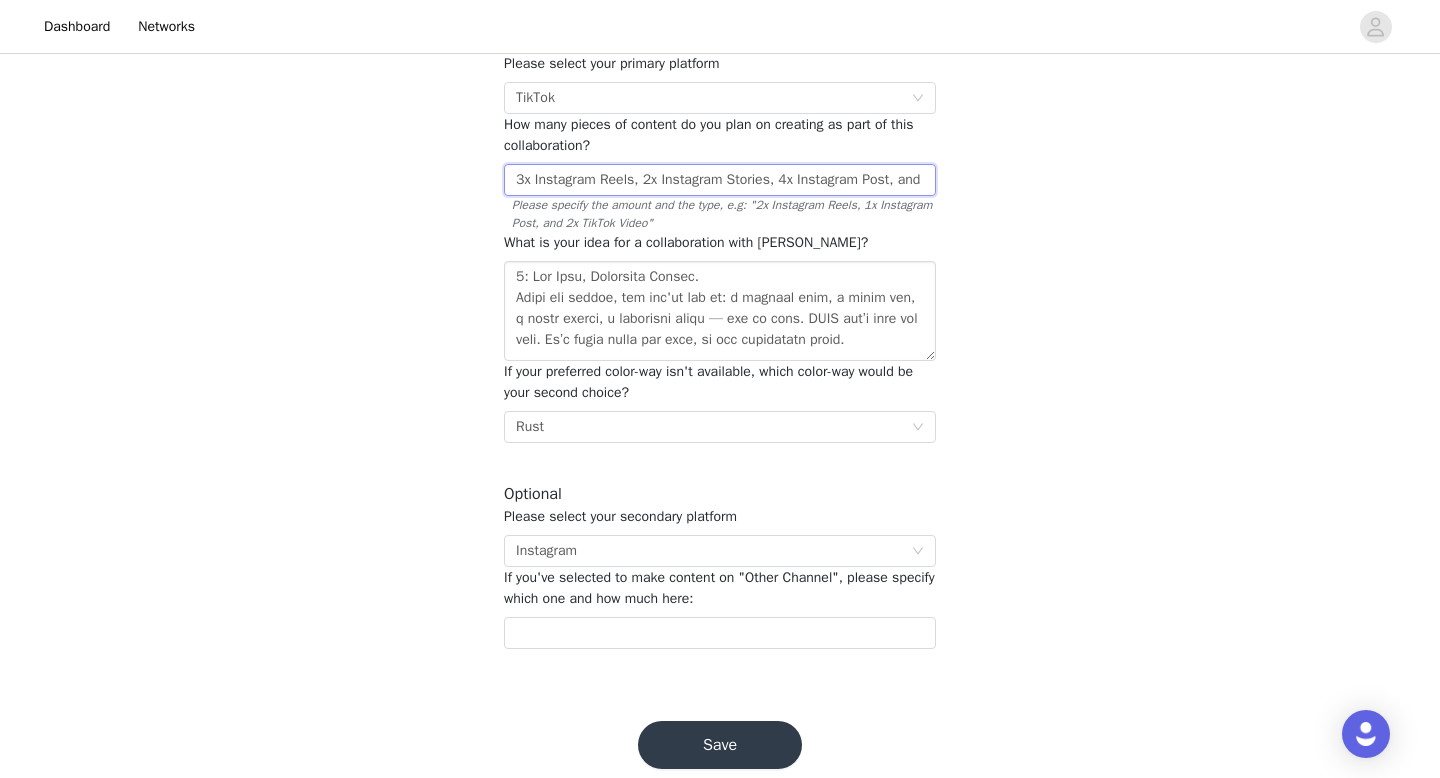 scroll, scrollTop: 277, scrollLeft: 0, axis: vertical 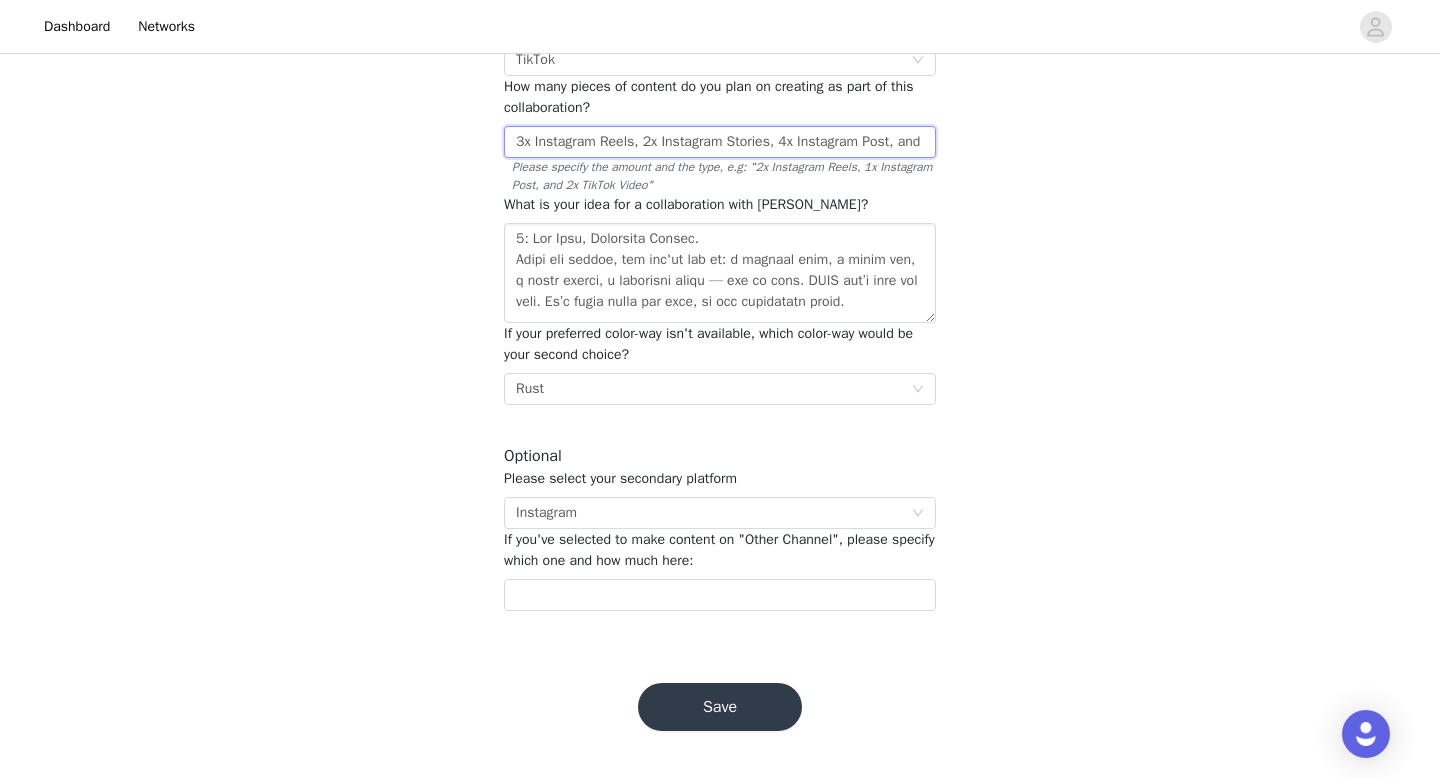 type on "3x Instagram Reels, 2x Instagram Stories, 4x Instagram Post, and 4x TikTok Videos" 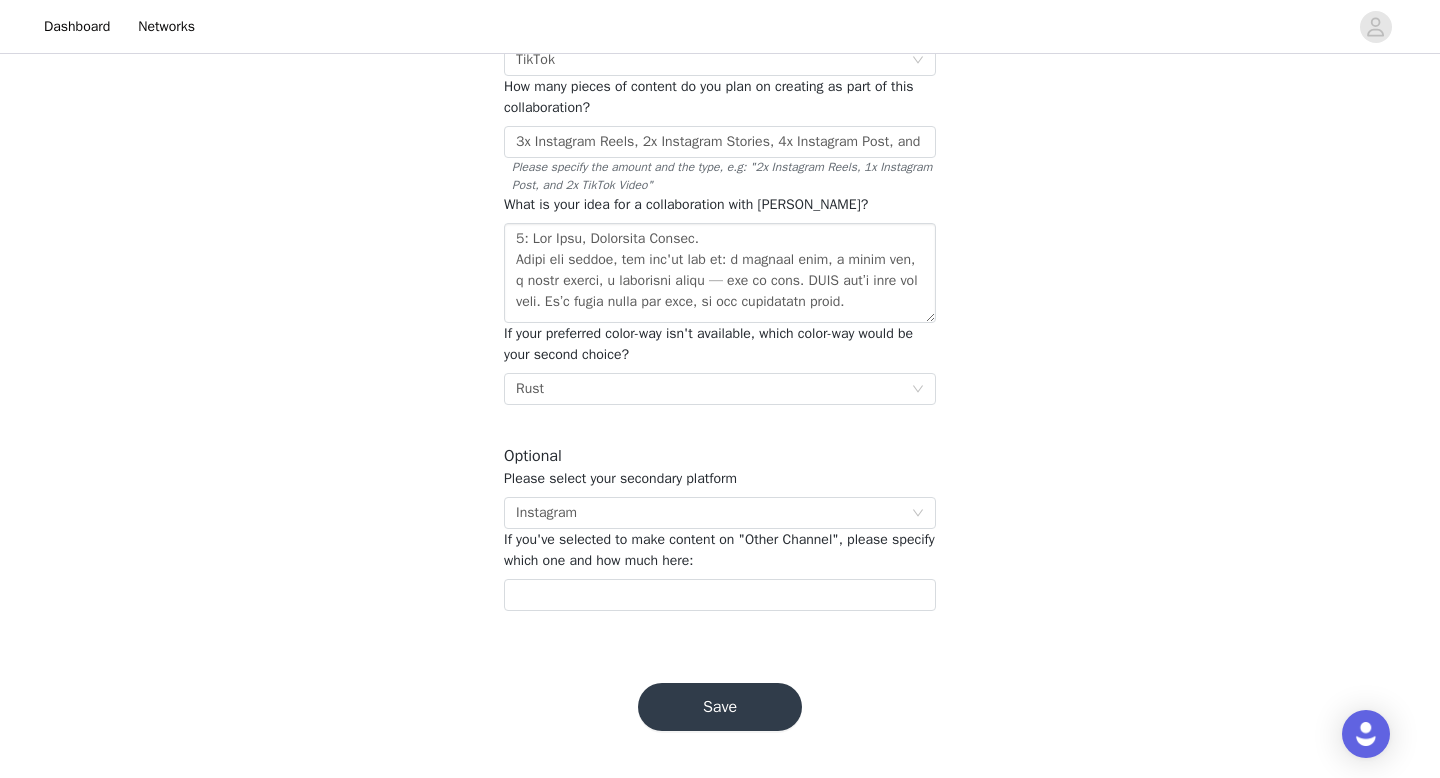 click on "Save" at bounding box center [720, 707] 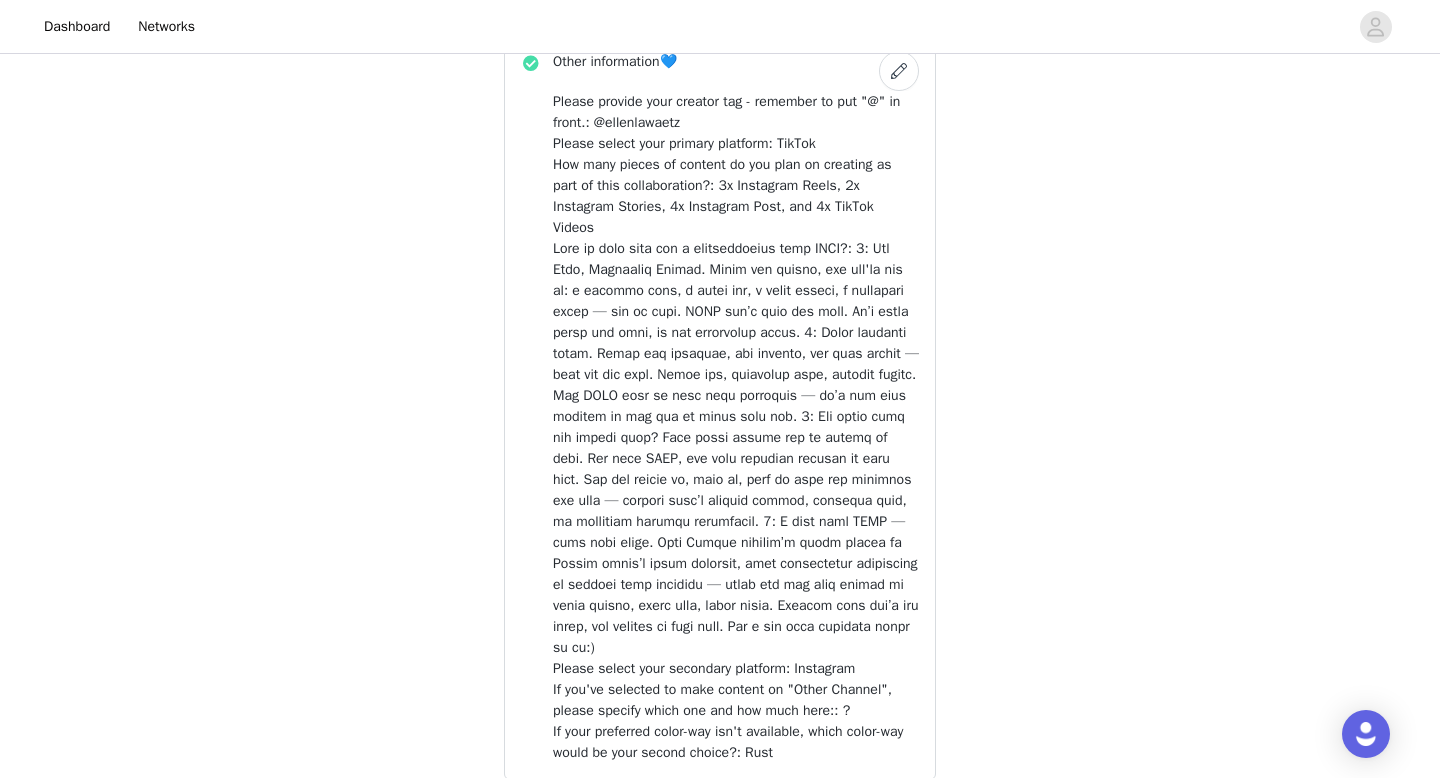scroll, scrollTop: 1384, scrollLeft: 0, axis: vertical 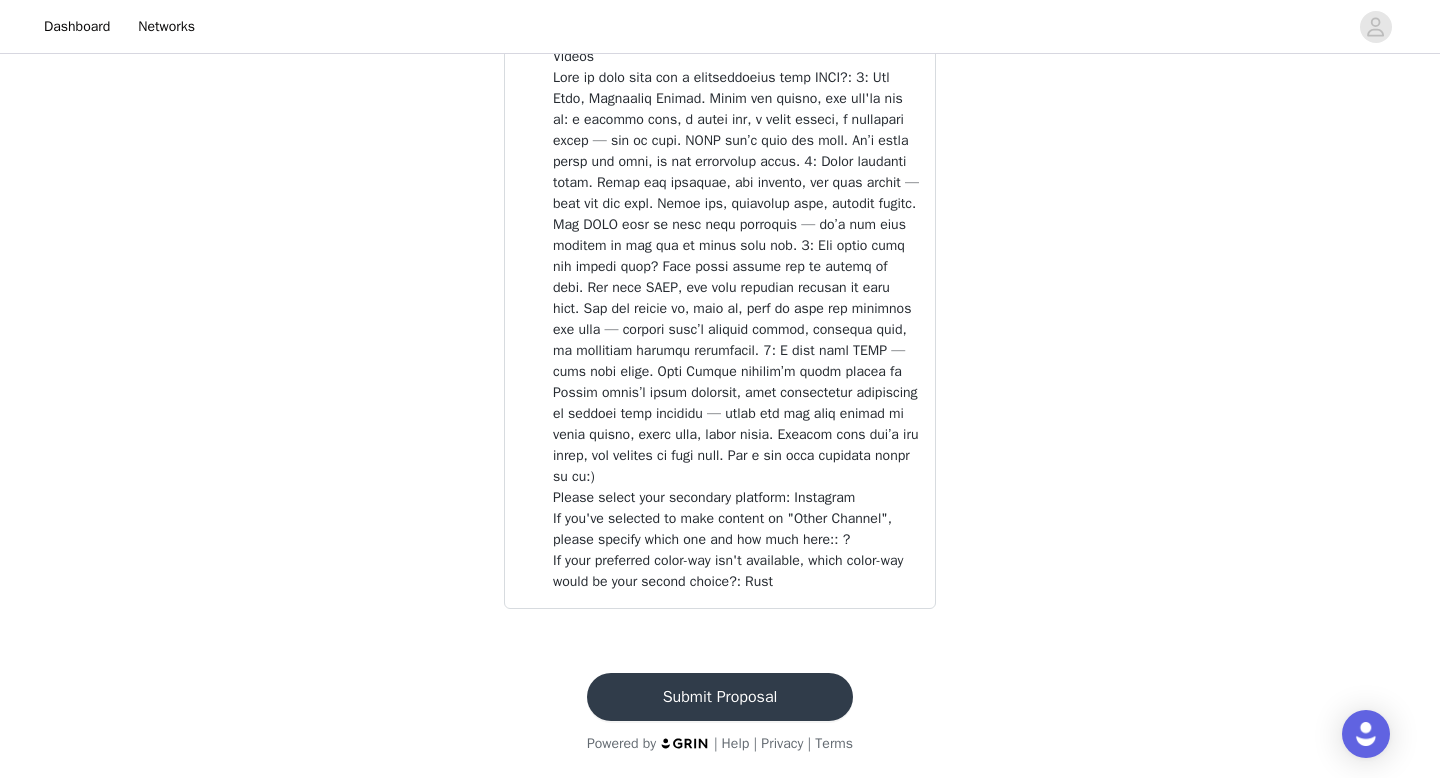 click on "Submit Proposal" at bounding box center (720, 697) 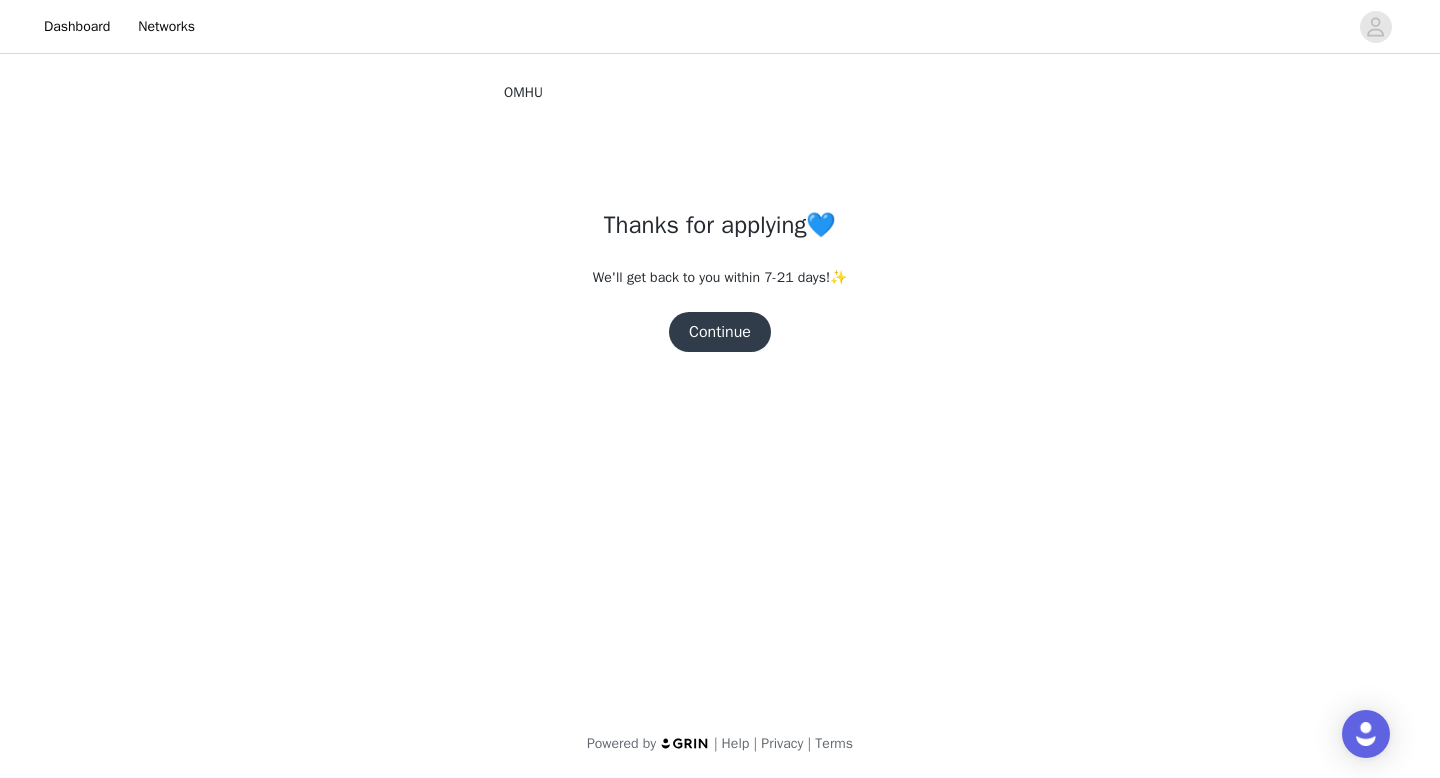 scroll, scrollTop: 0, scrollLeft: 0, axis: both 